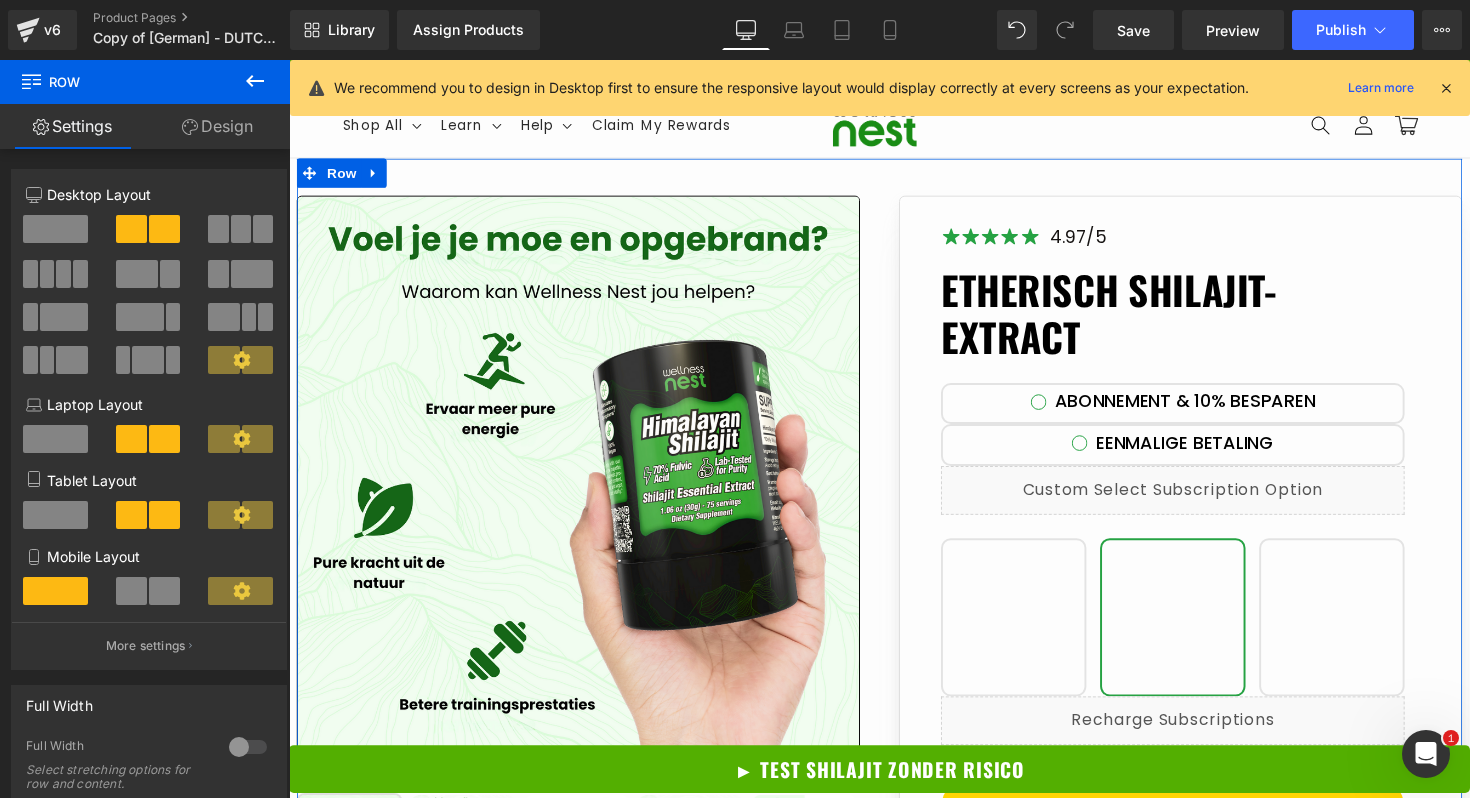 scroll, scrollTop: 425, scrollLeft: 0, axis: vertical 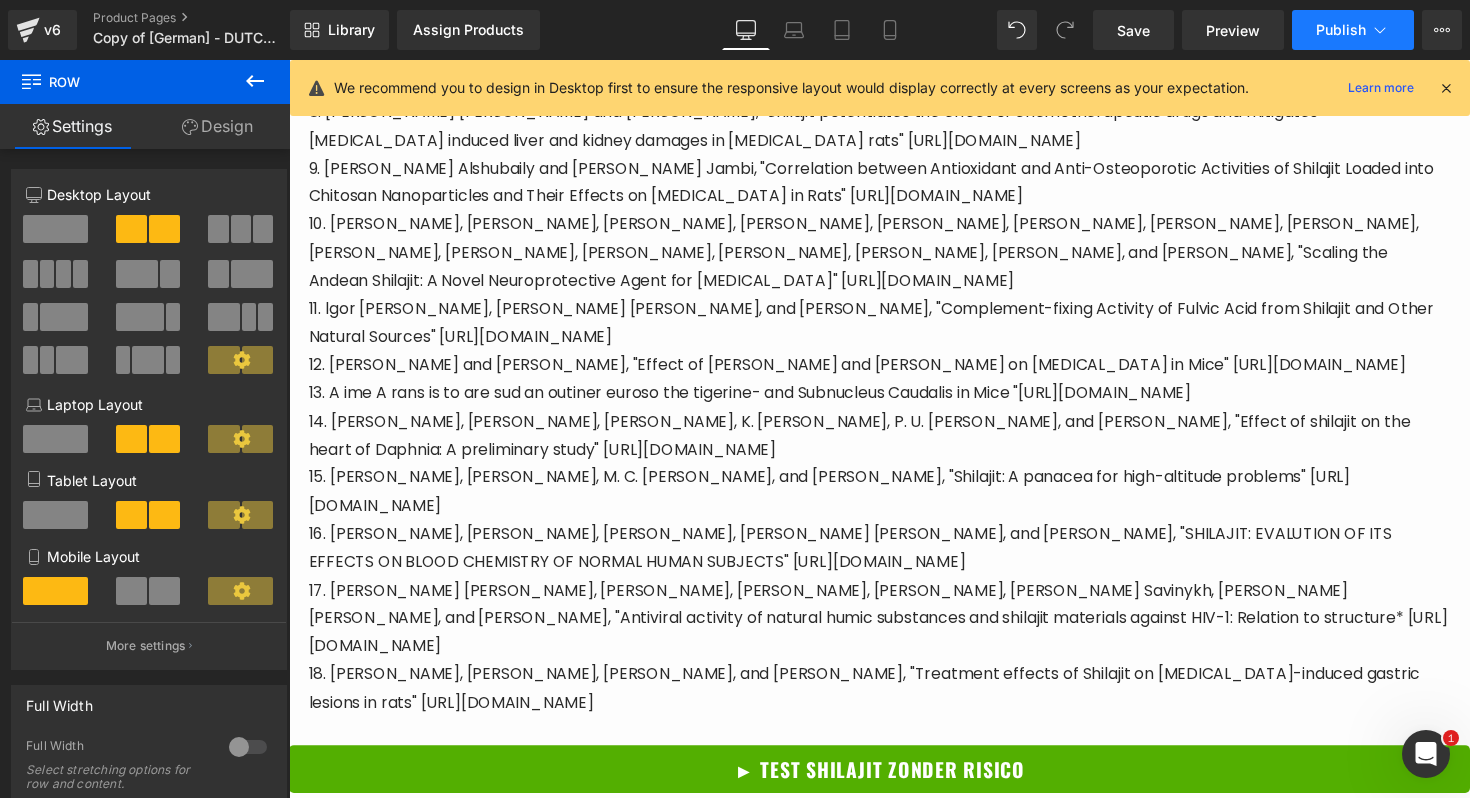click 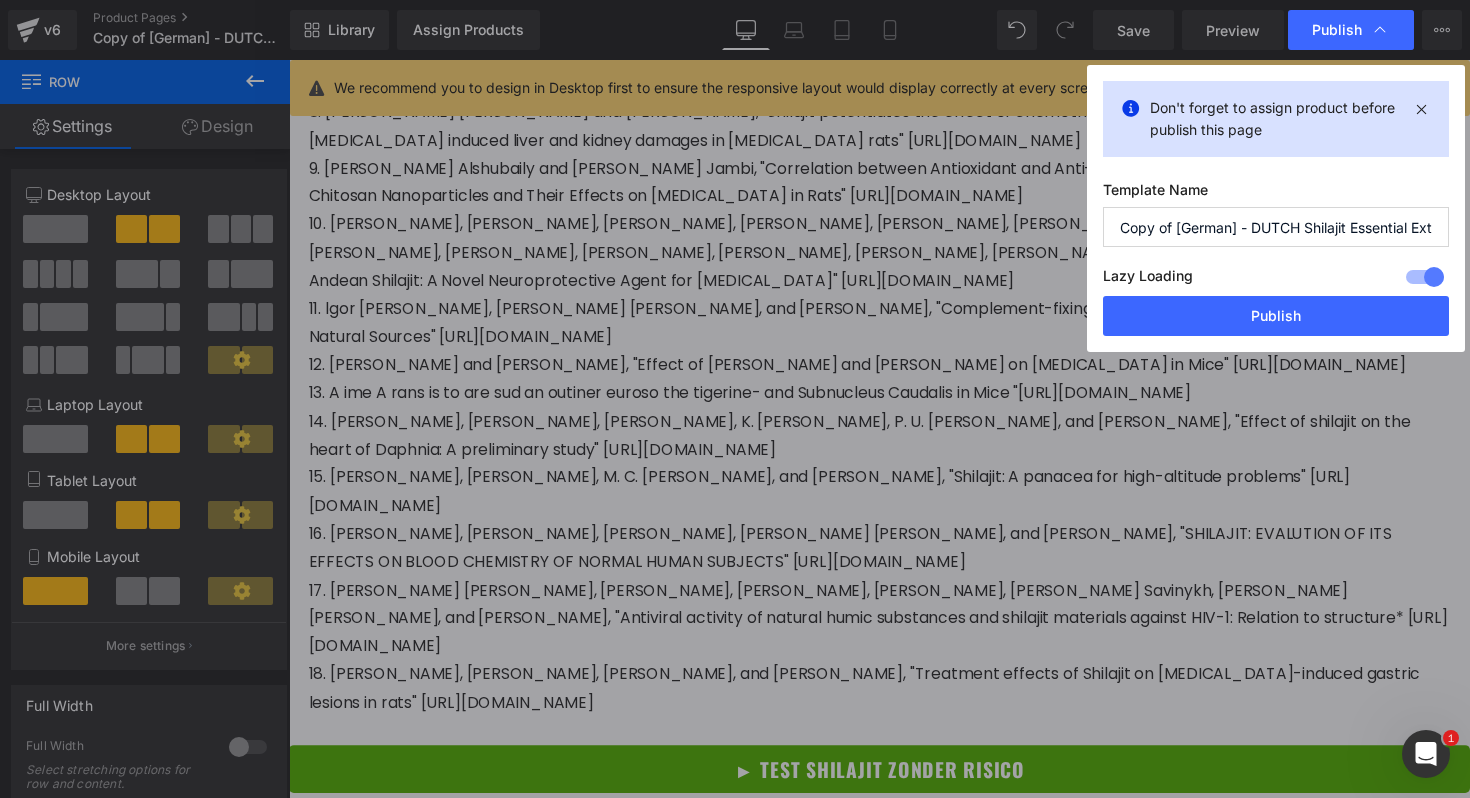 click on "Copy of [German] - DUTCH Shilajit Essential Extract" at bounding box center [1276, 227] 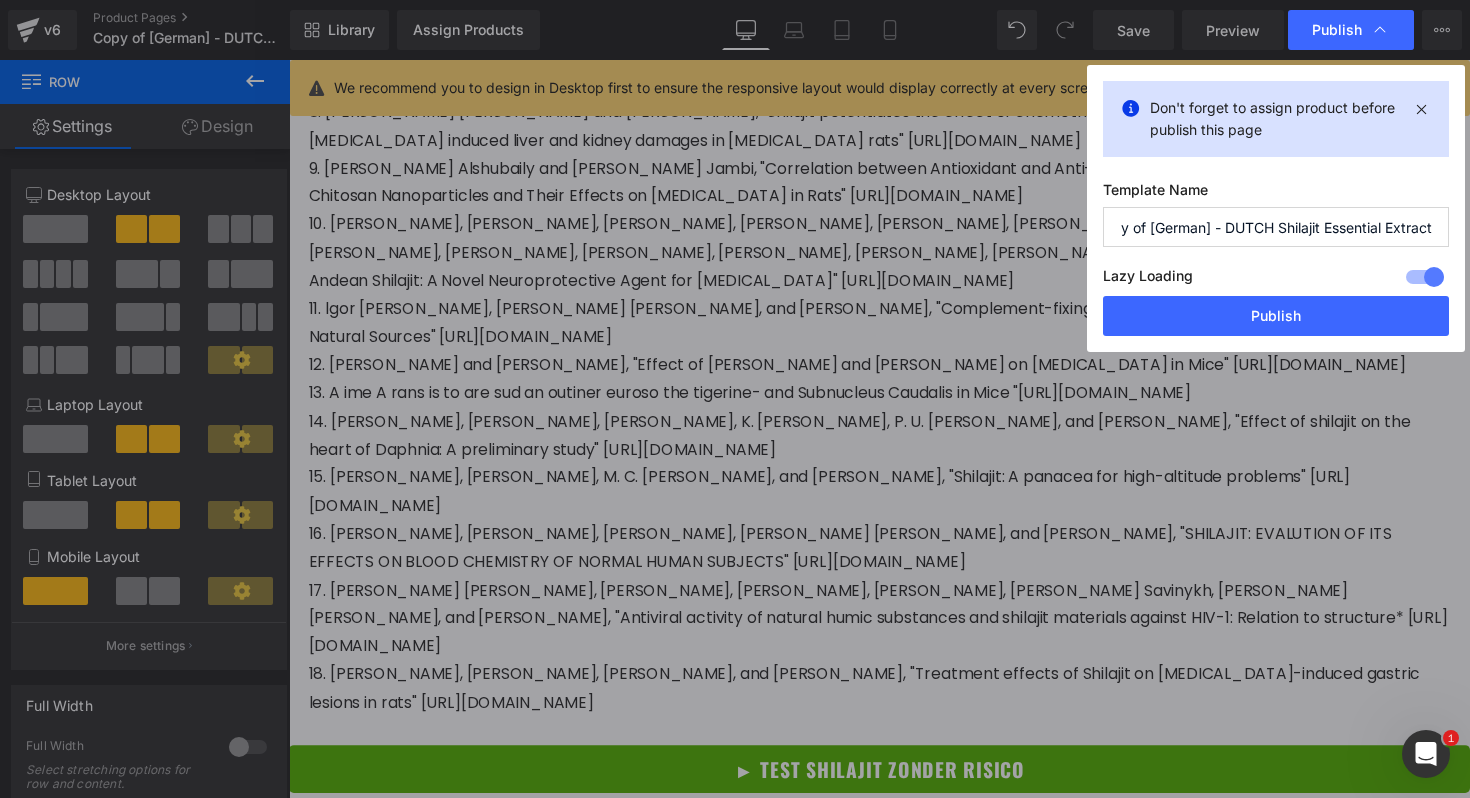 click at bounding box center [1425, 277] 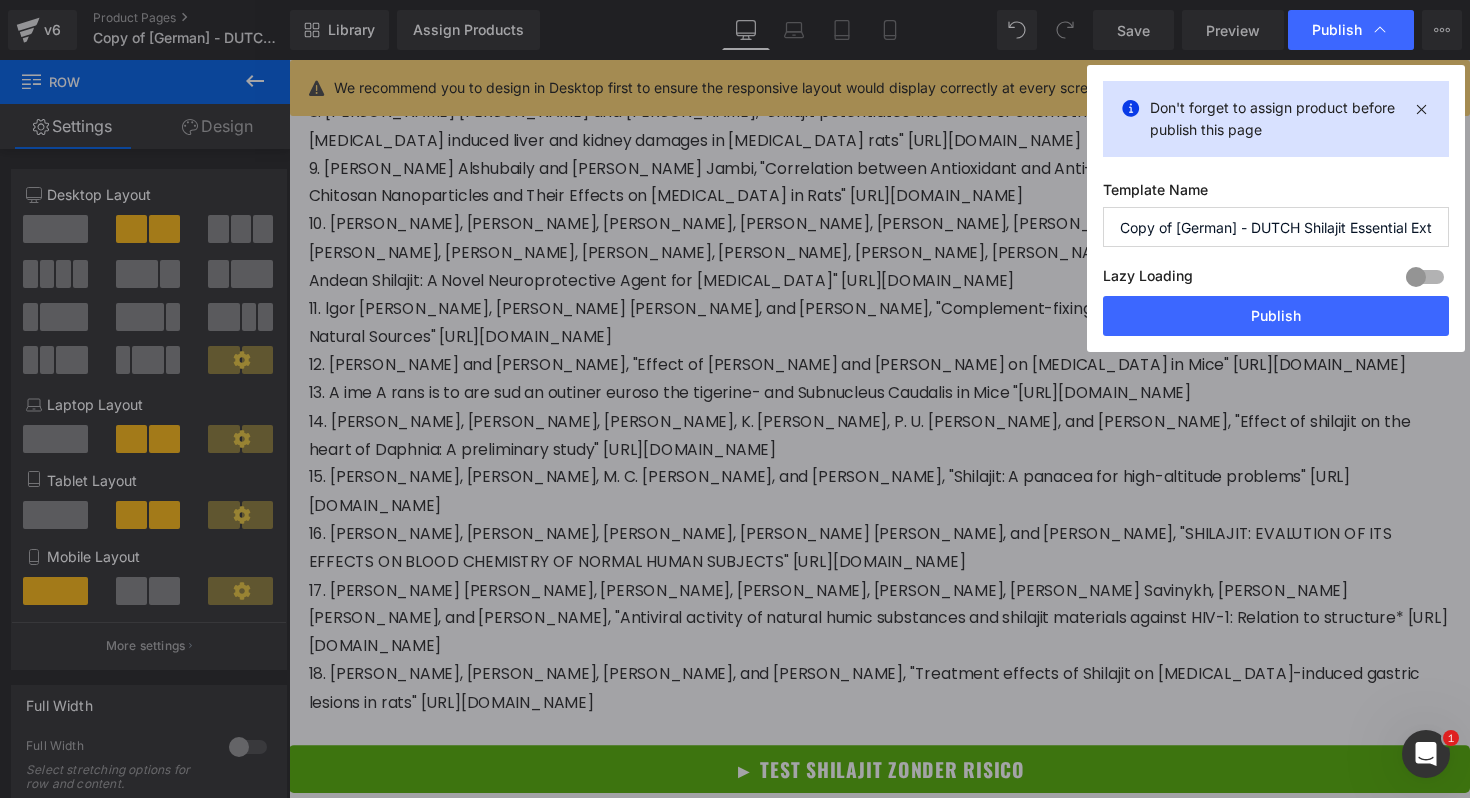 click at bounding box center (1425, 277) 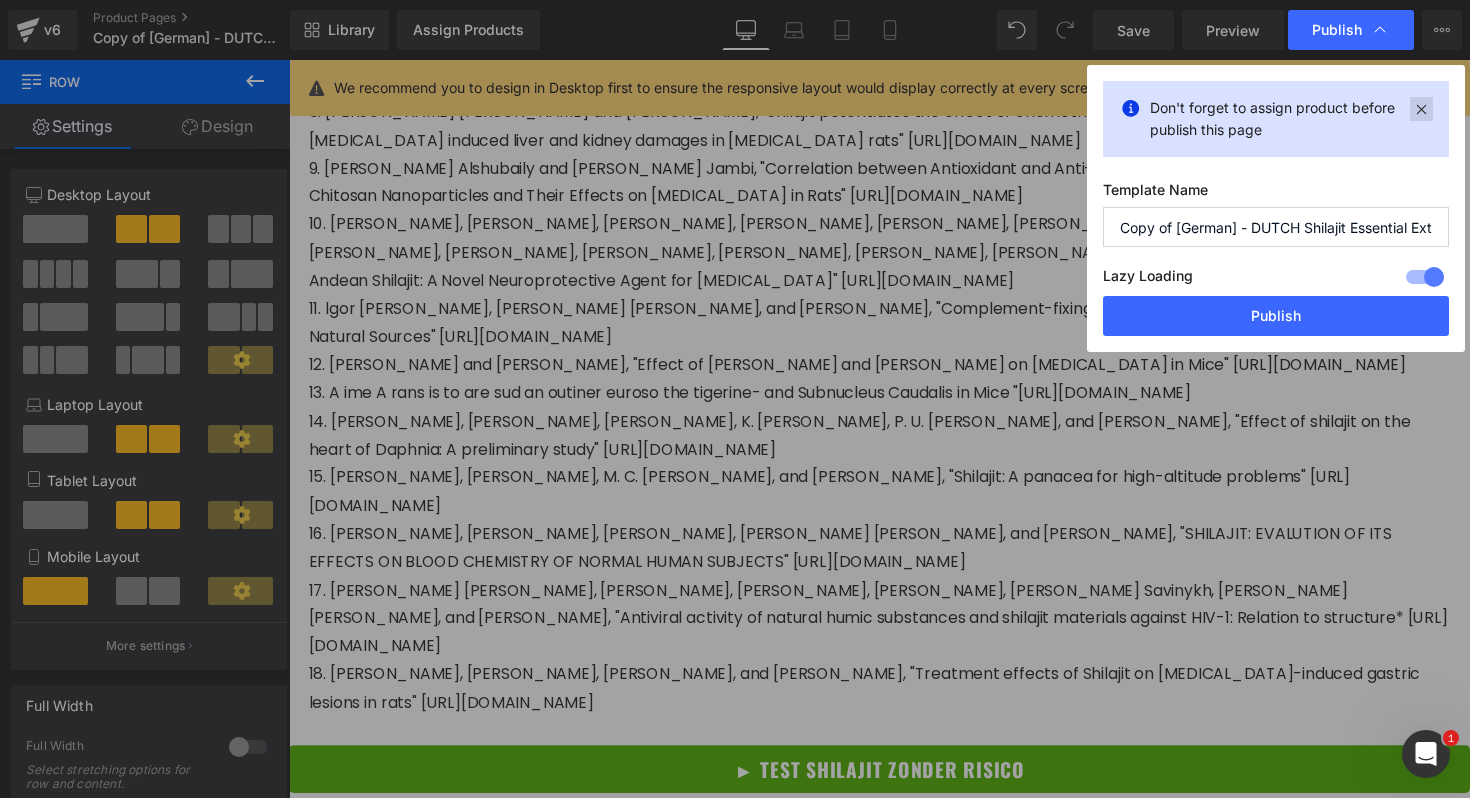 click at bounding box center [1421, 109] 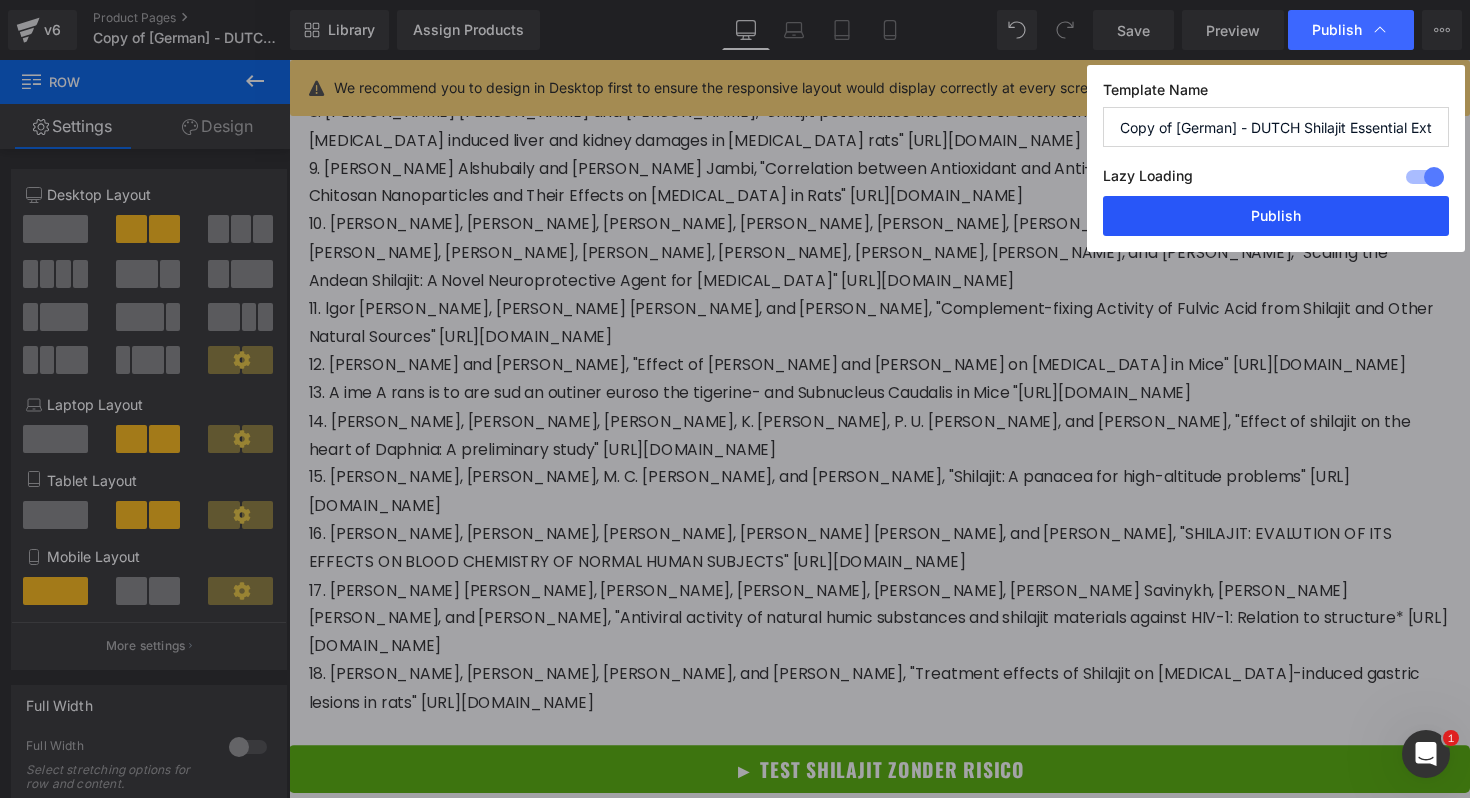 click on "Publish" at bounding box center (1276, 216) 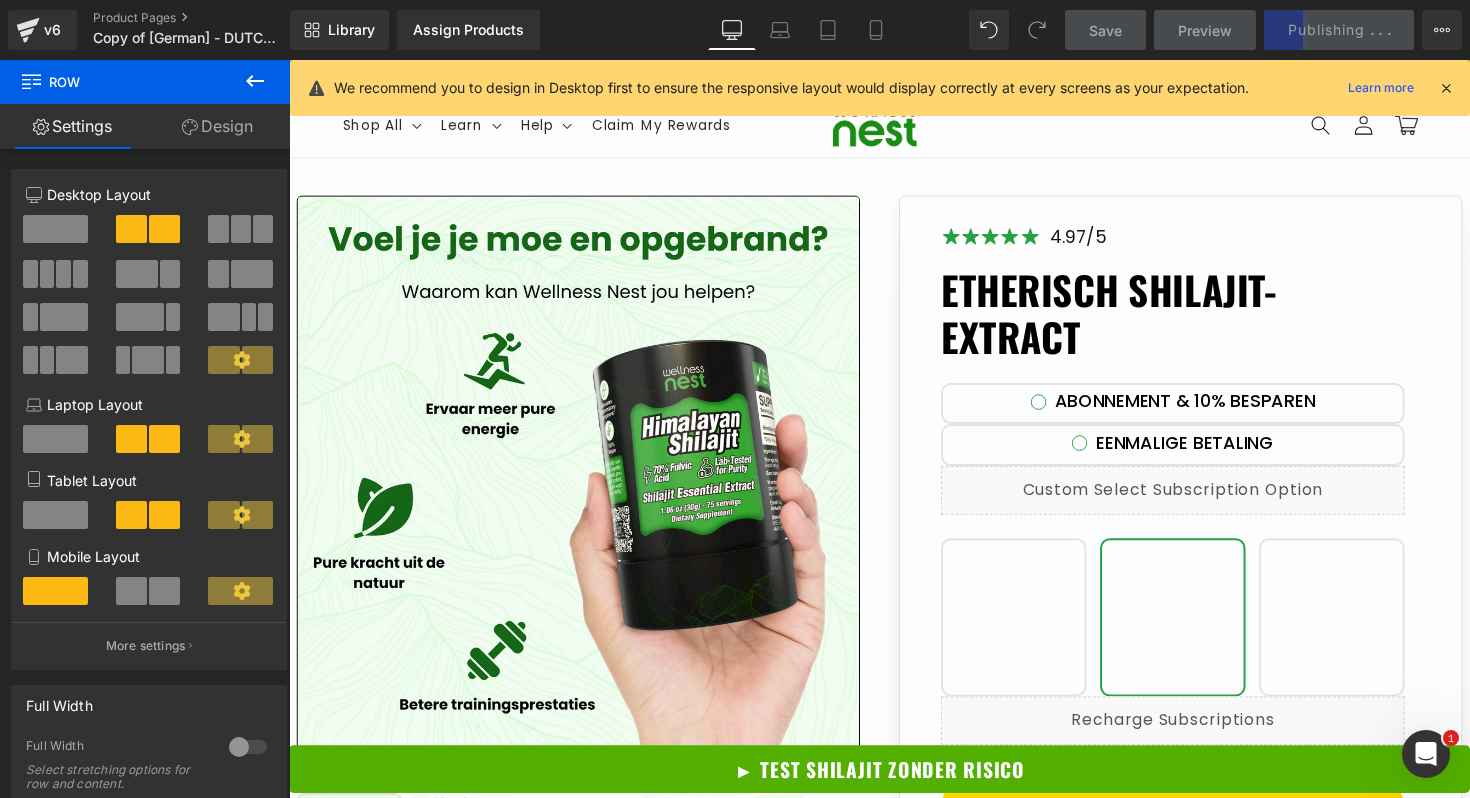scroll, scrollTop: 171, scrollLeft: 0, axis: vertical 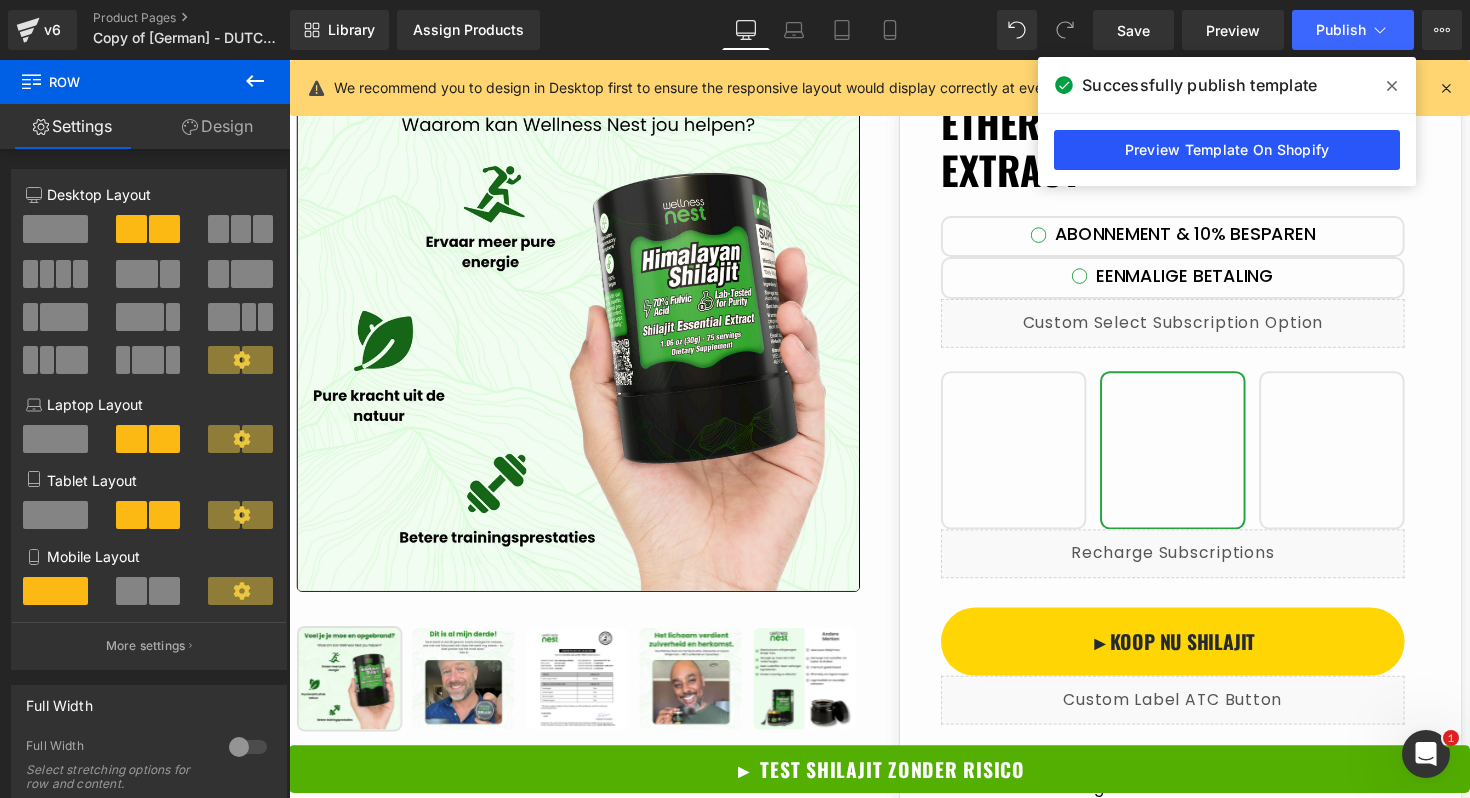 click on "Preview Template On Shopify" at bounding box center [1227, 150] 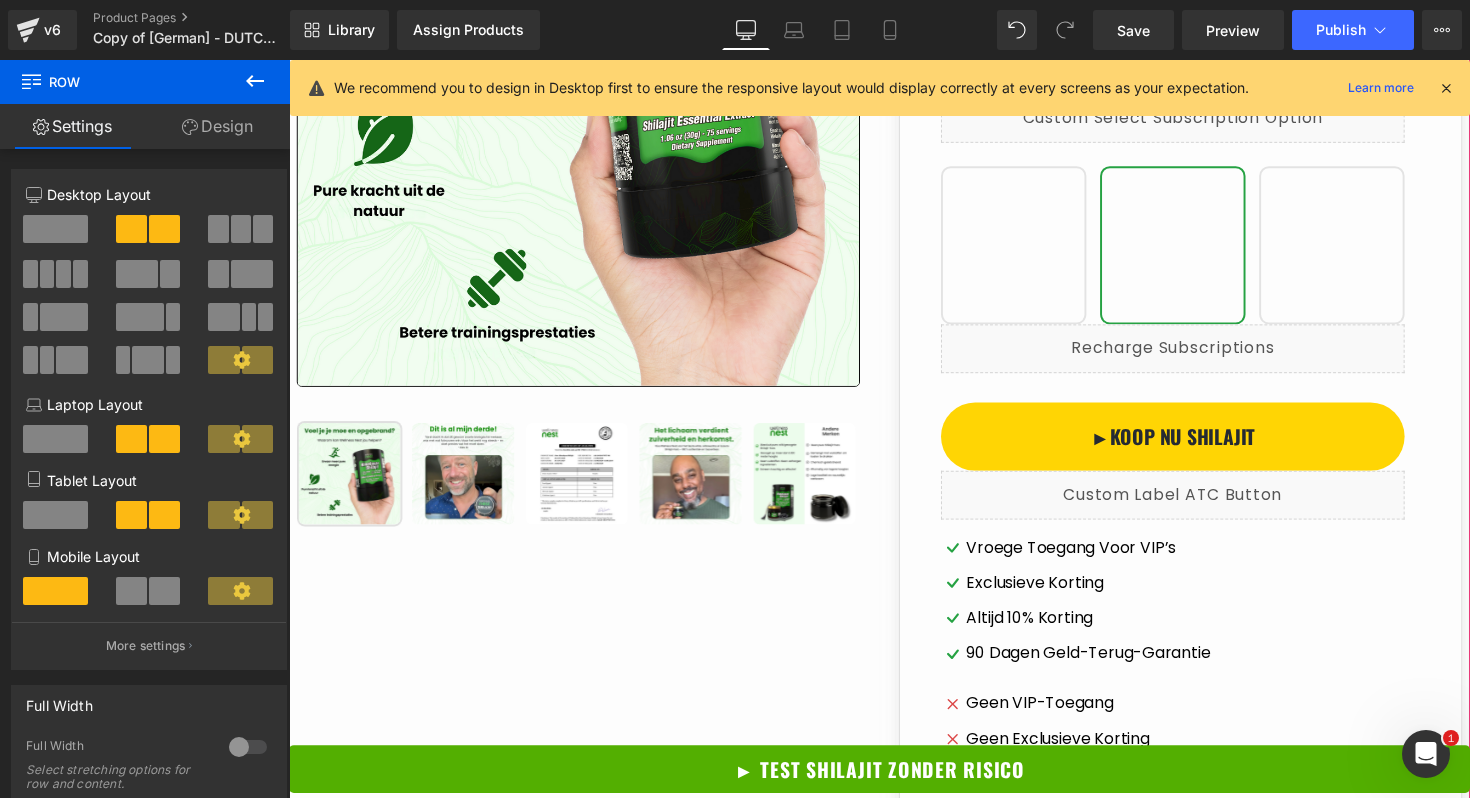 scroll, scrollTop: 635, scrollLeft: 0, axis: vertical 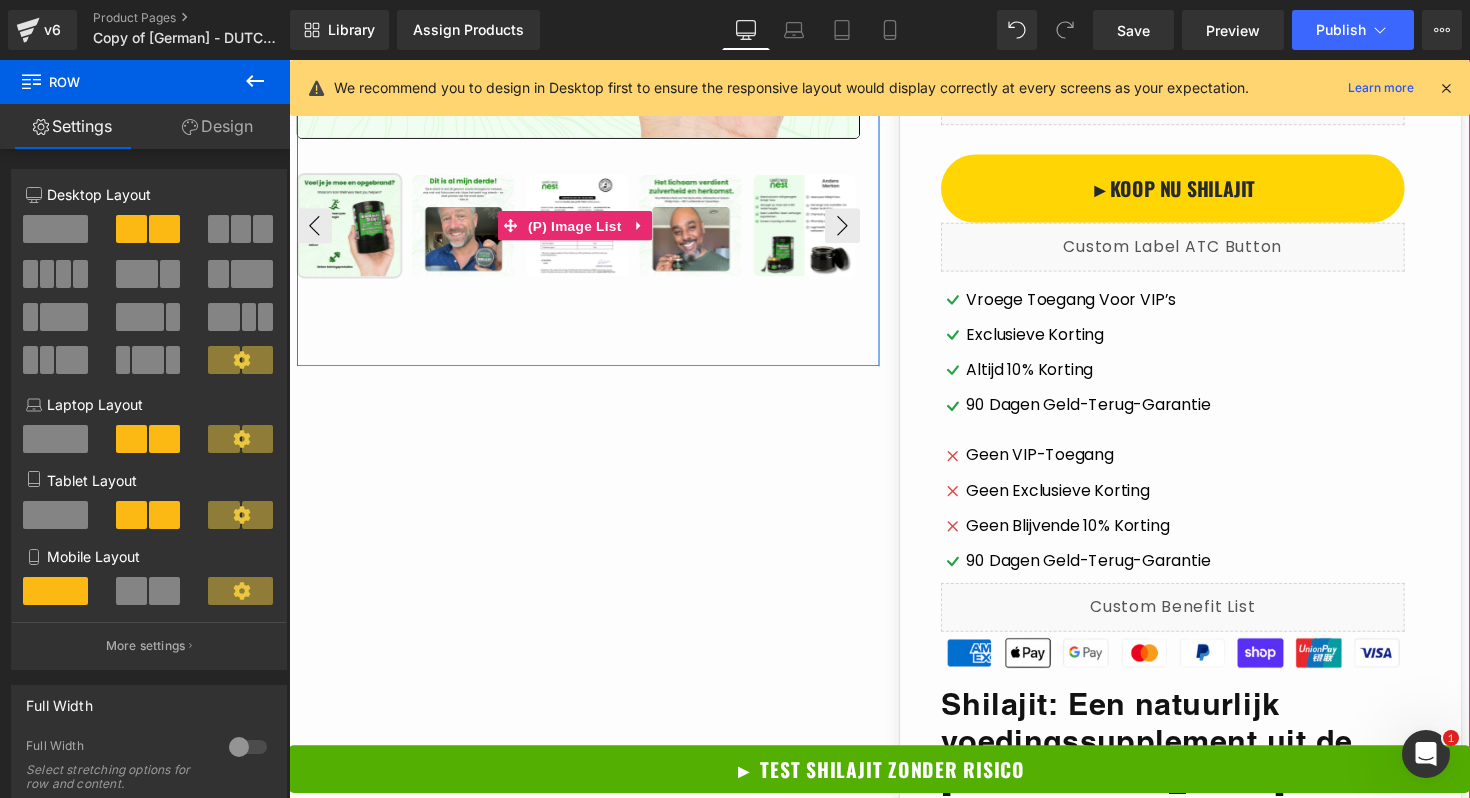 click at bounding box center (351, 230) 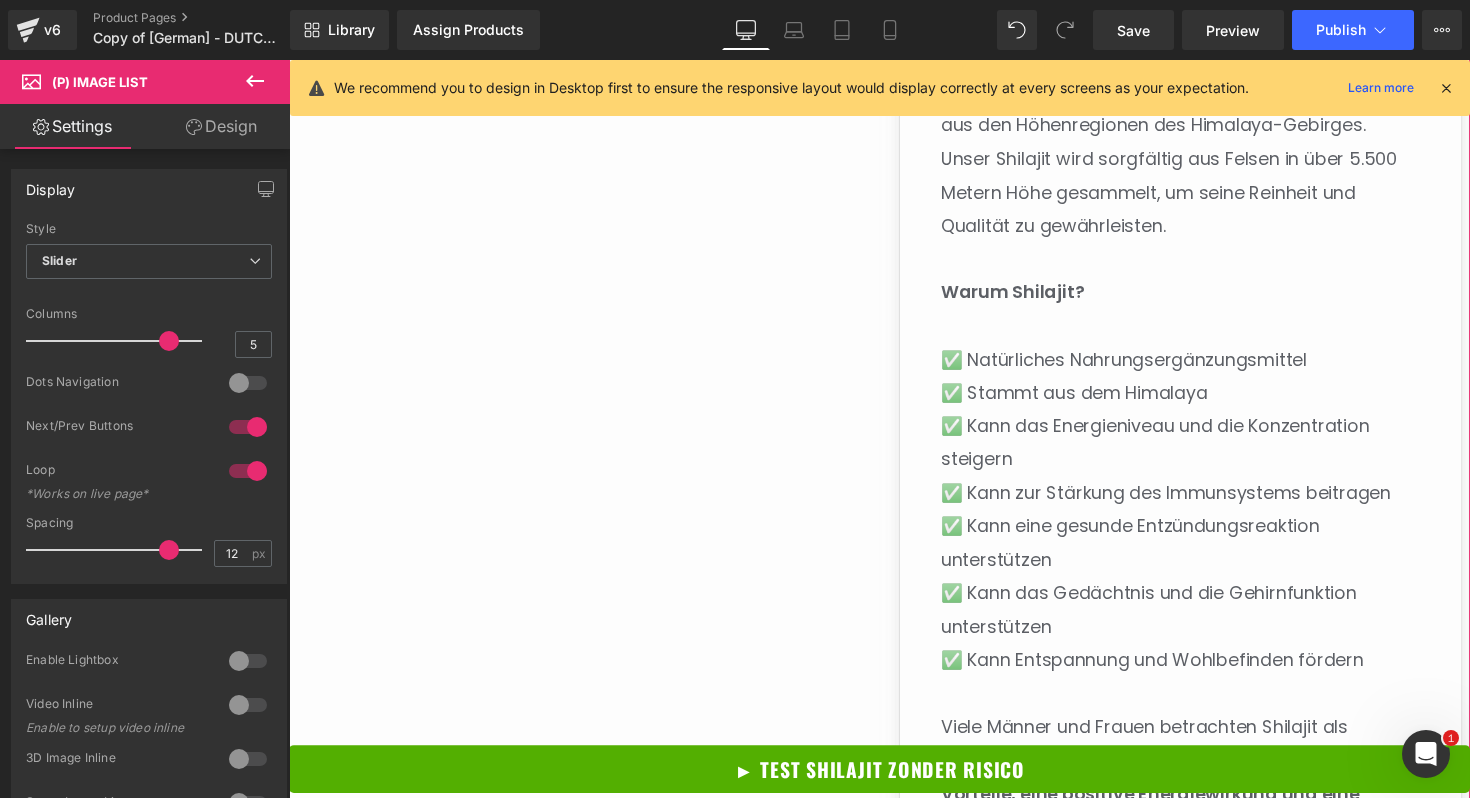 scroll, scrollTop: 1834, scrollLeft: 0, axis: vertical 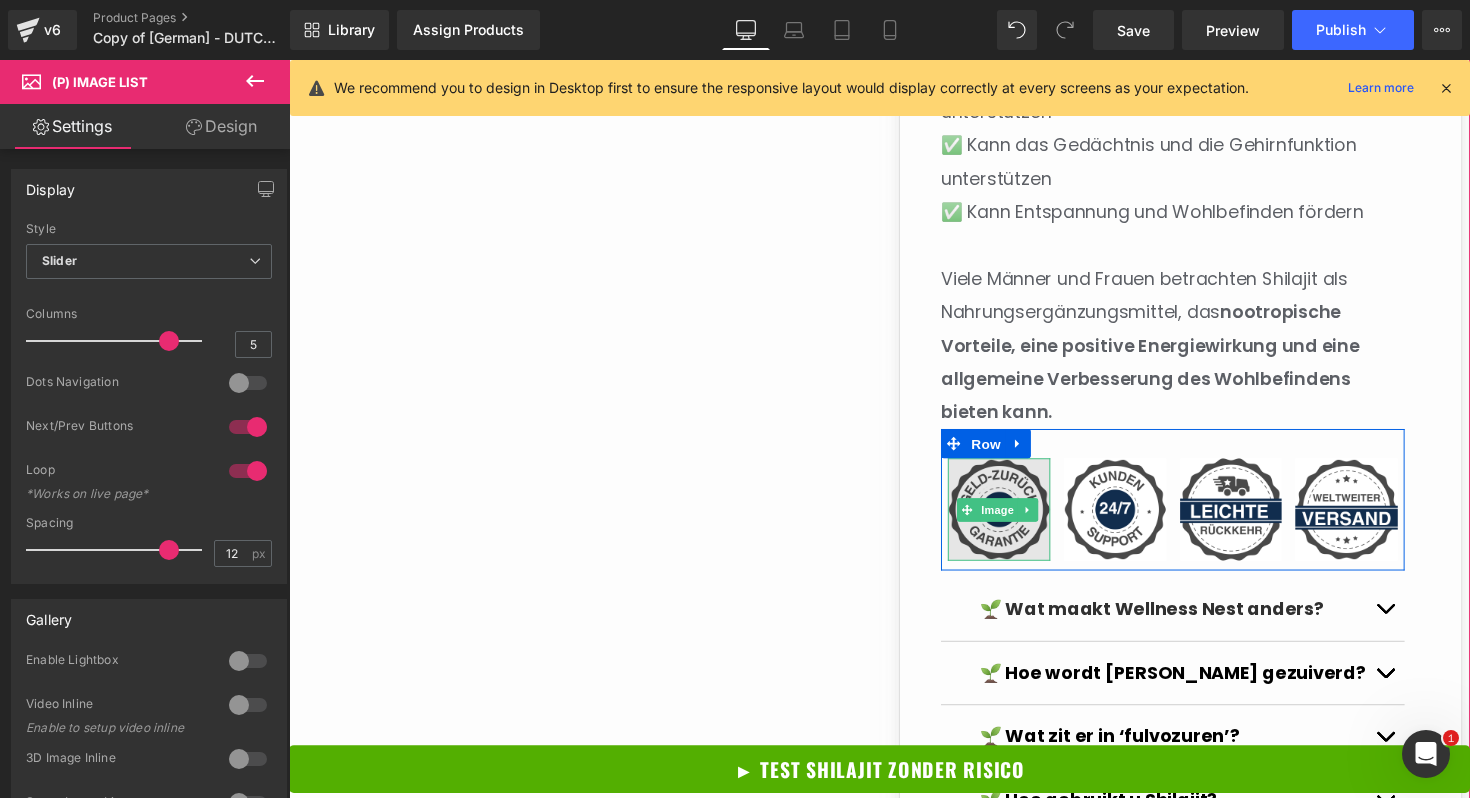 click at bounding box center (984, 521) 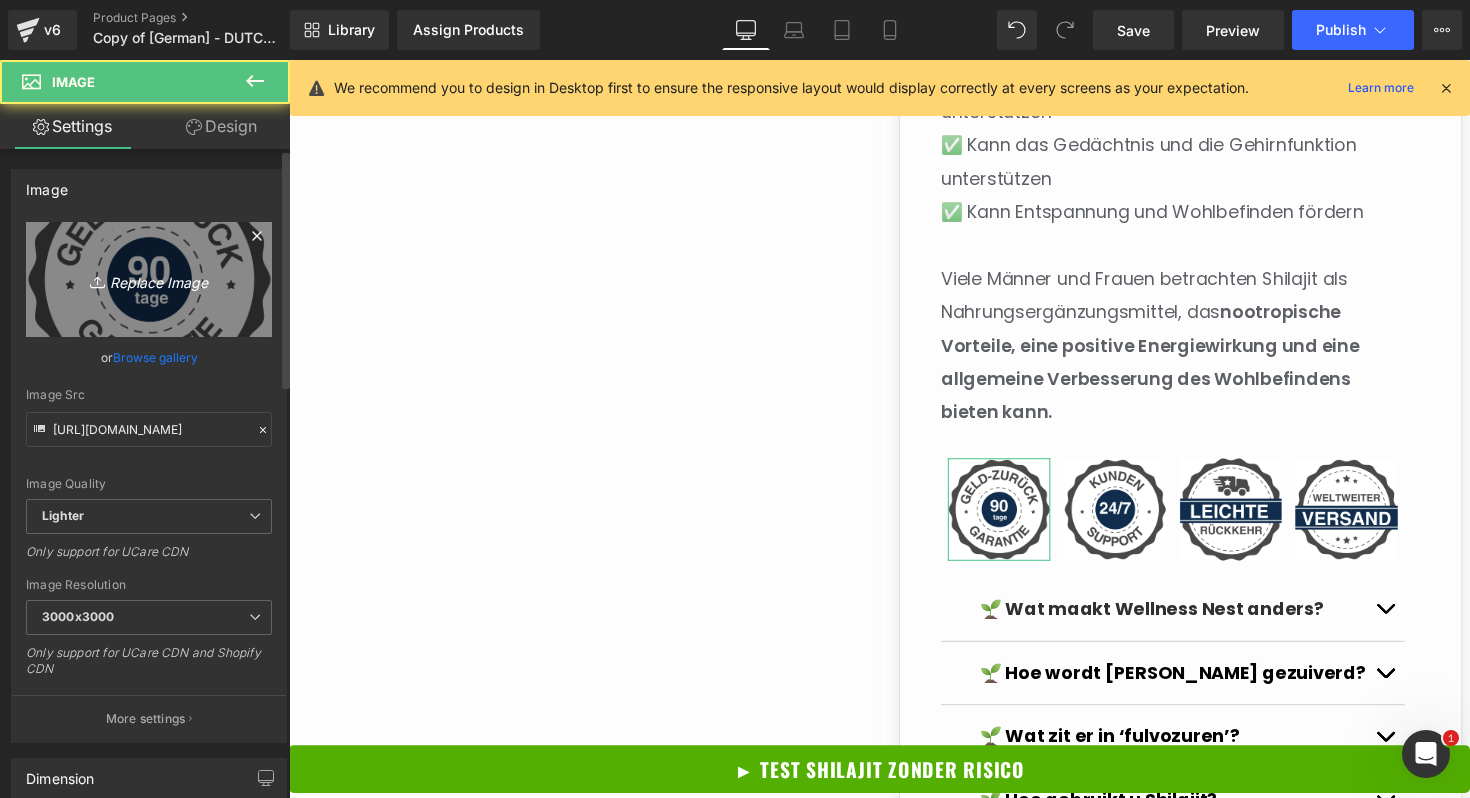 click on "Replace Image" at bounding box center [149, 279] 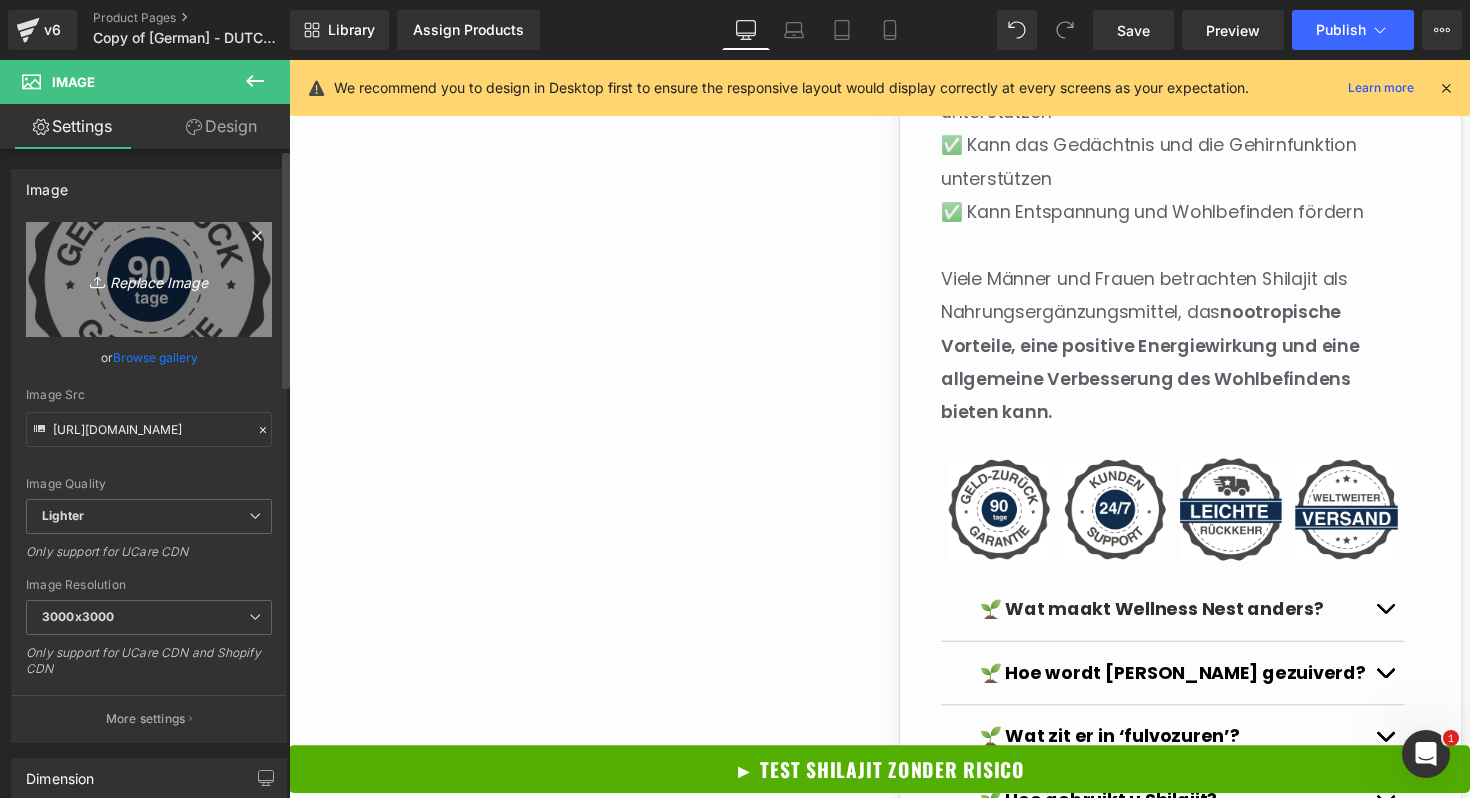 type on "C:\fakepath\DUTCH 1.png" 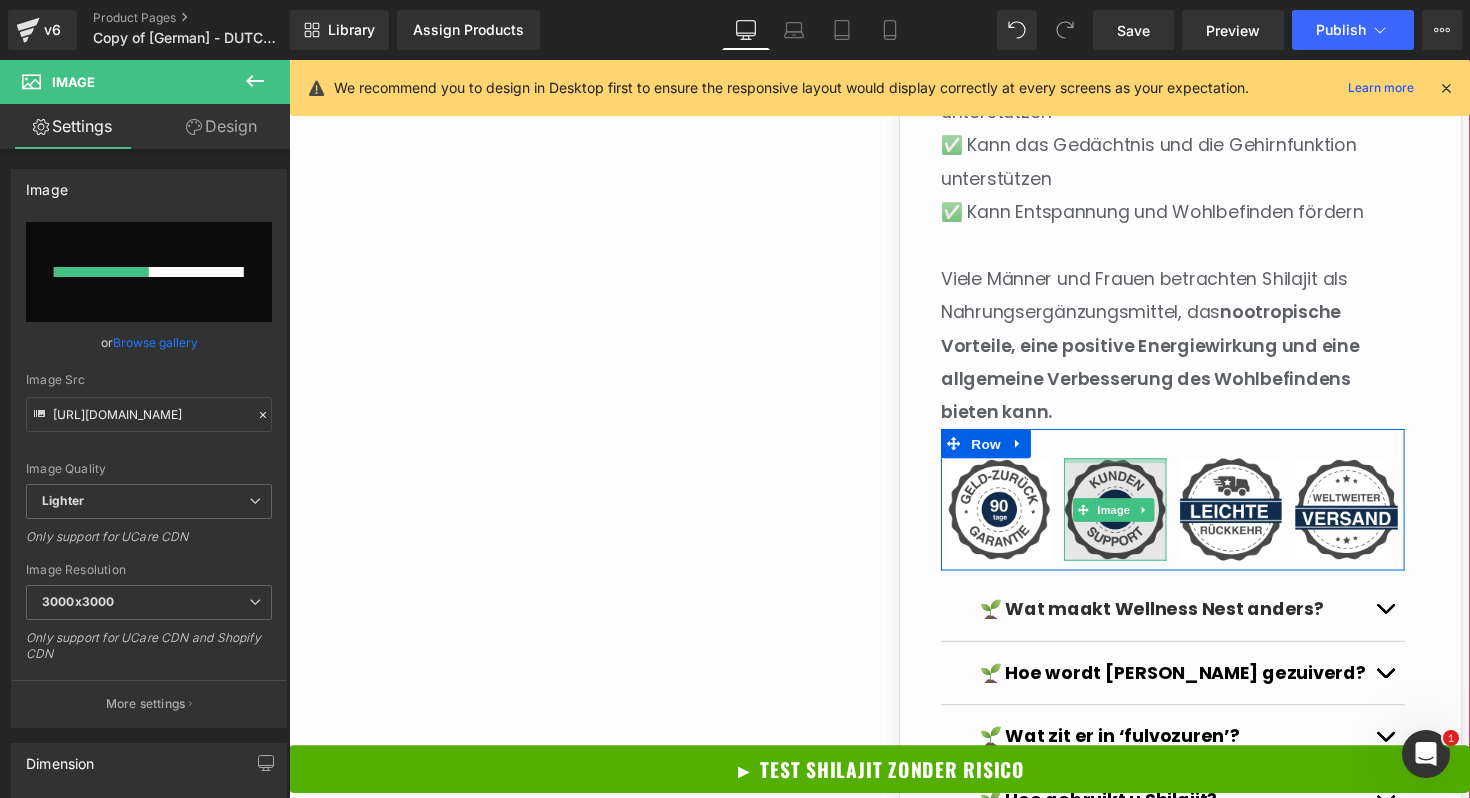 type 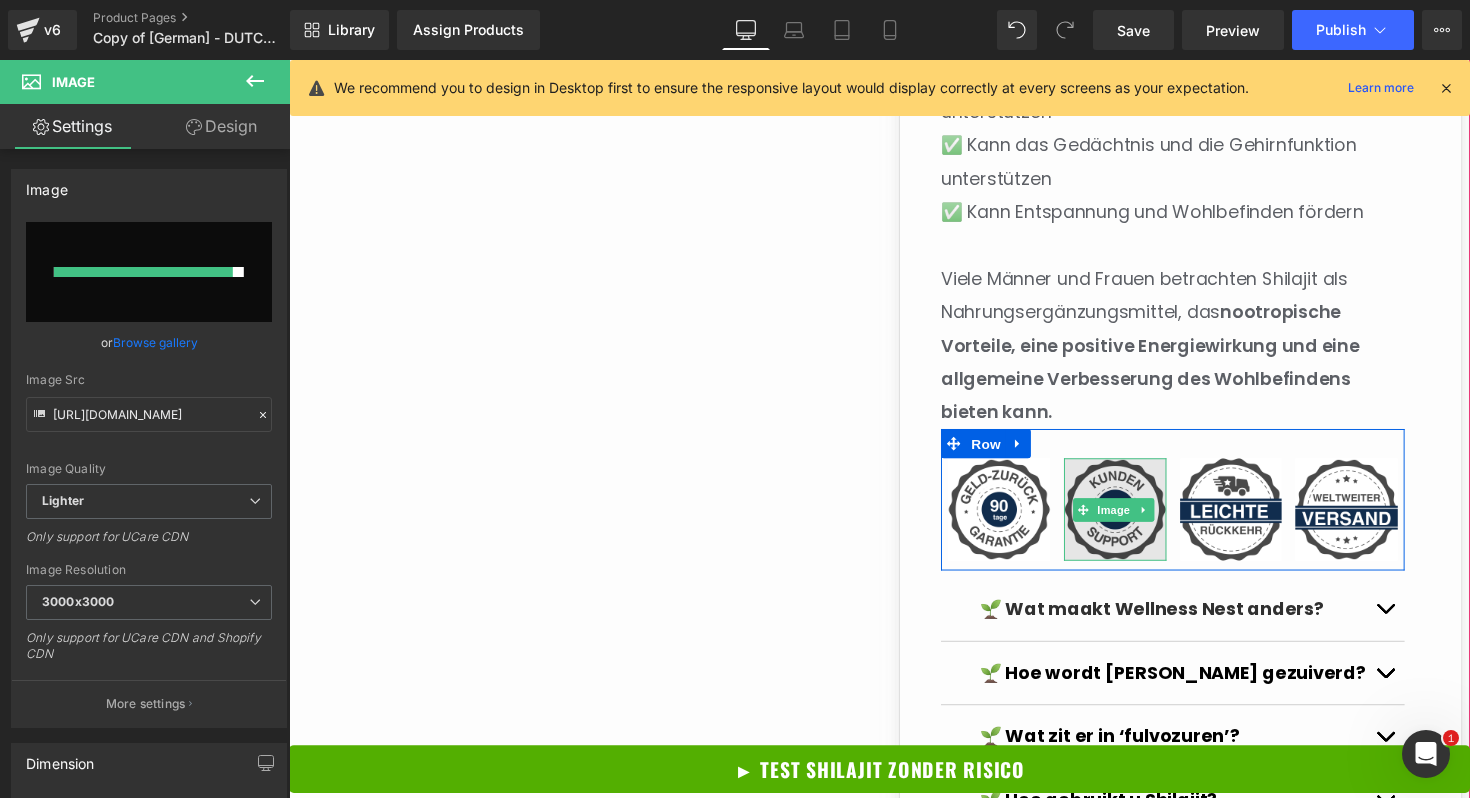 type on "https://ucarecdn.com/a2d07291-812d-4efd-8653-0c75021ed302/-/format/auto/-/preview/3000x3000/-/quality/lighter/DUTCH%201.png" 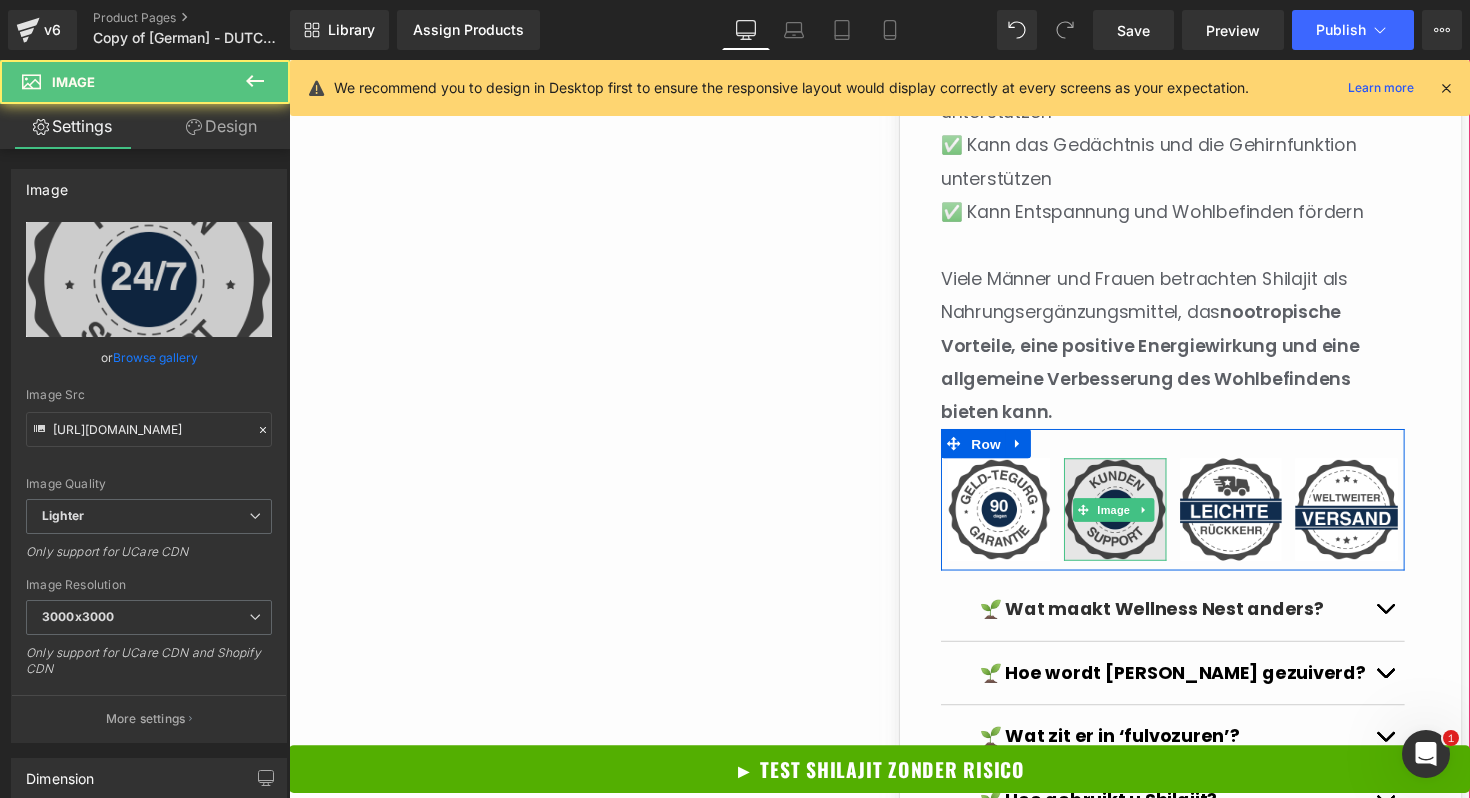 click at bounding box center [1135, 520] 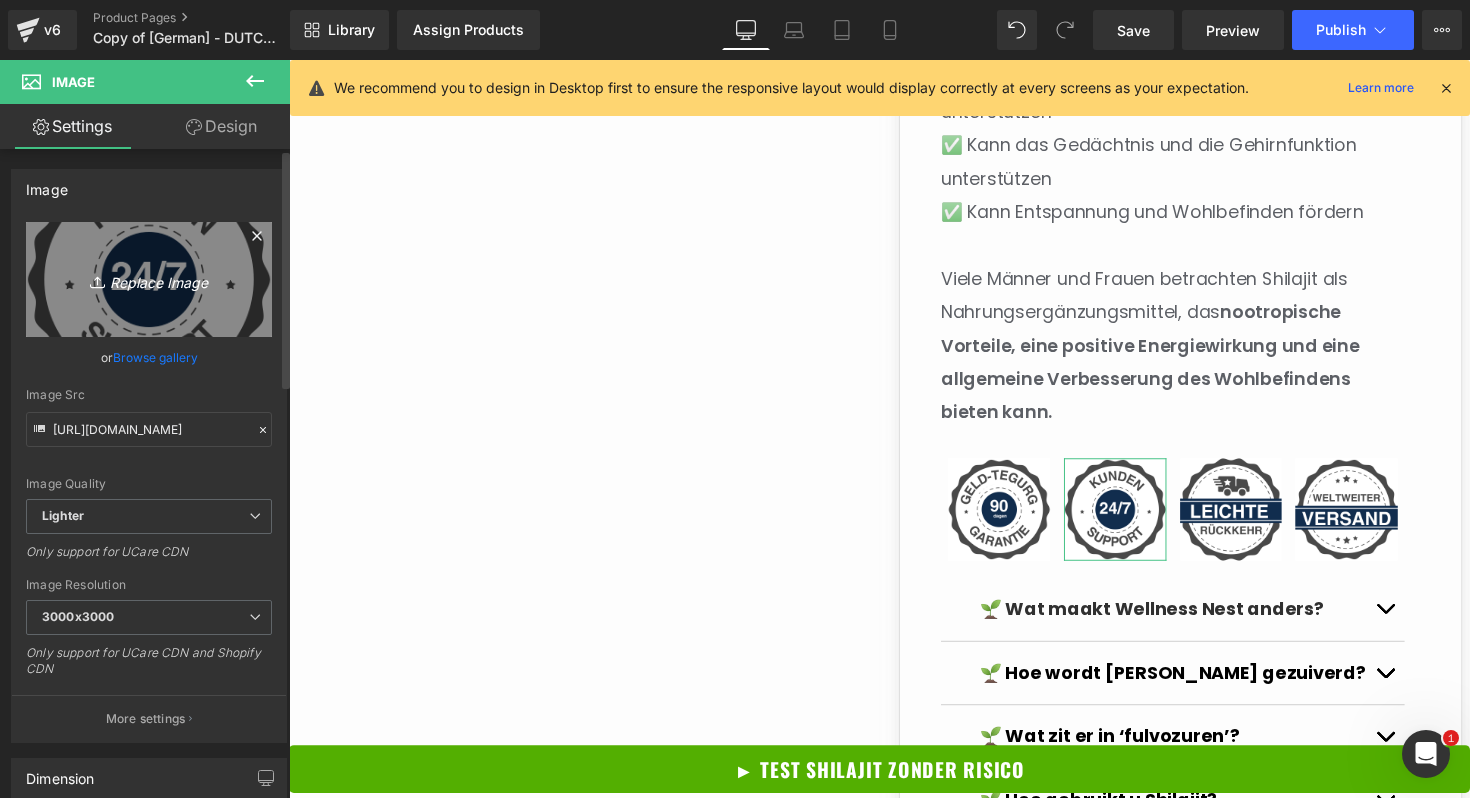 click on "Replace Image" at bounding box center [149, 279] 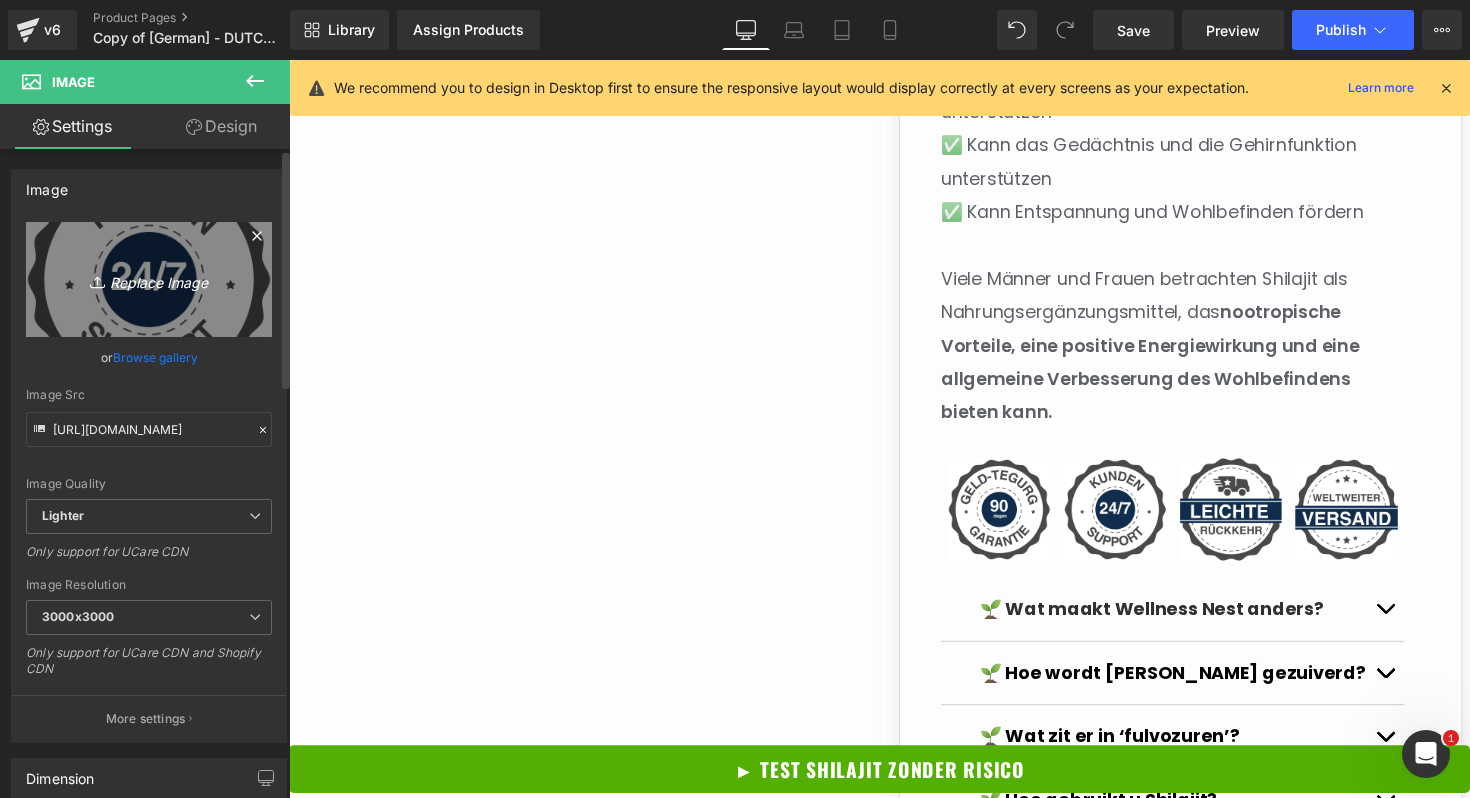 type on "C:\fakepath\10.png" 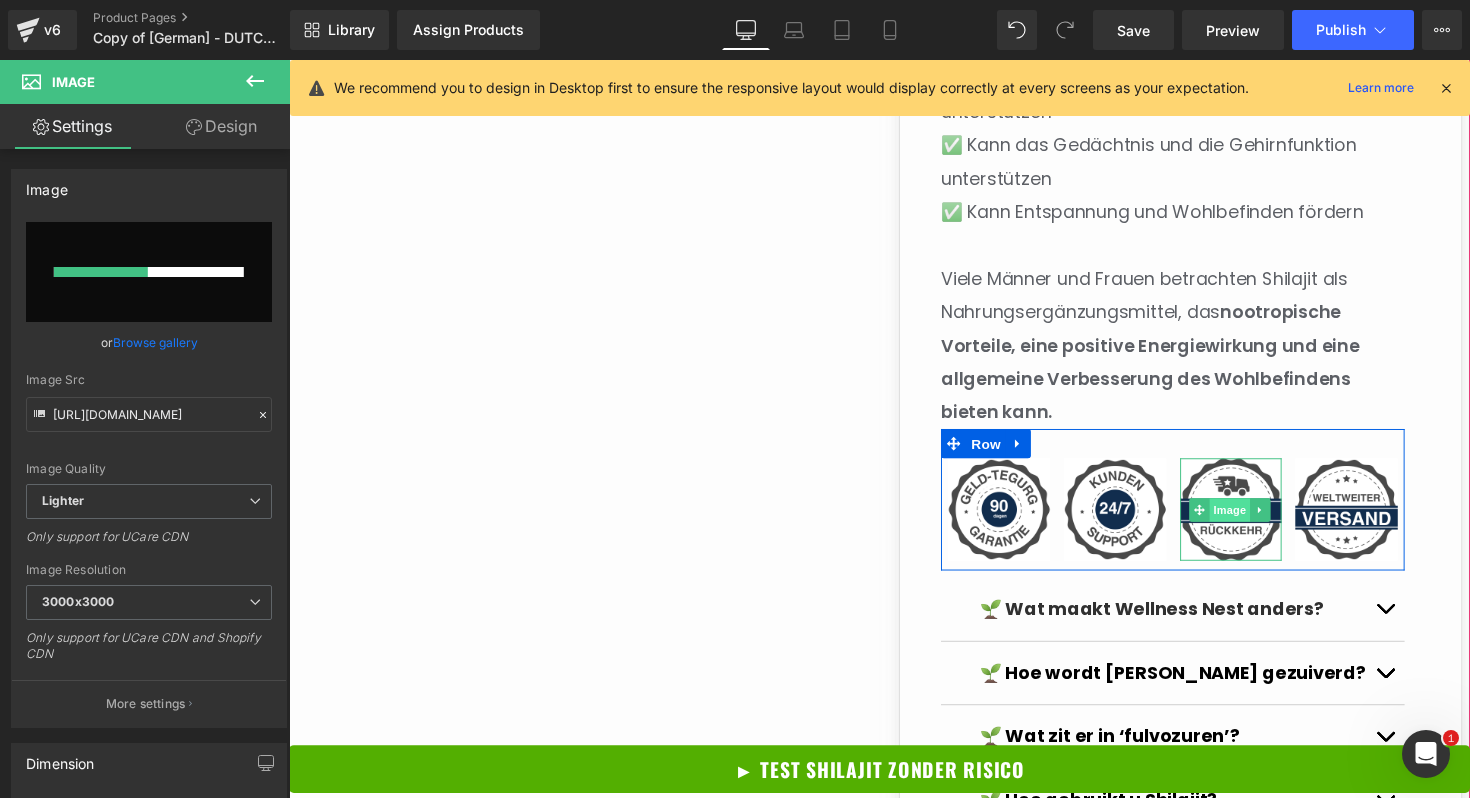 type 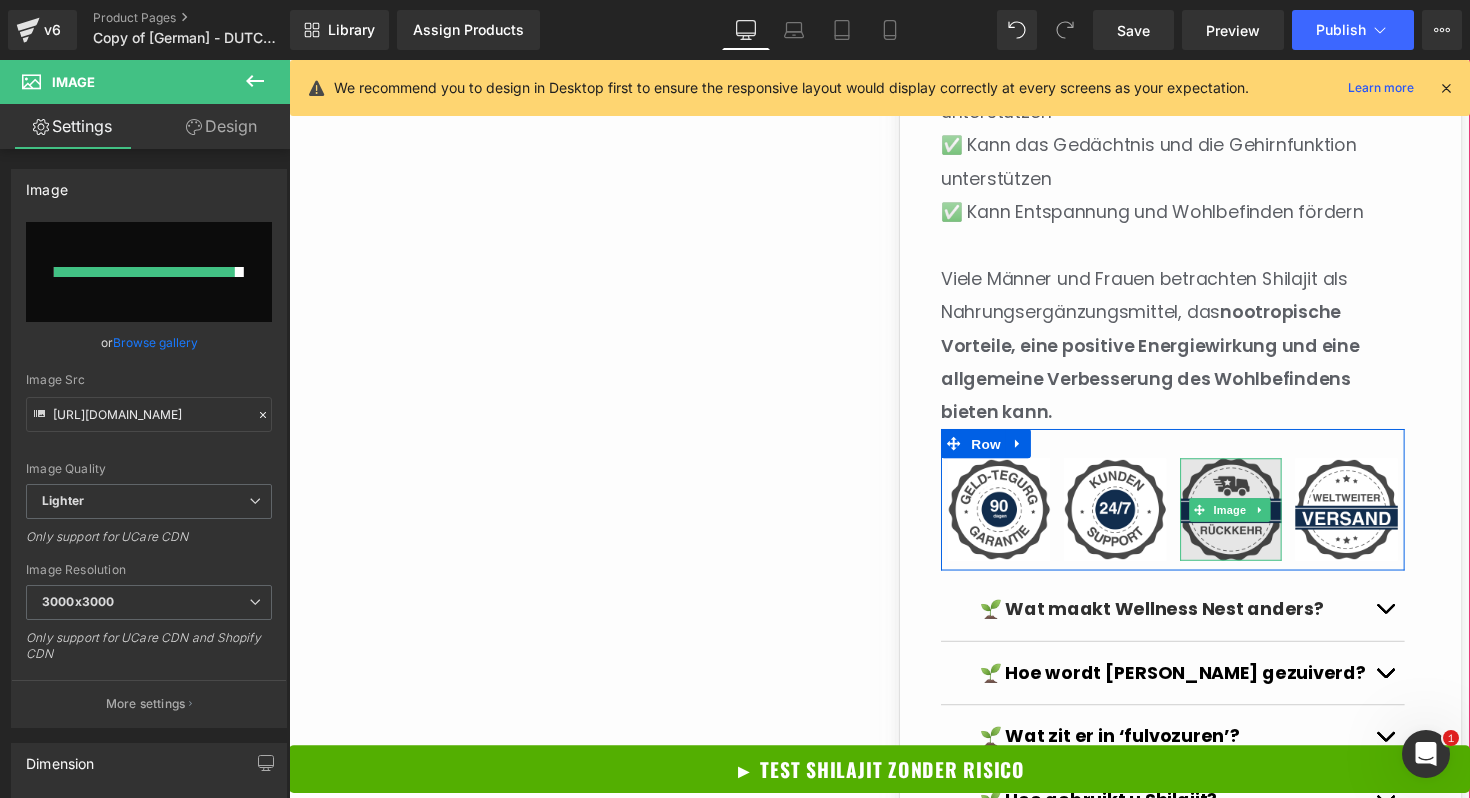 type on "https://ucarecdn.com/b5e966cc-053f-4b49-b01e-eb232246e0f2/-/format/auto/-/preview/3000x3000/-/quality/lighter/10.png" 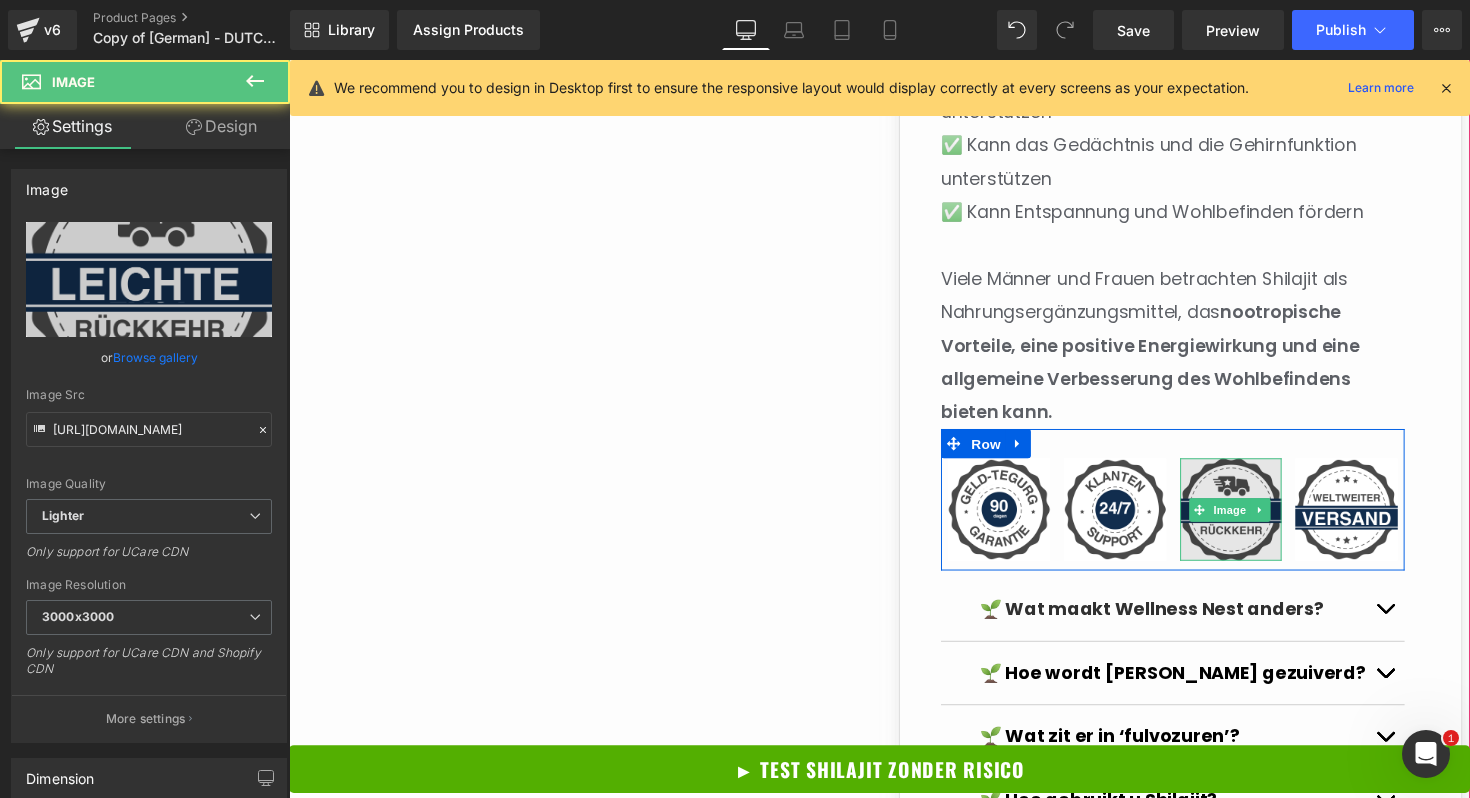 click at bounding box center (1254, 520) 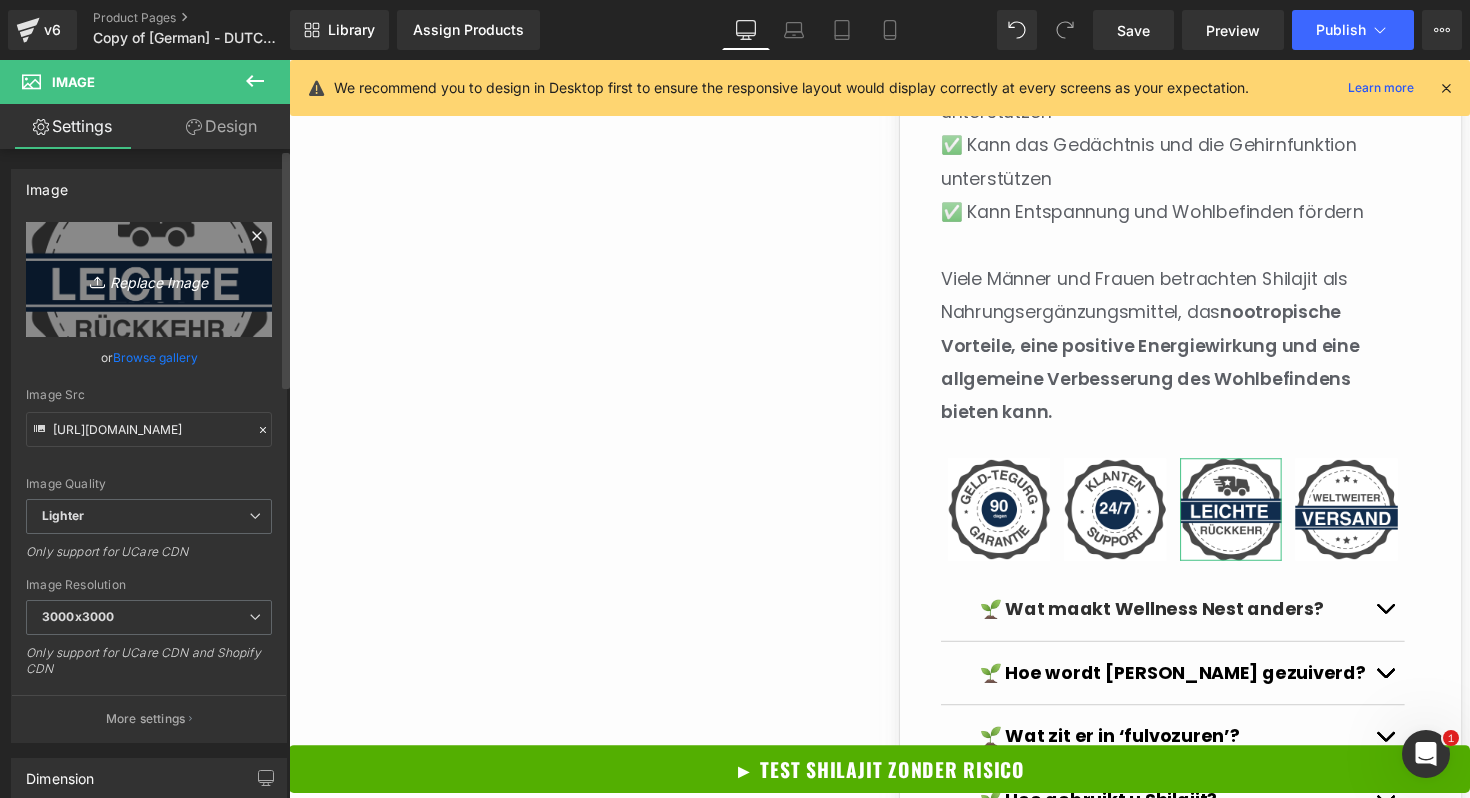 click on "Replace Image" at bounding box center [149, 279] 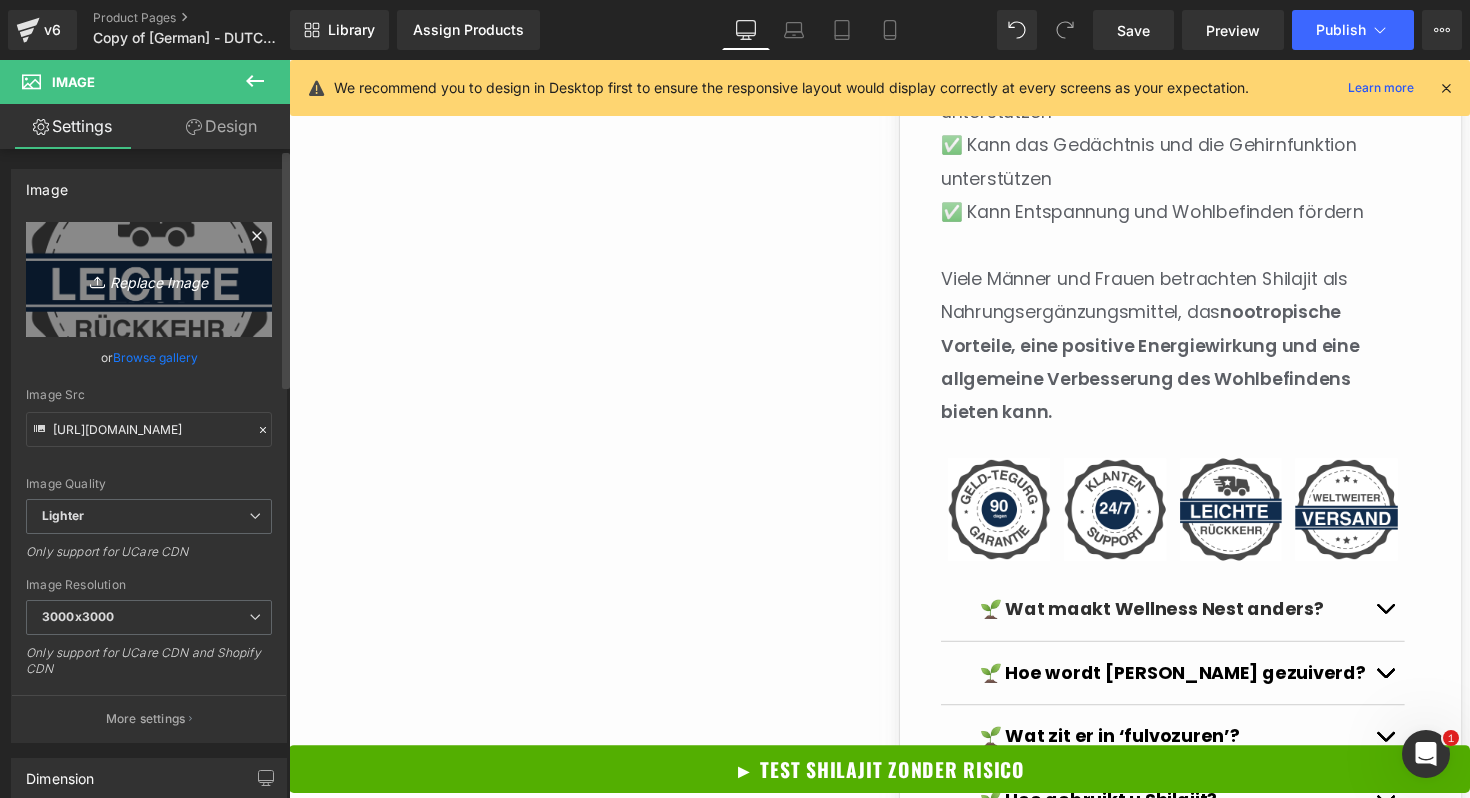 type on "C:\fakepath\11.png" 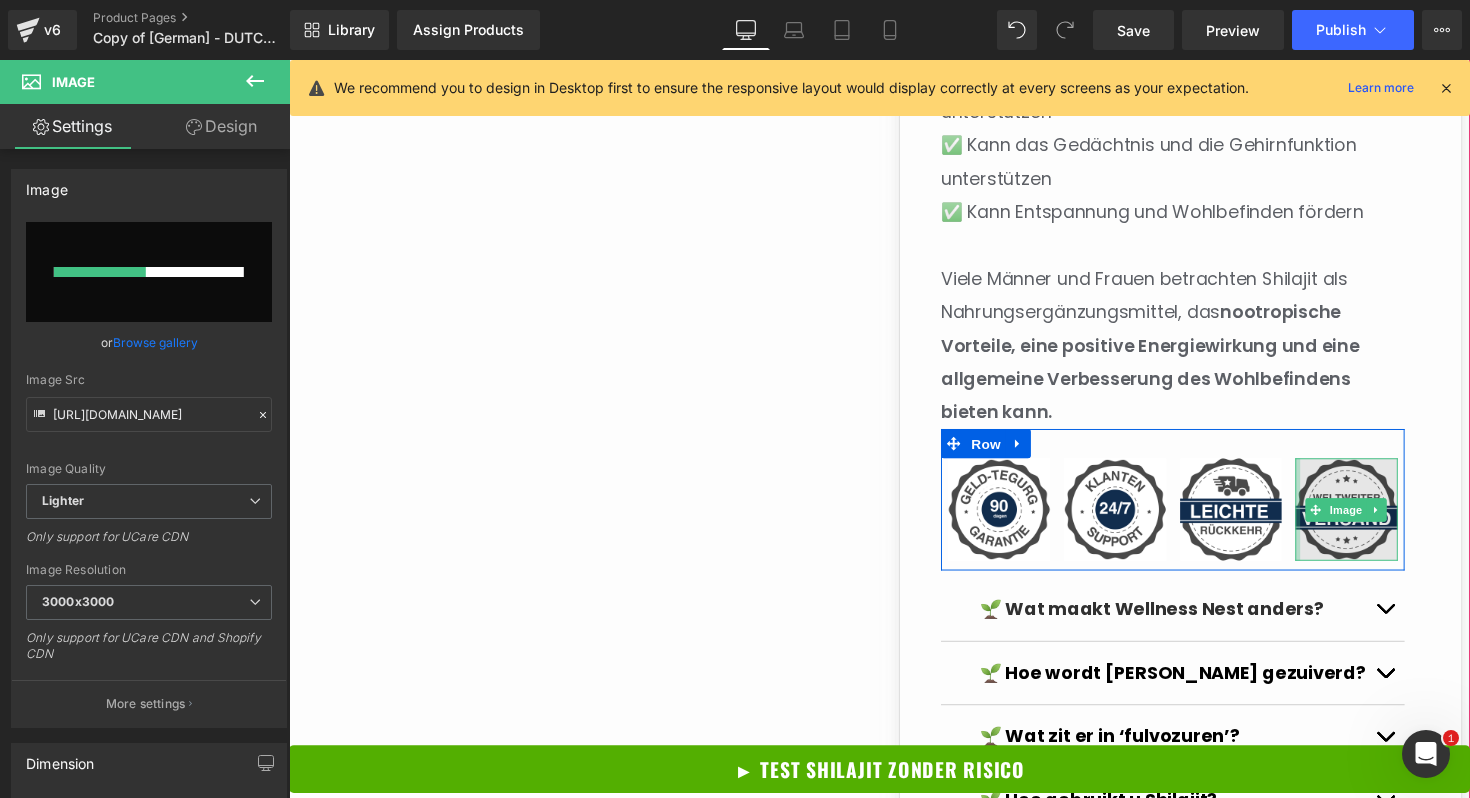 type 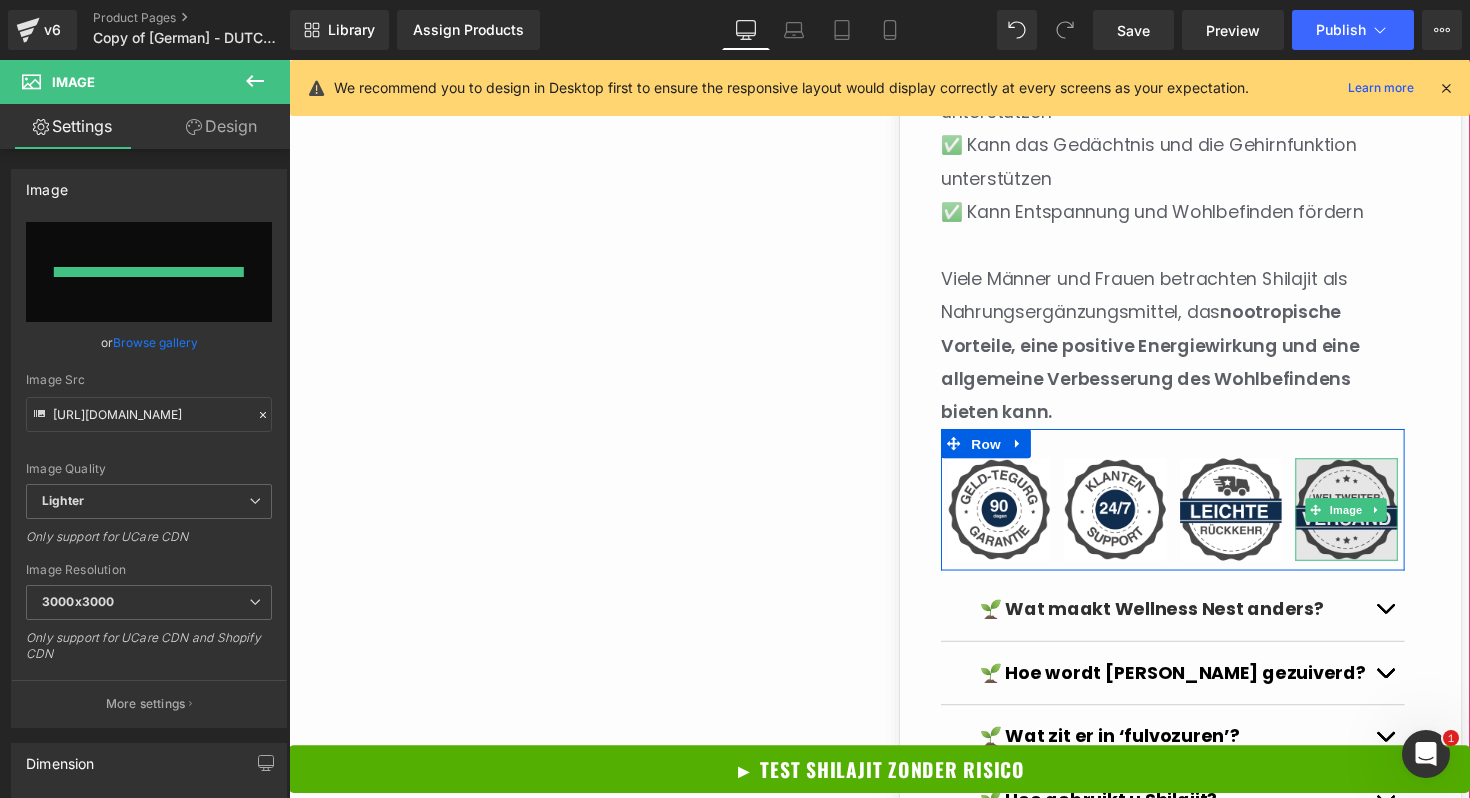 type on "https://ucarecdn.com/767a816b-e225-49df-bea1-beca1e745692/-/format/auto/-/preview/3000x3000/-/quality/lighter/11.png" 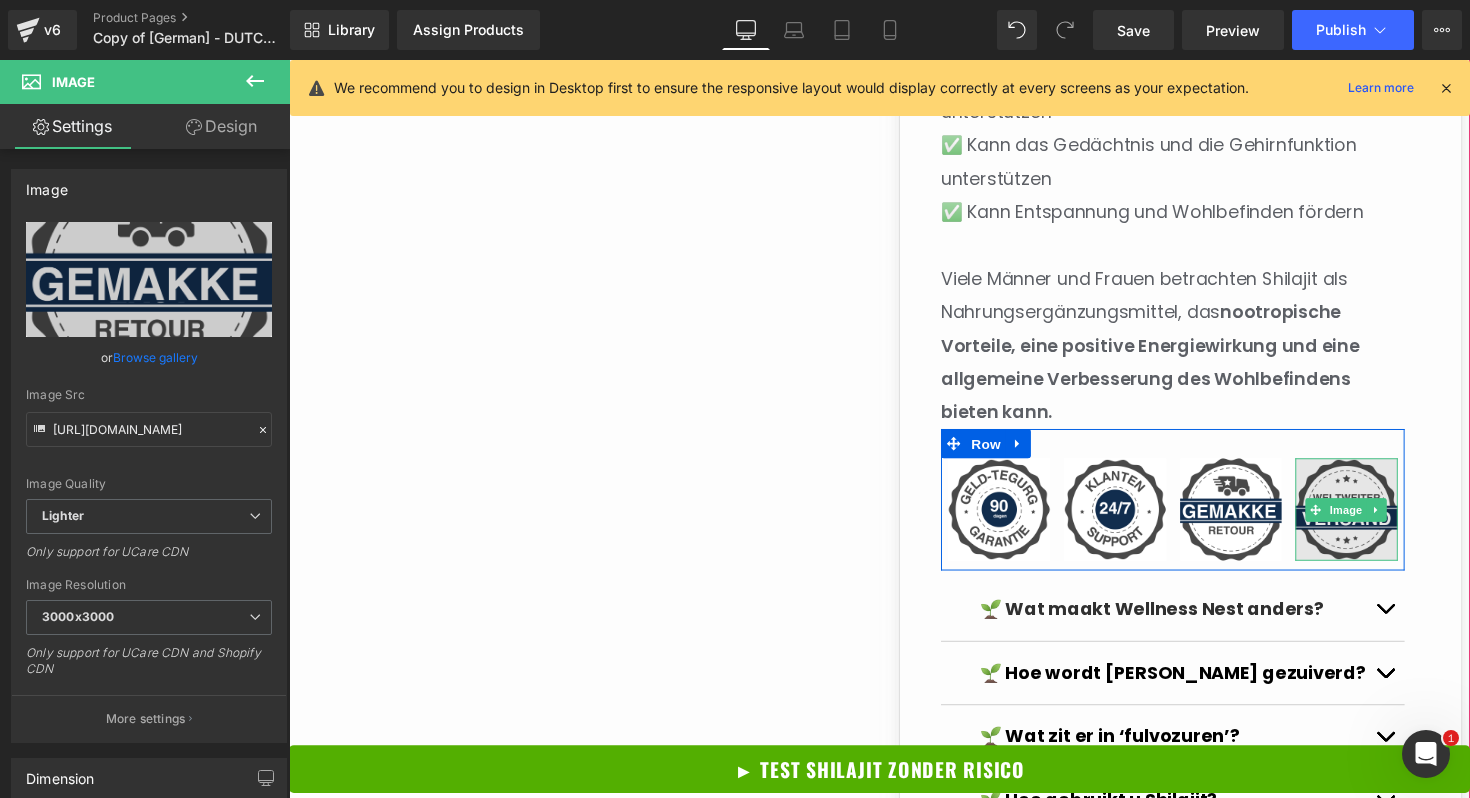 click at bounding box center (1372, 520) 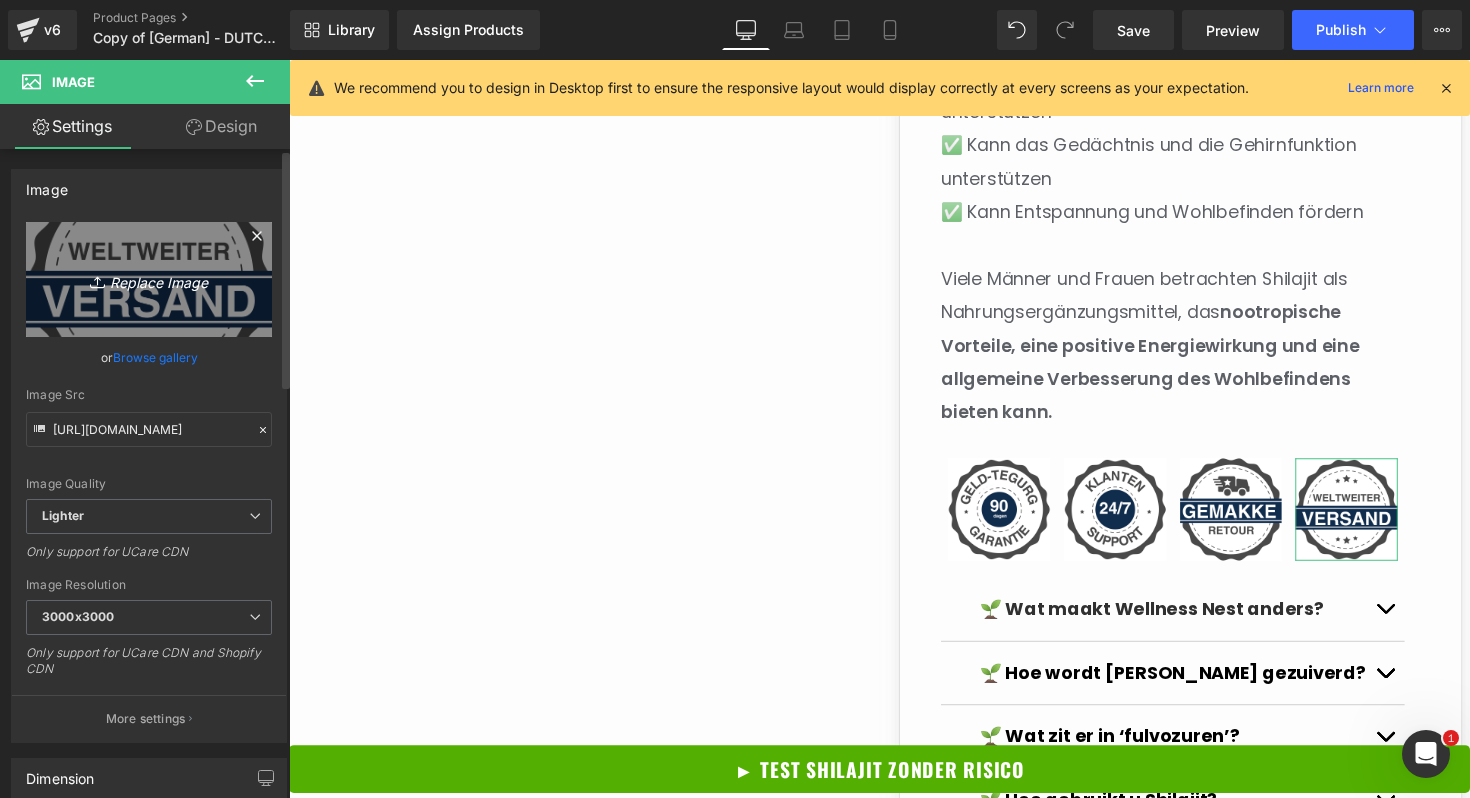 click on "Replace Image" at bounding box center (149, 279) 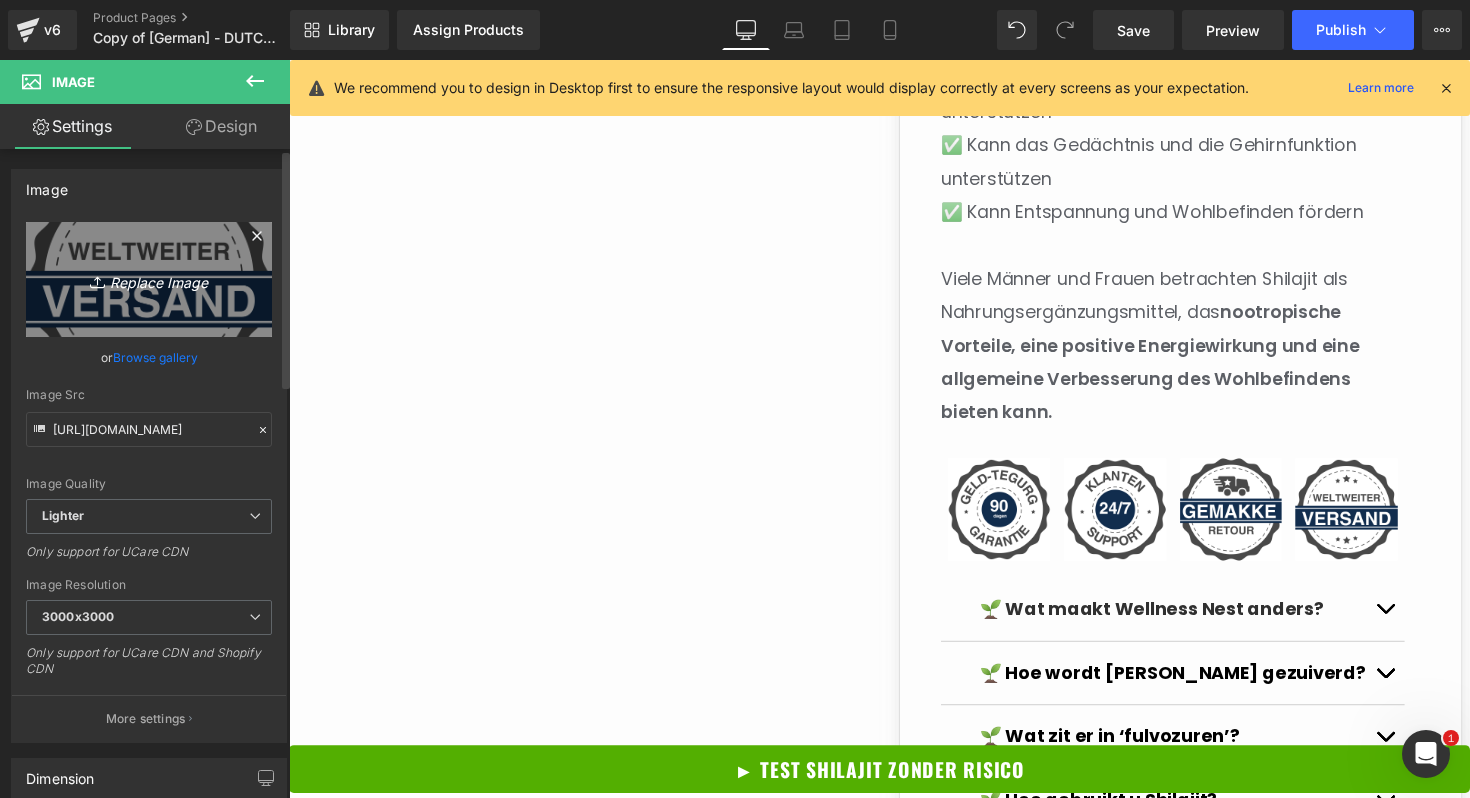 type on "C:\fakepath\12.png" 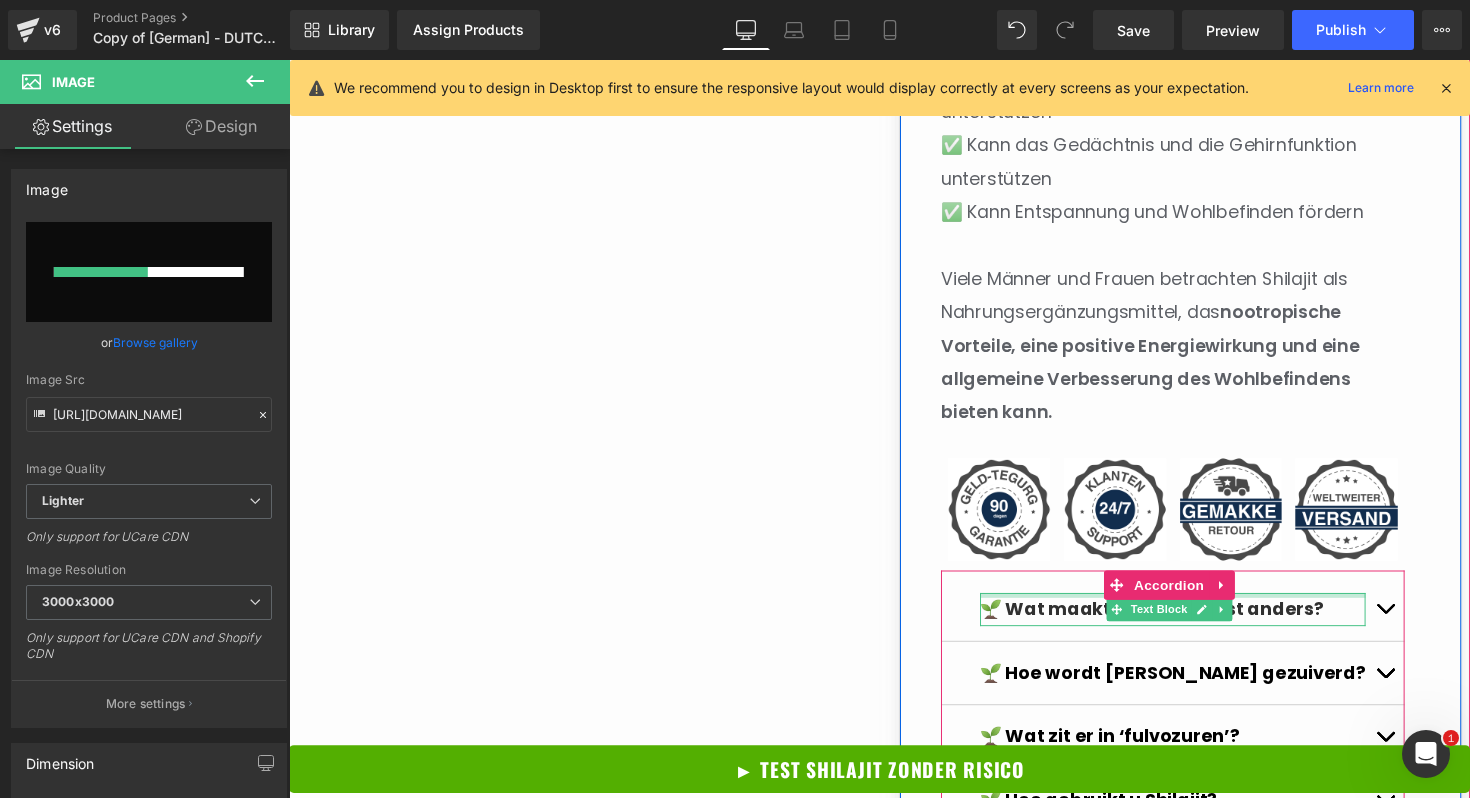 type 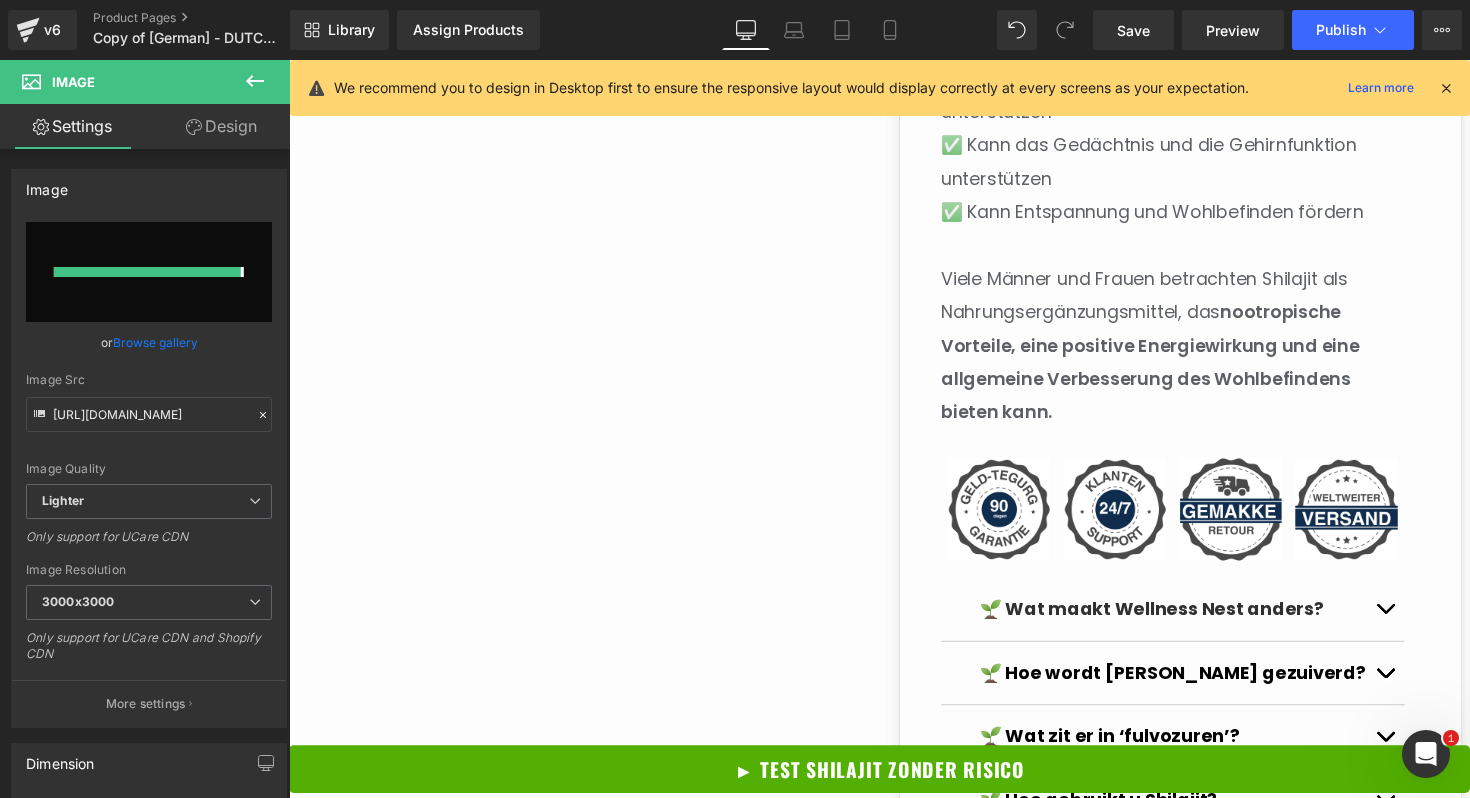 type on "https://ucarecdn.com/6072788f-7596-4ded-9f29-4810f4257186/-/format/auto/-/preview/3000x3000/-/quality/lighter/12.png" 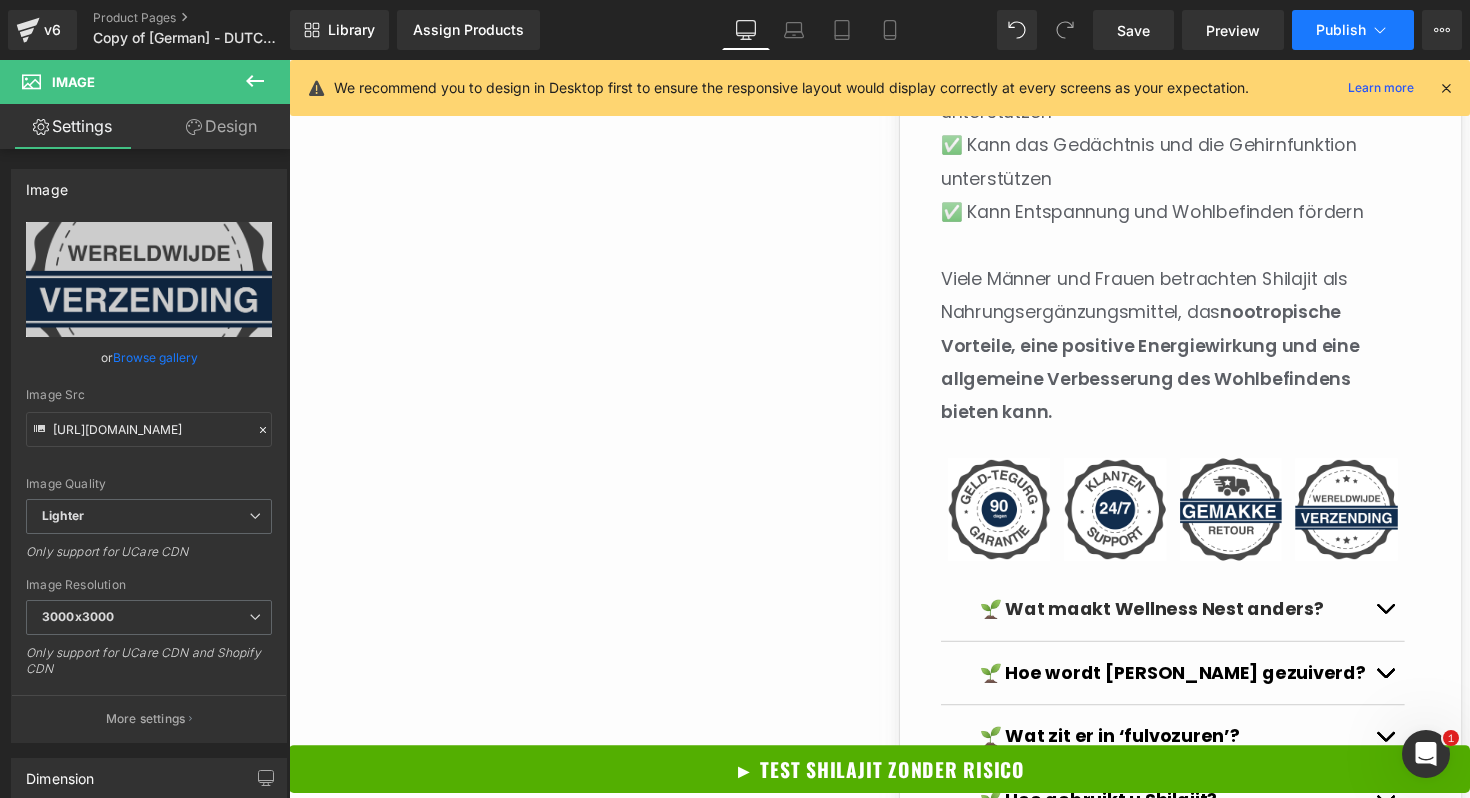 click on "Publish" at bounding box center (1341, 30) 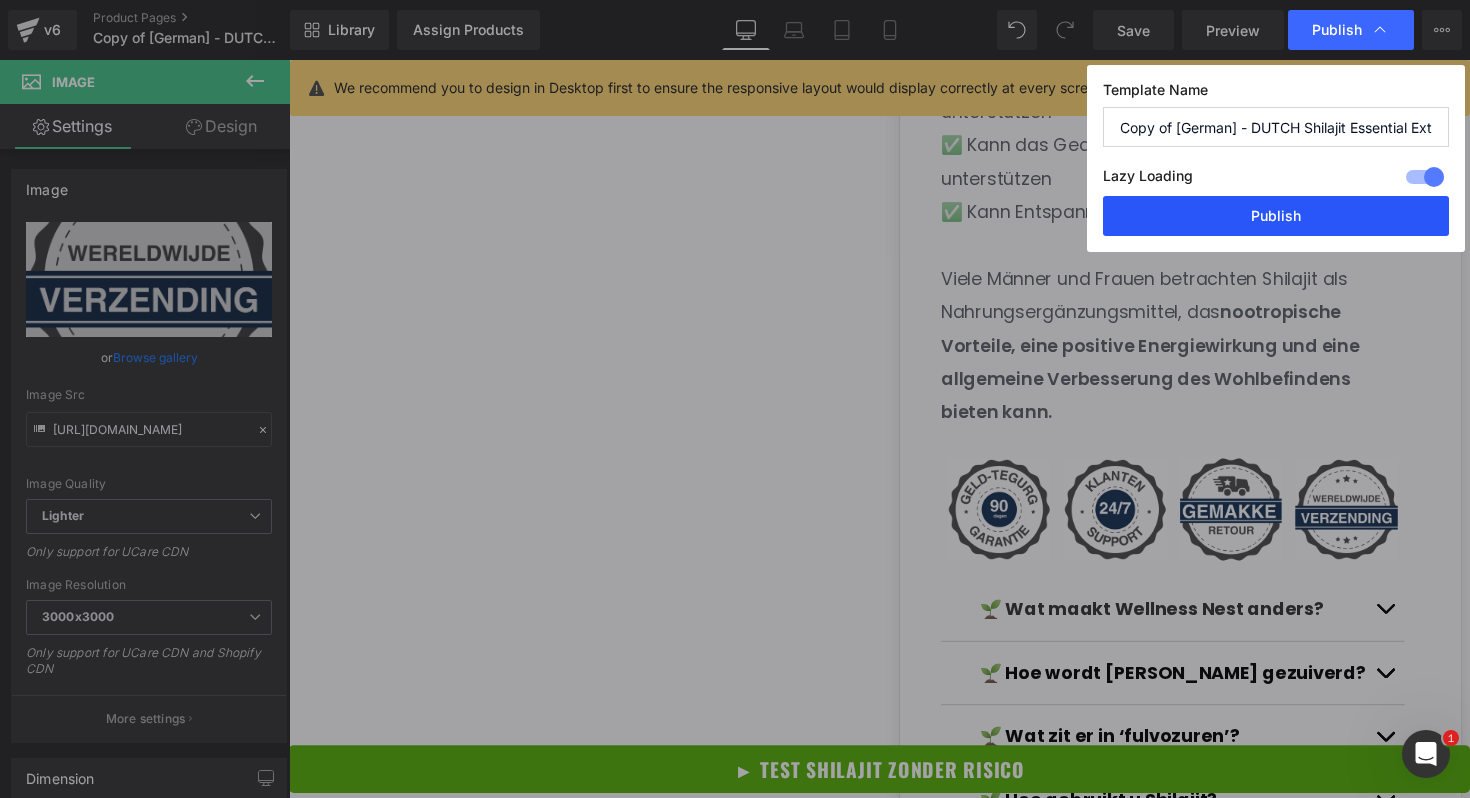drag, startPoint x: 1305, startPoint y: 209, endPoint x: 639, endPoint y: 181, distance: 666.5883 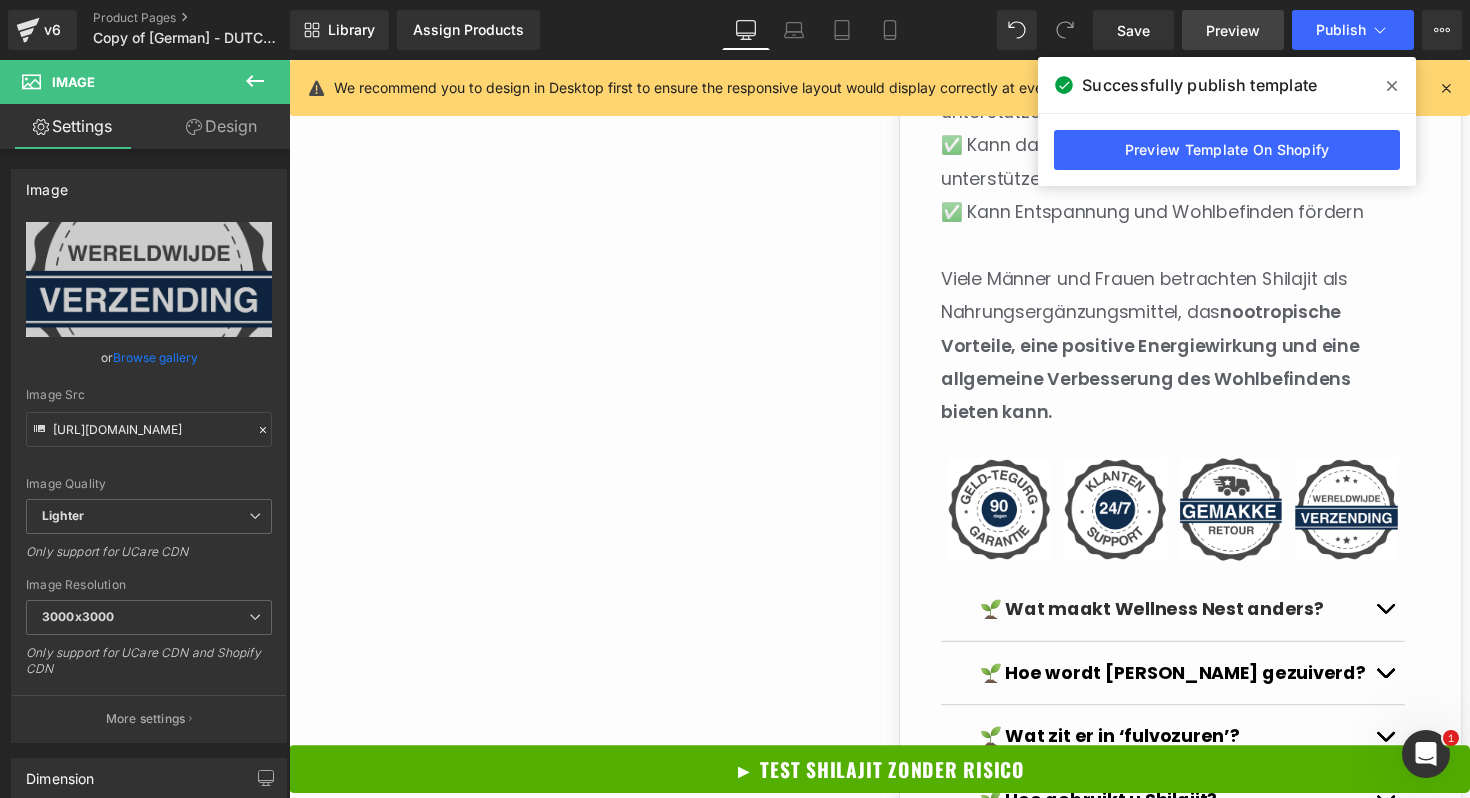 click on "Preview" at bounding box center [1233, 30] 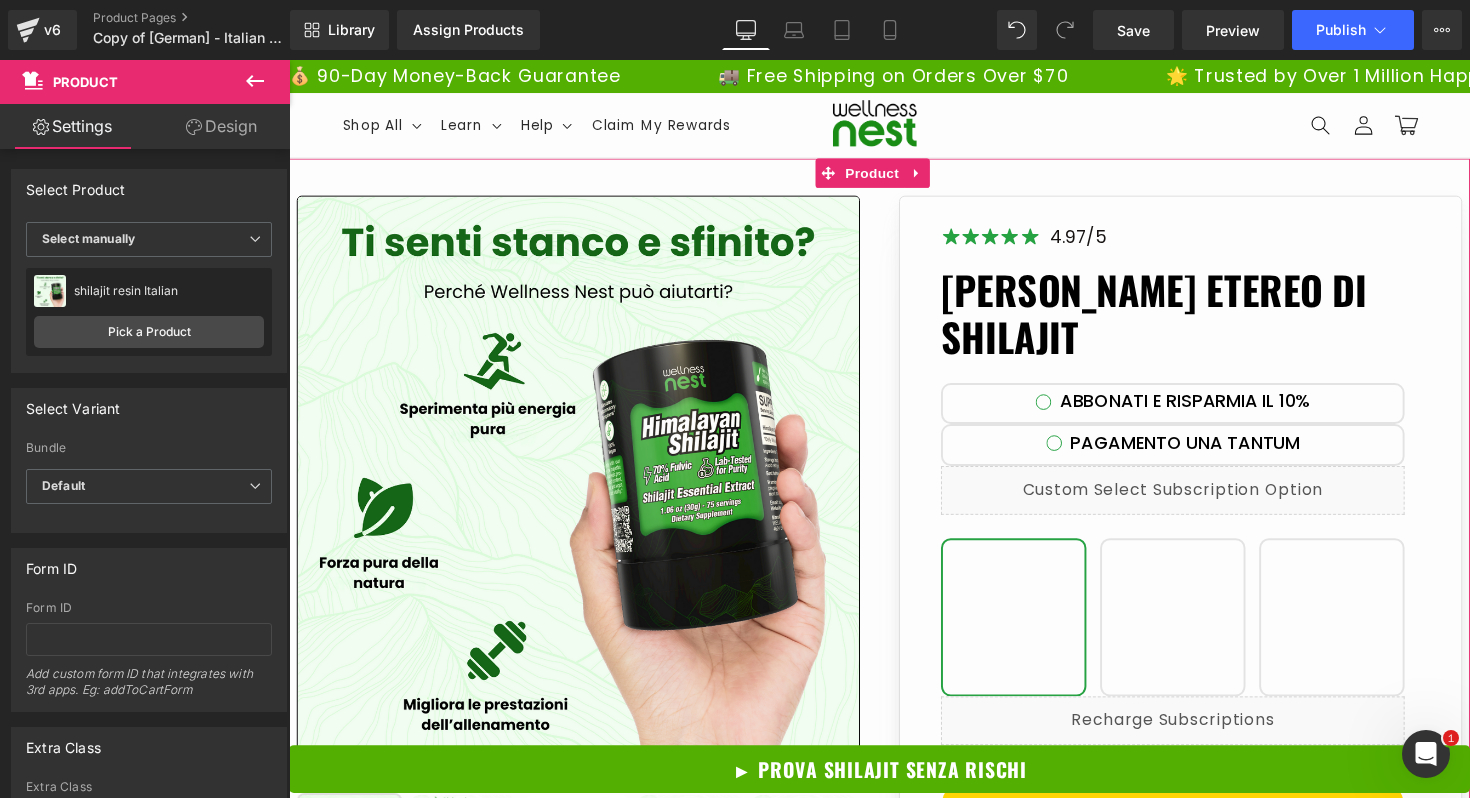 scroll, scrollTop: 255, scrollLeft: 0, axis: vertical 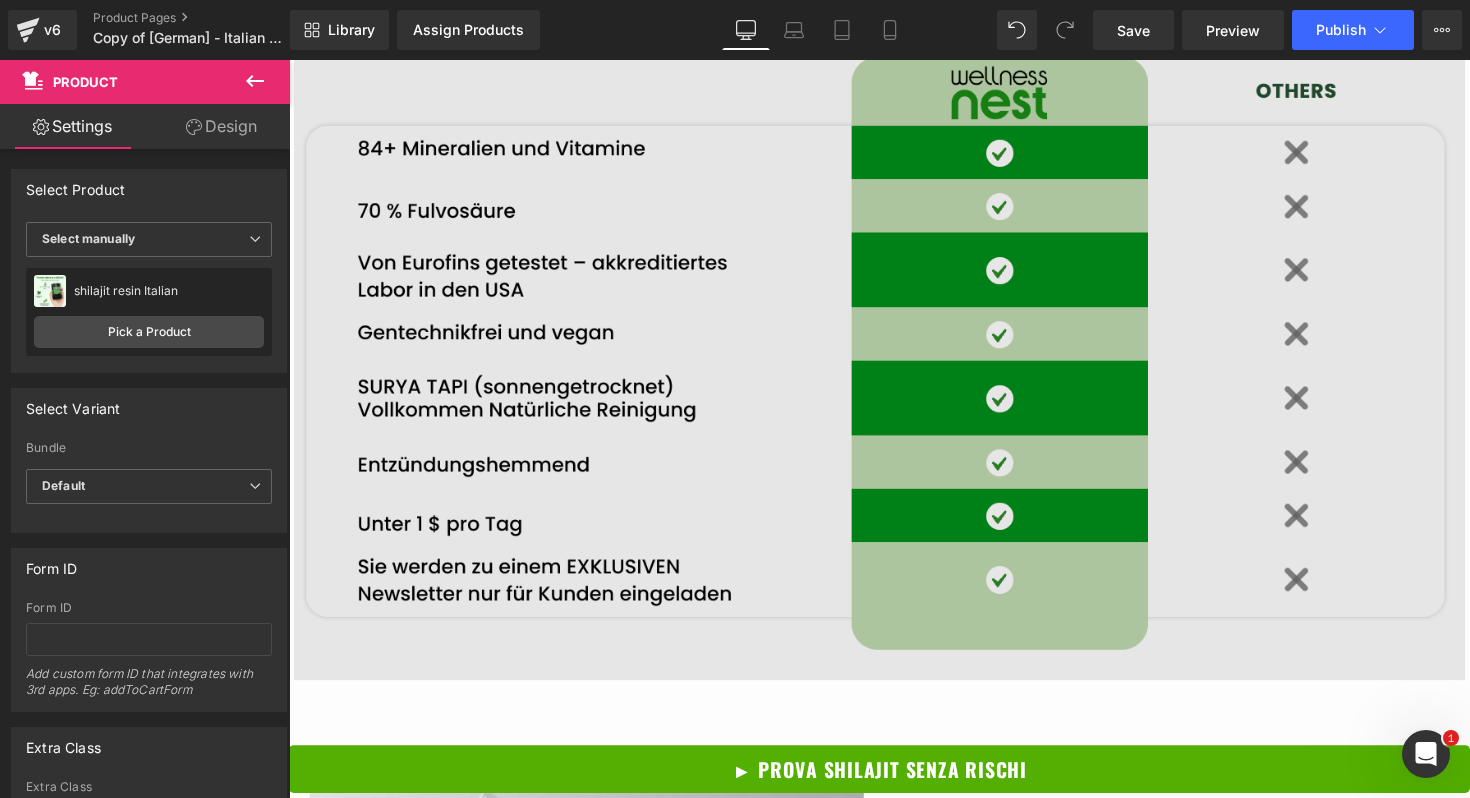 click at bounding box center [894, 368] 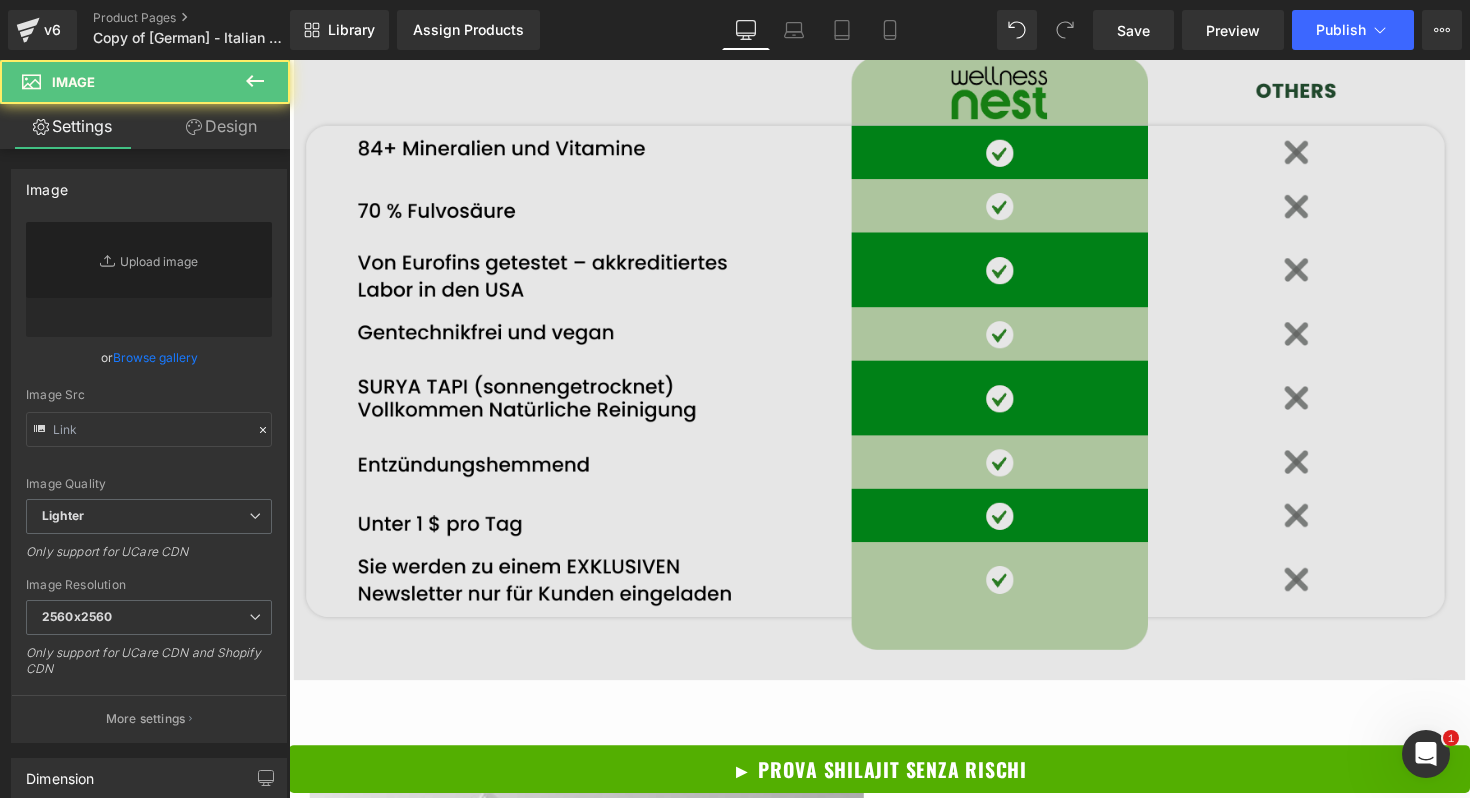type on "[URL][DOMAIN_NAME]" 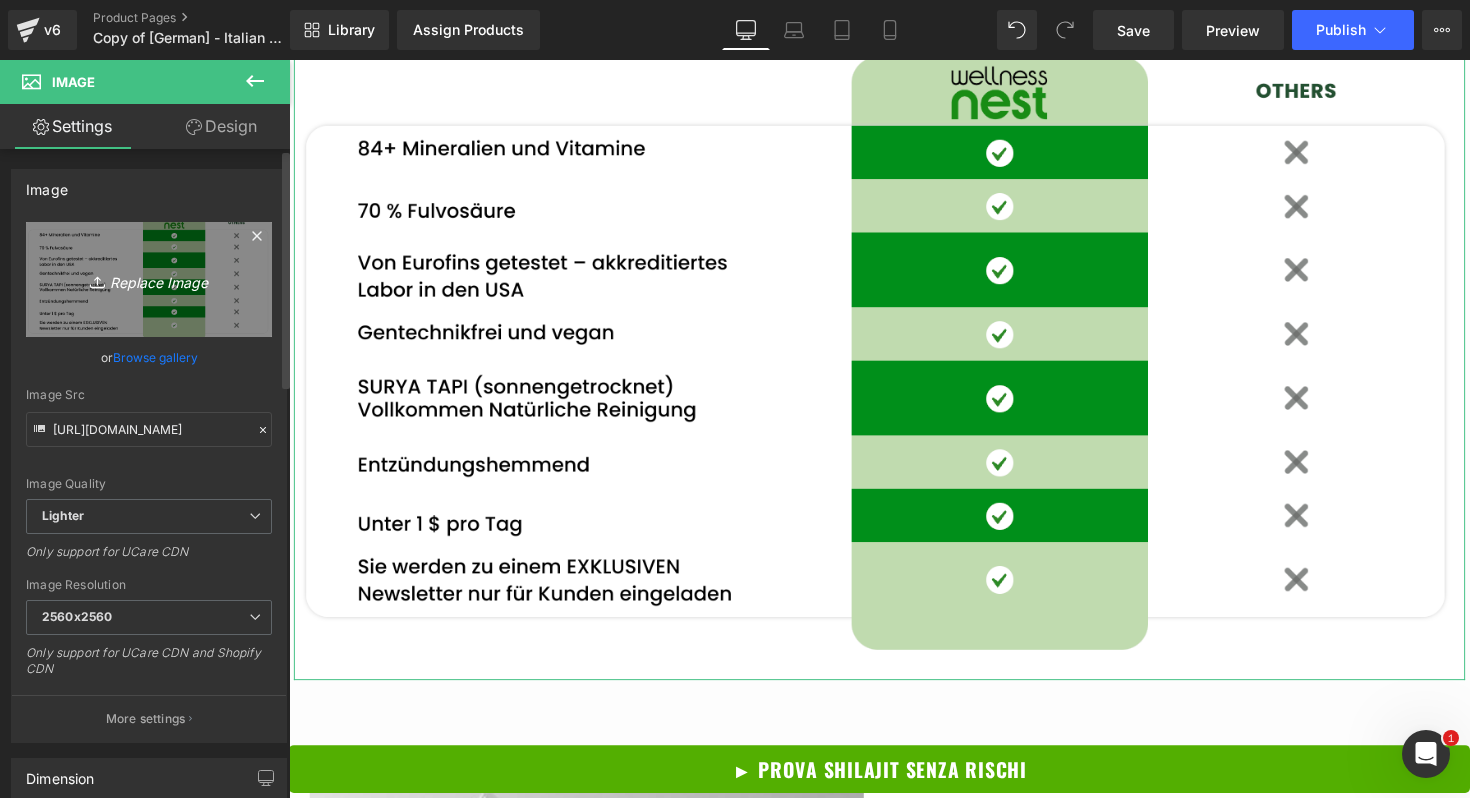click on "Replace Image" at bounding box center (149, 279) 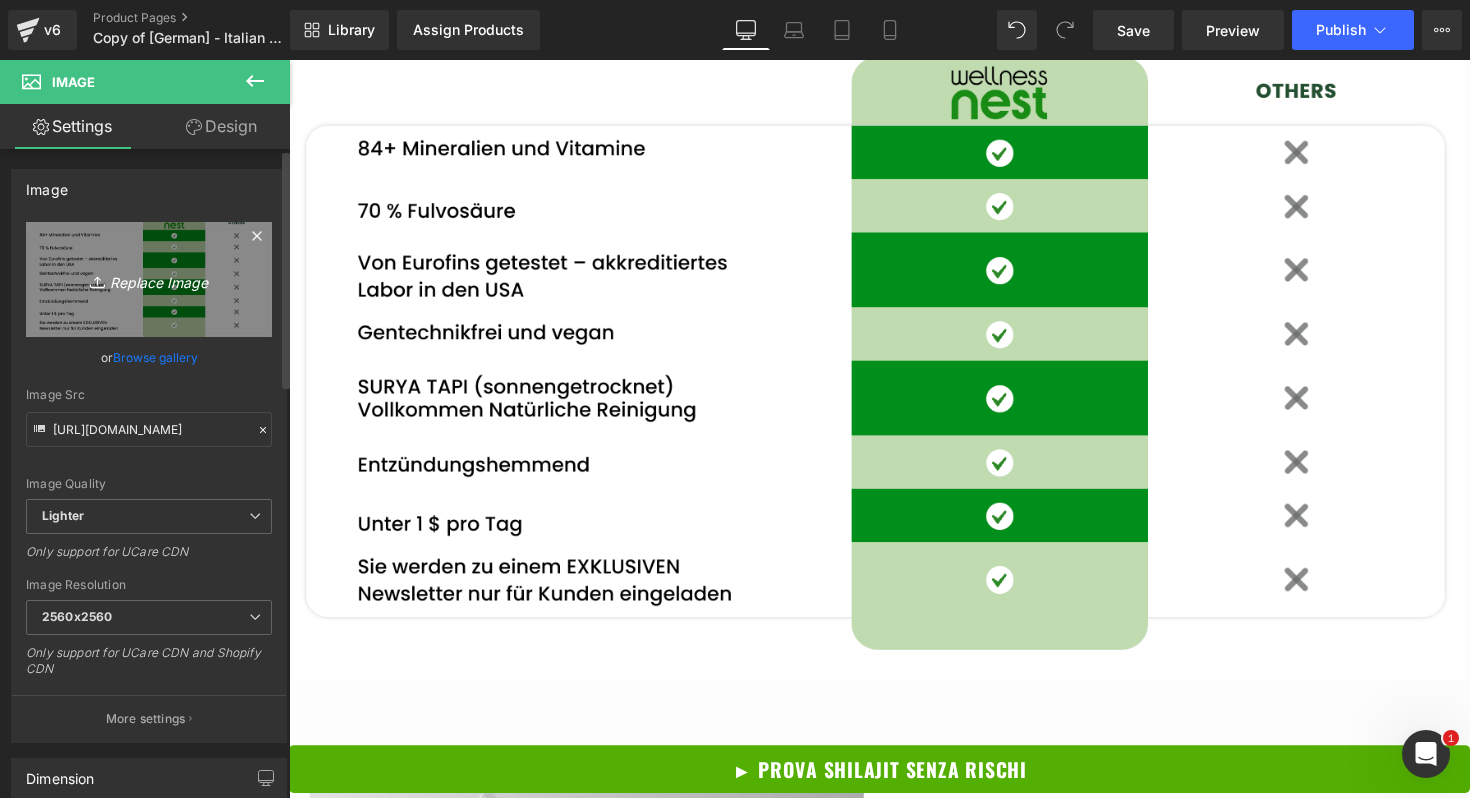 type on "C:\fakepath\PC.png" 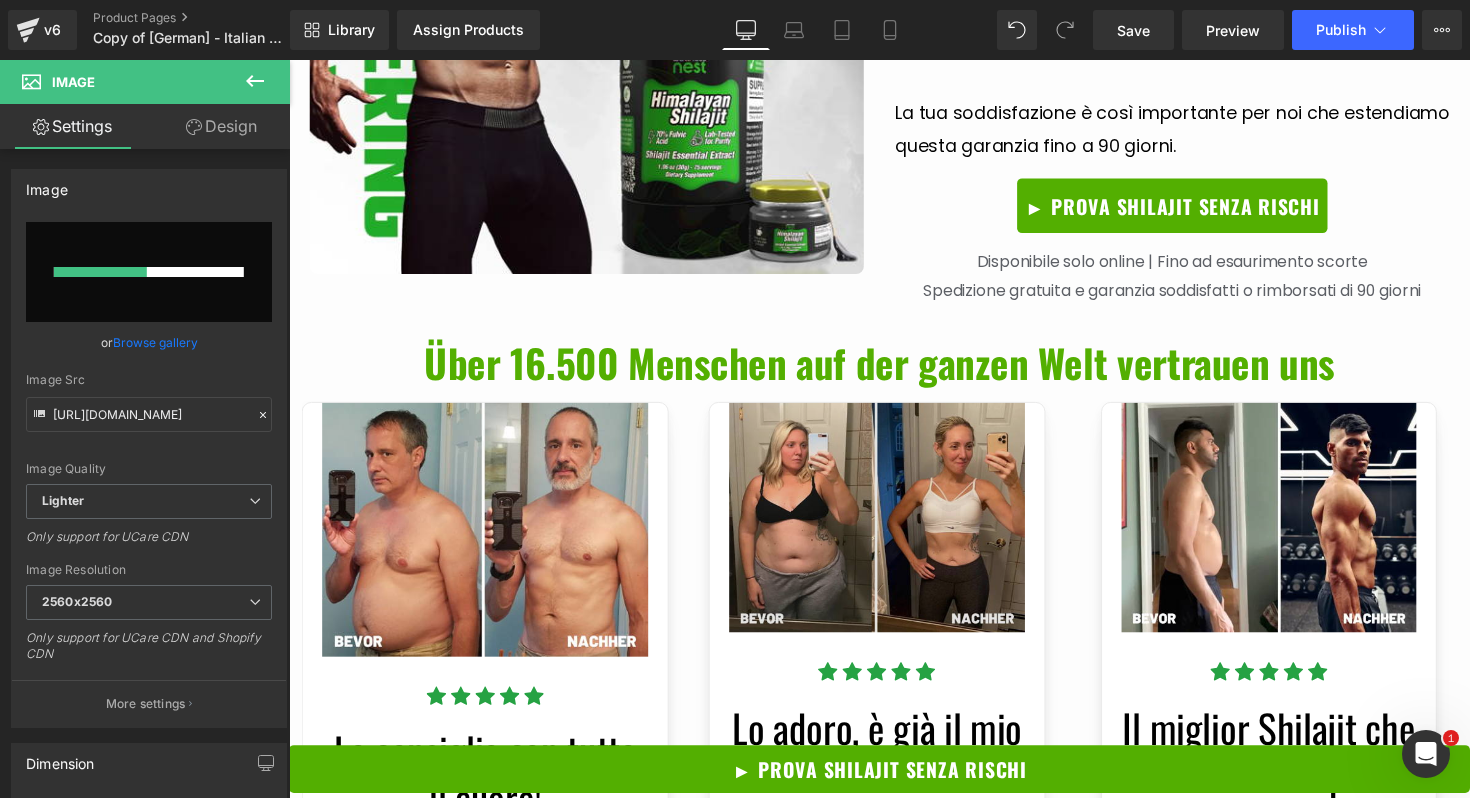 scroll, scrollTop: 5853, scrollLeft: 0, axis: vertical 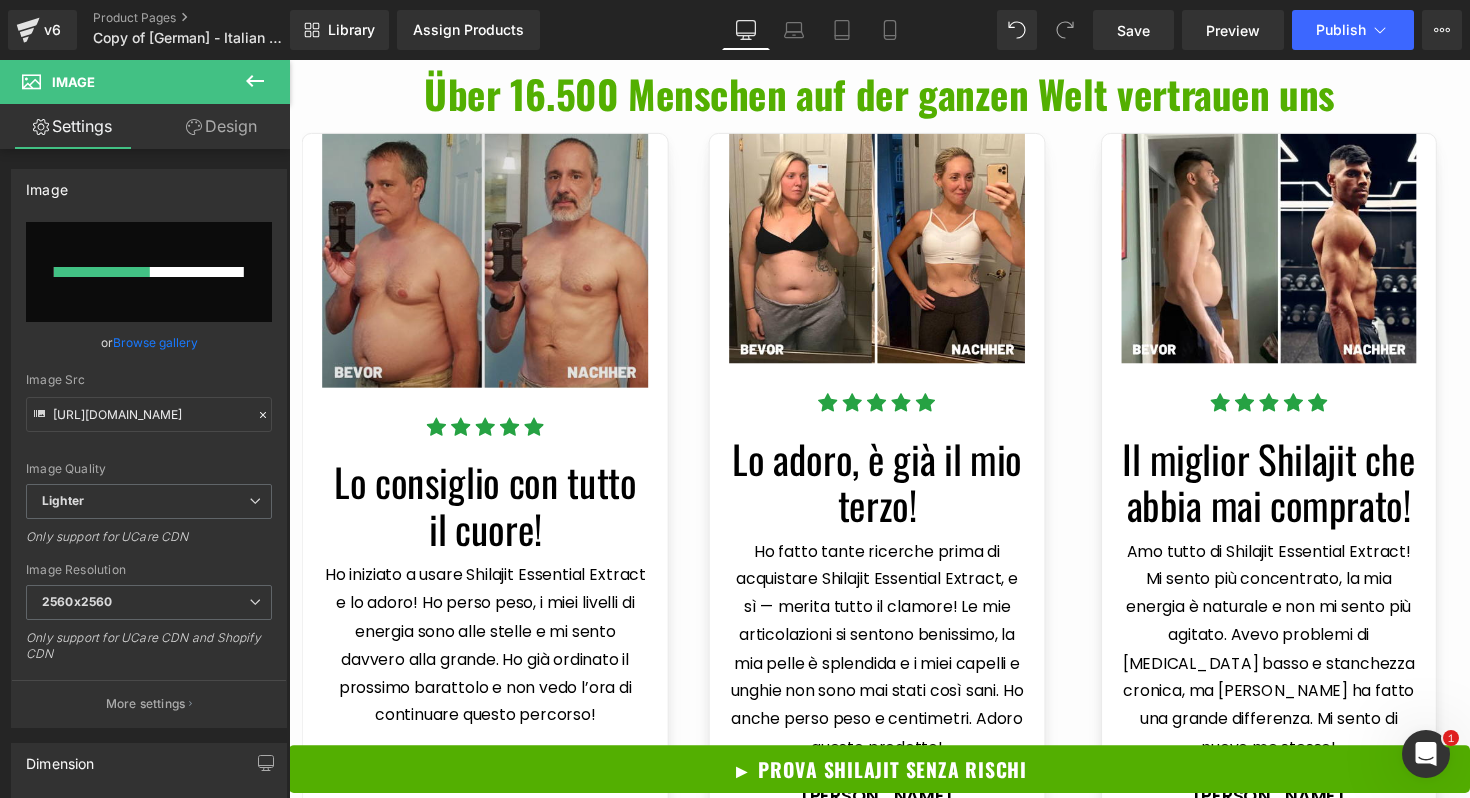 type 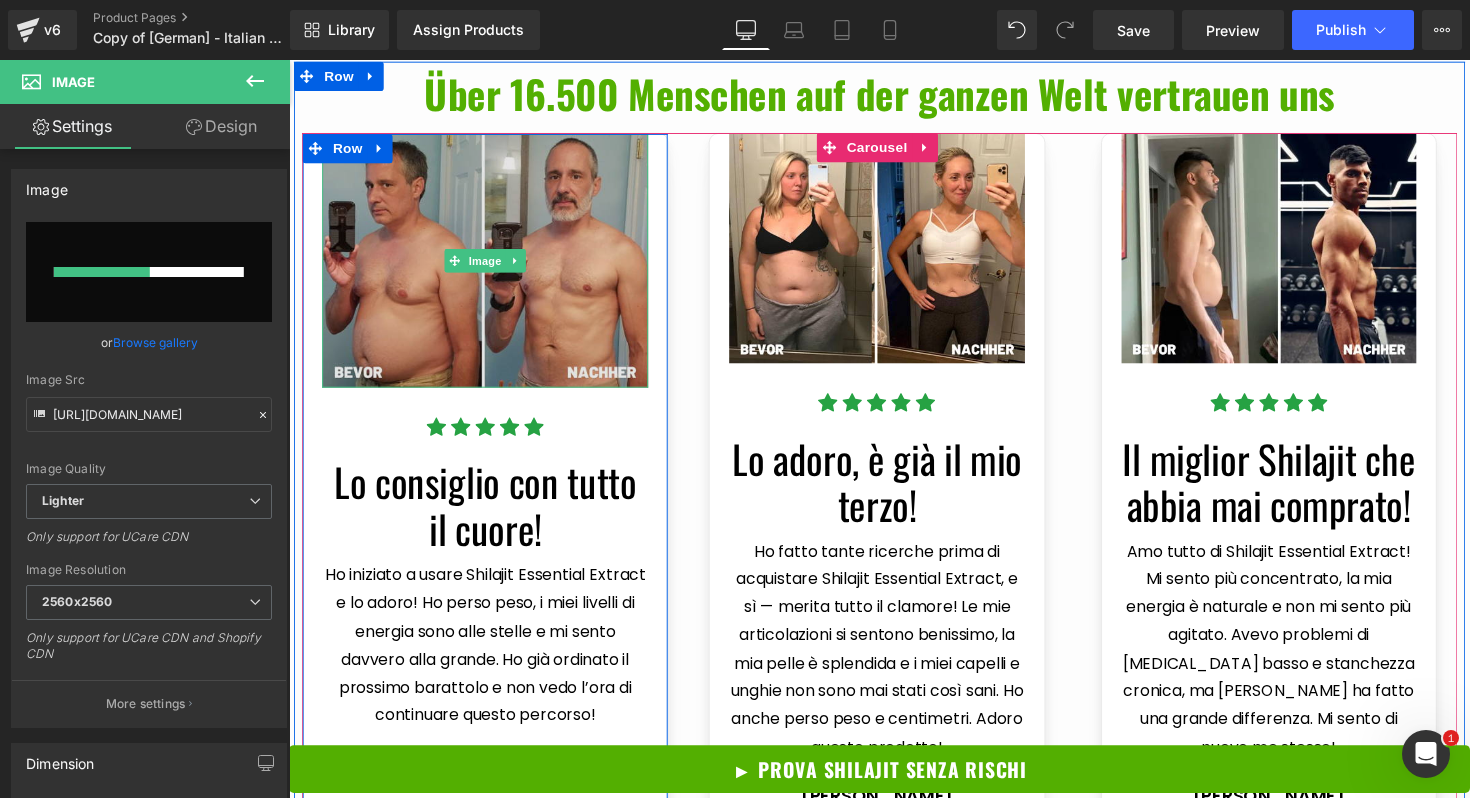 click at bounding box center (490, 266) 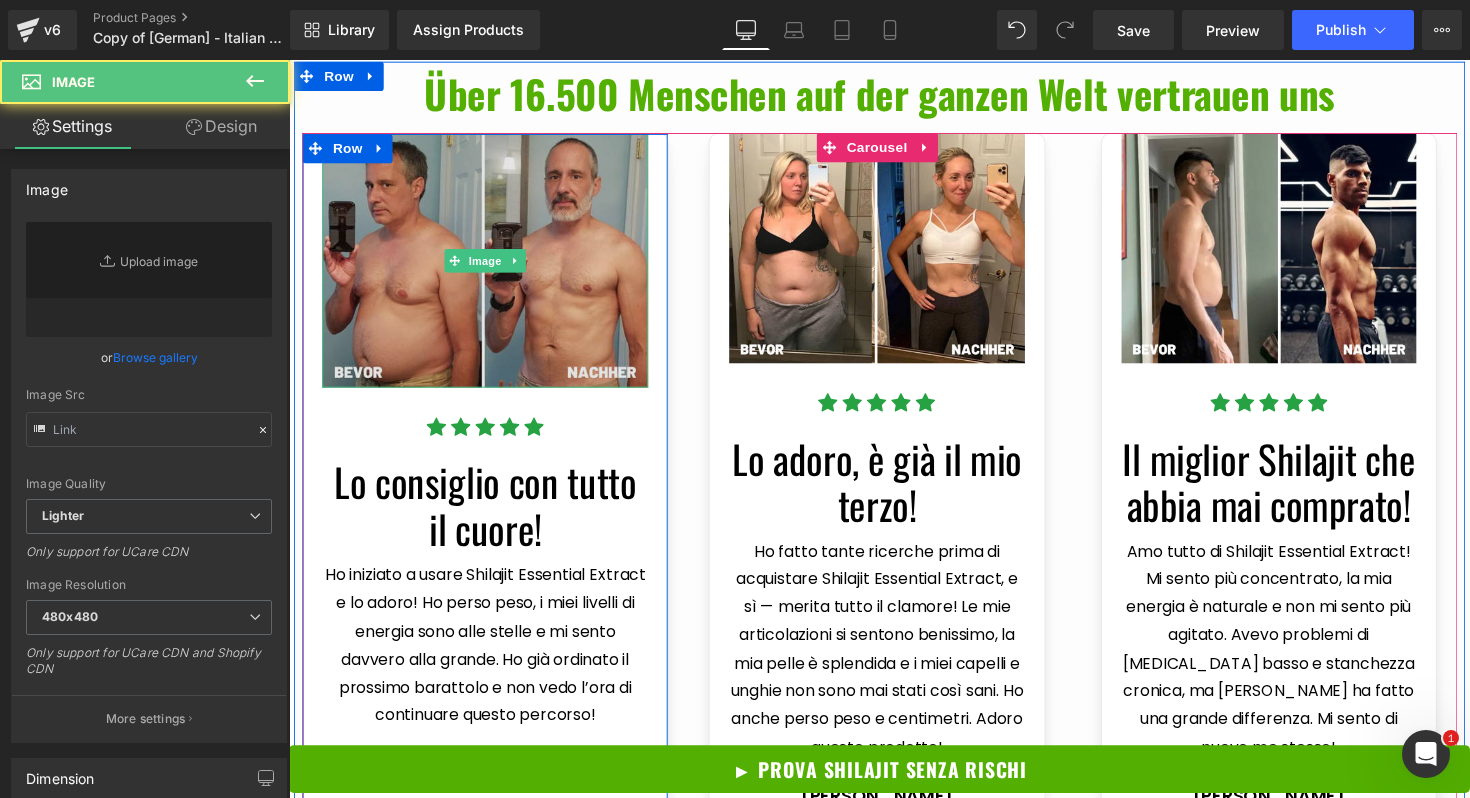 type on "[URL][DOMAIN_NAME]" 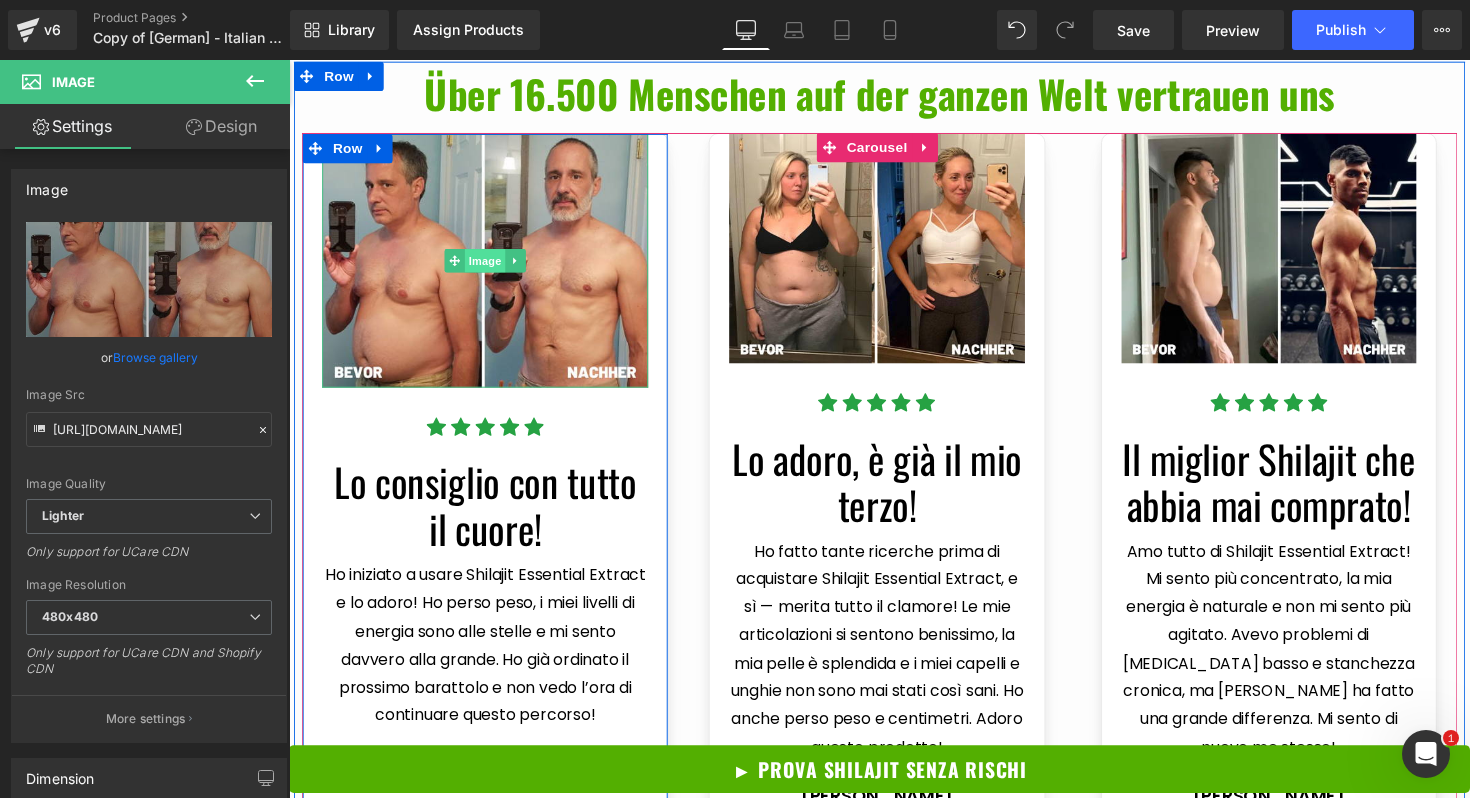 click on "Image" at bounding box center [490, 266] 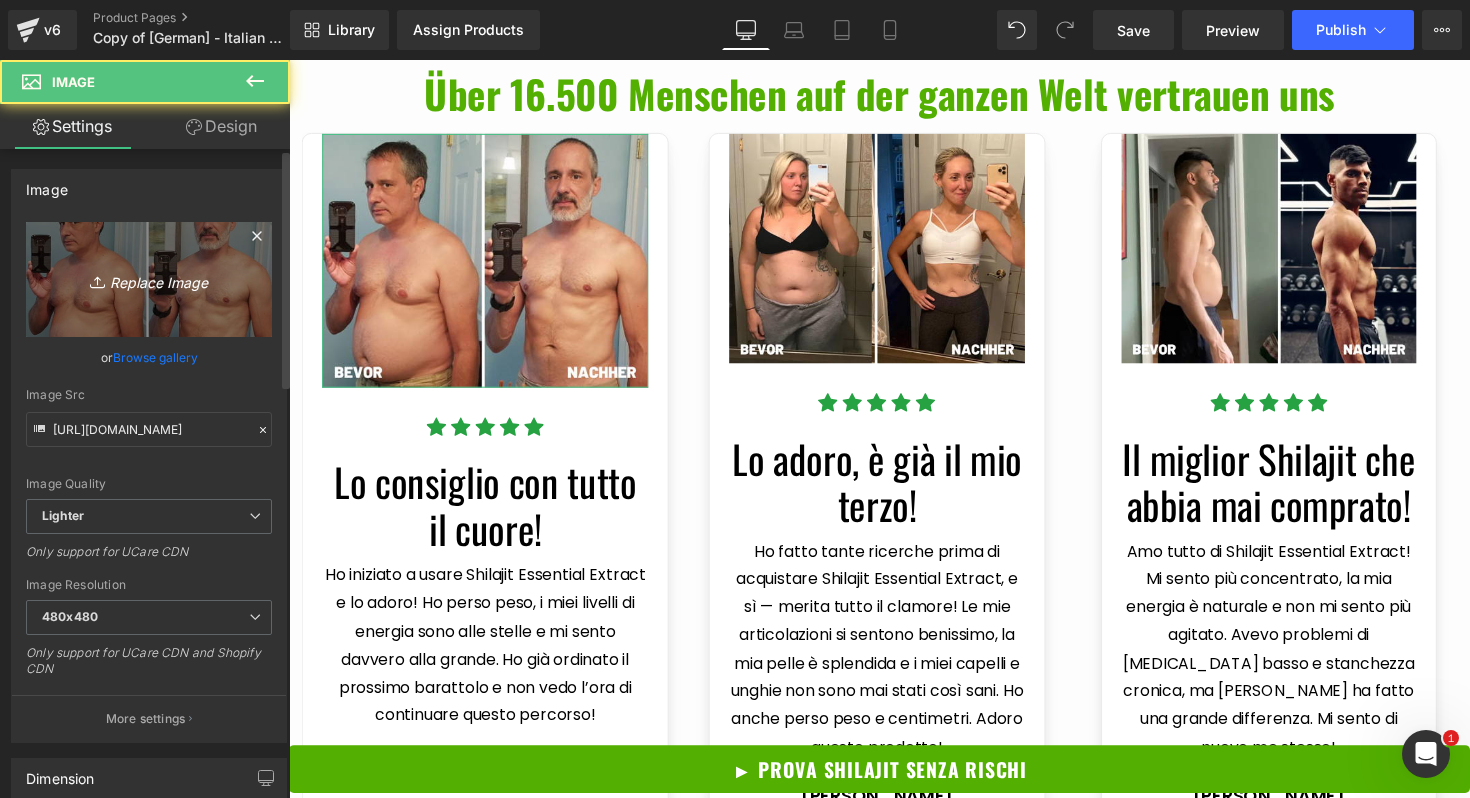 click on "Replace Image" at bounding box center (149, 279) 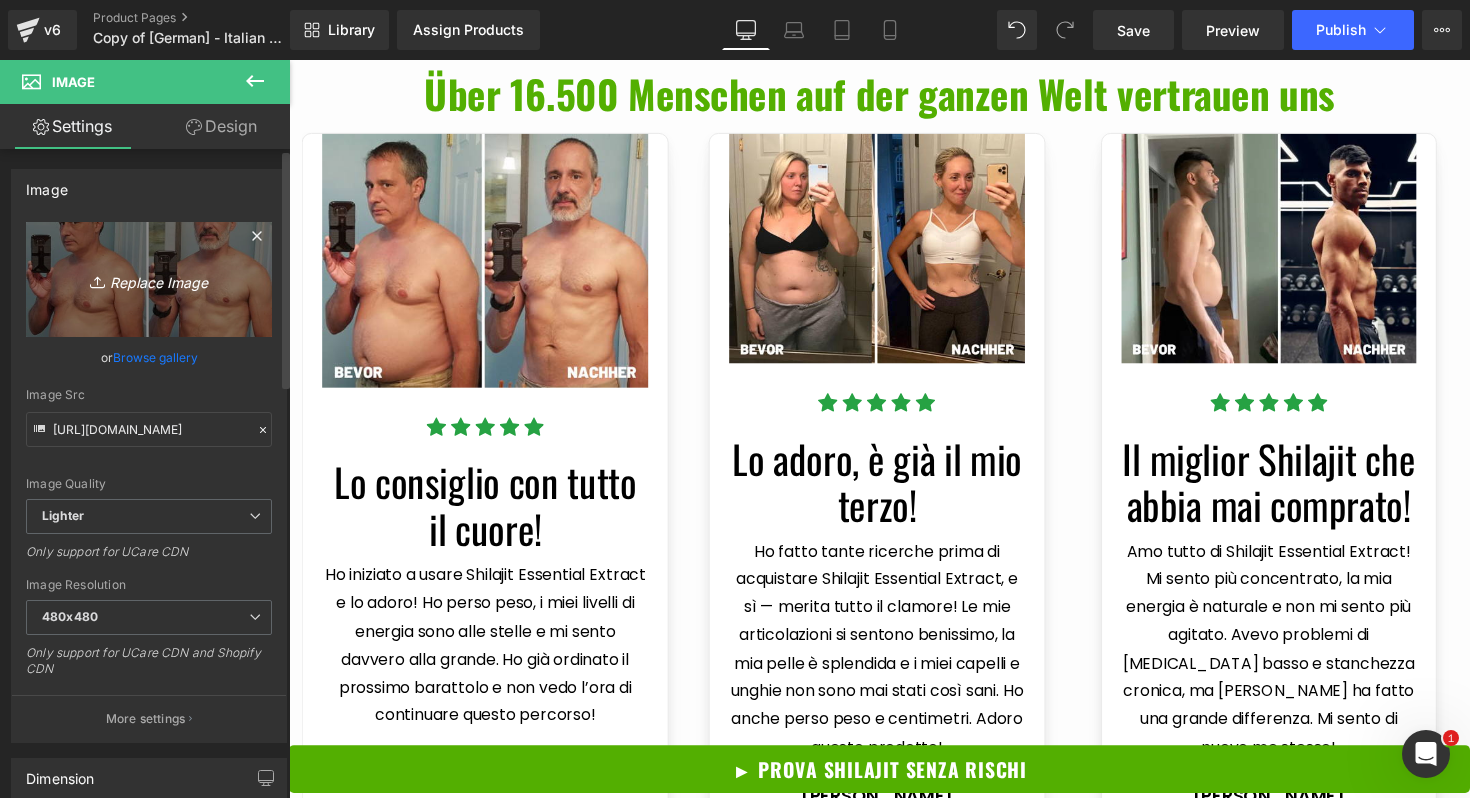 type on "C:\fakepath\6.png" 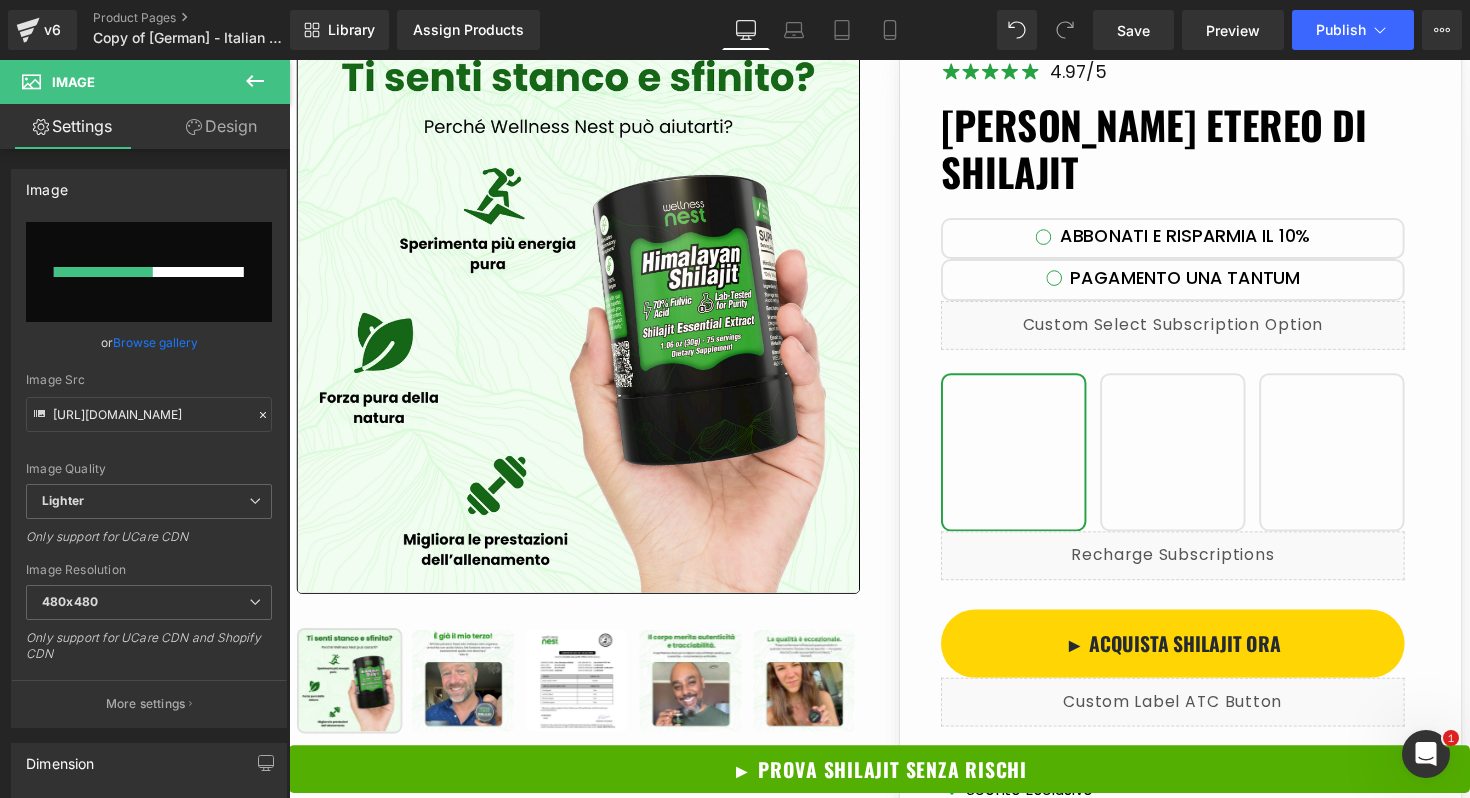 scroll, scrollTop: 0, scrollLeft: 0, axis: both 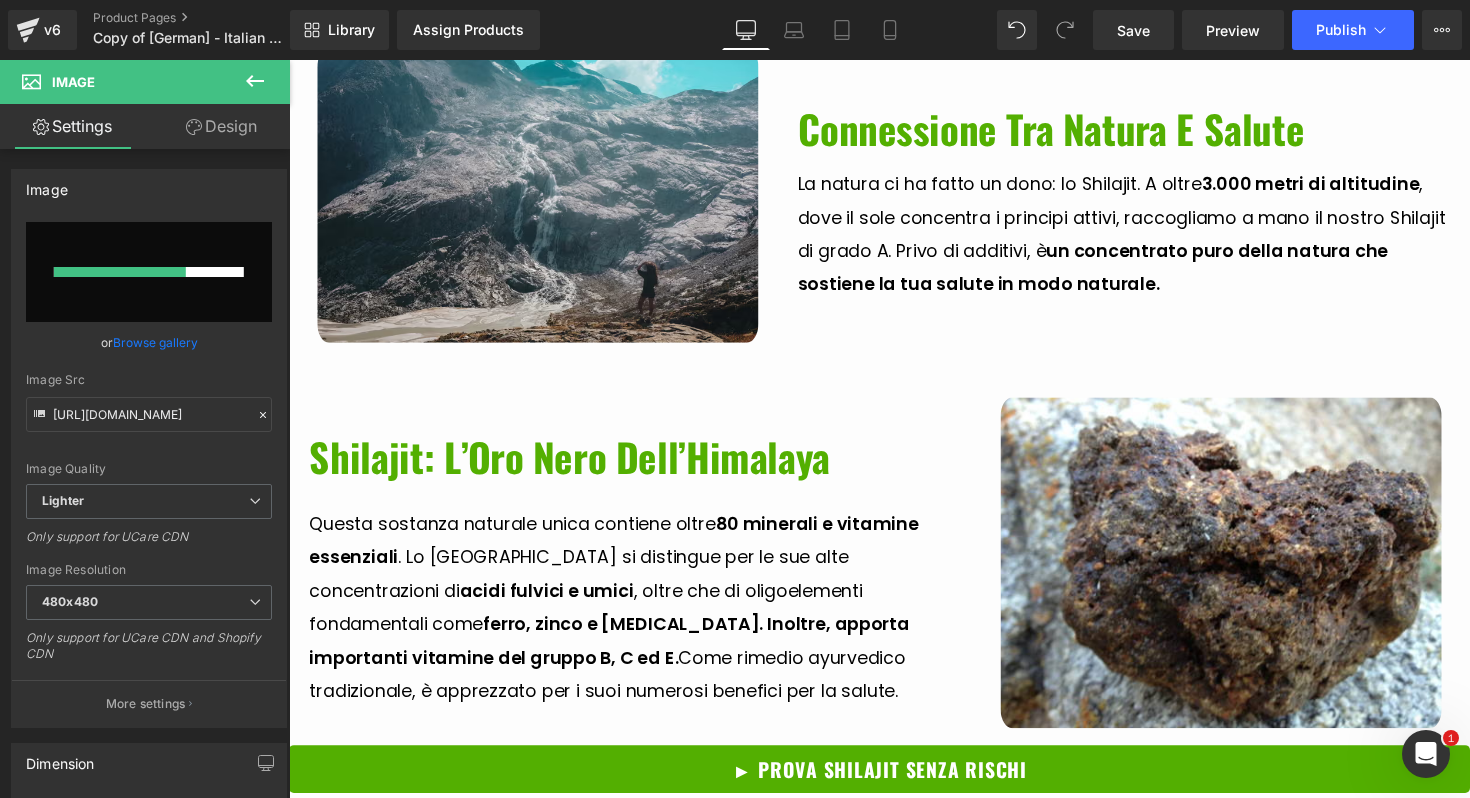 type 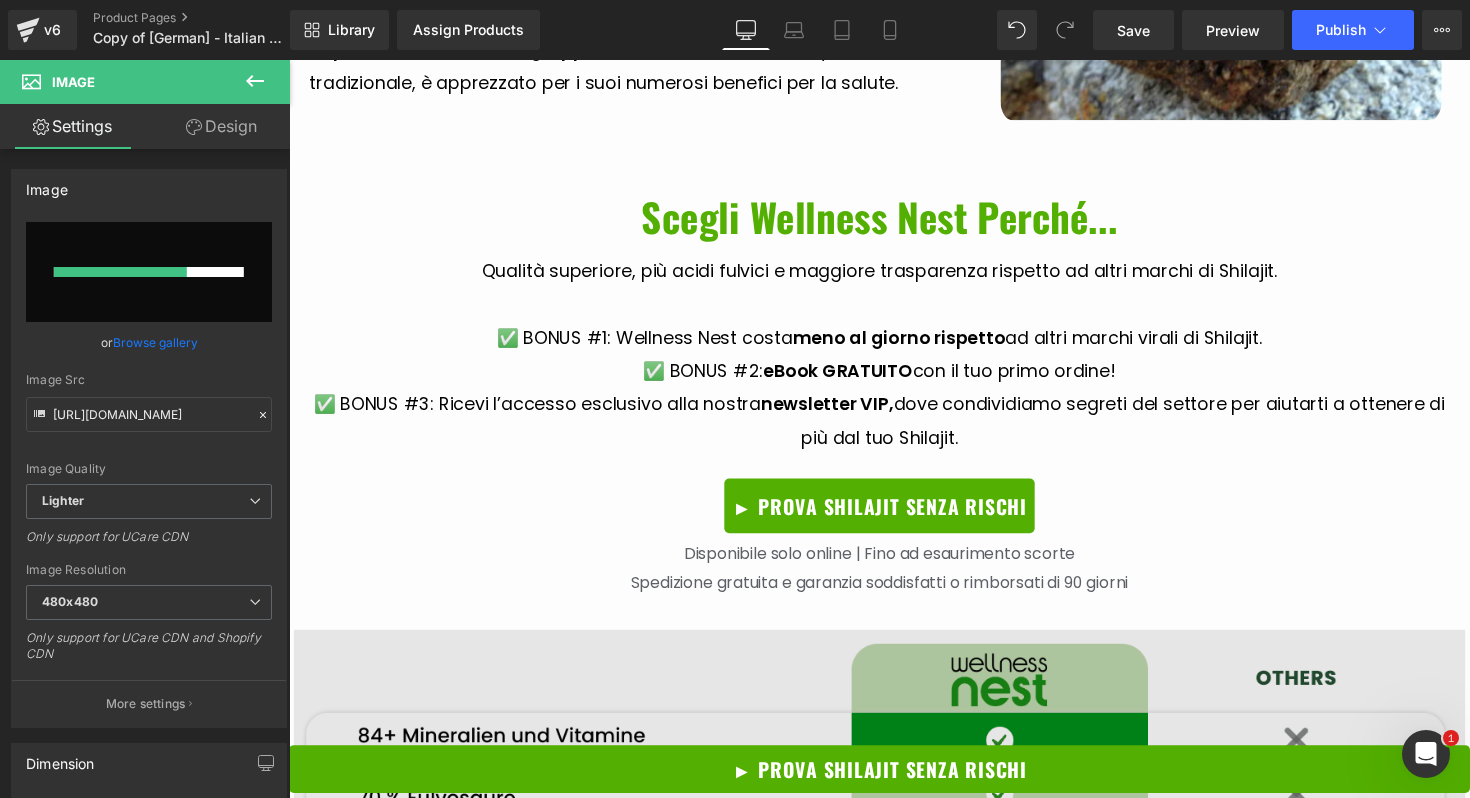 scroll, scrollTop: 4346, scrollLeft: 0, axis: vertical 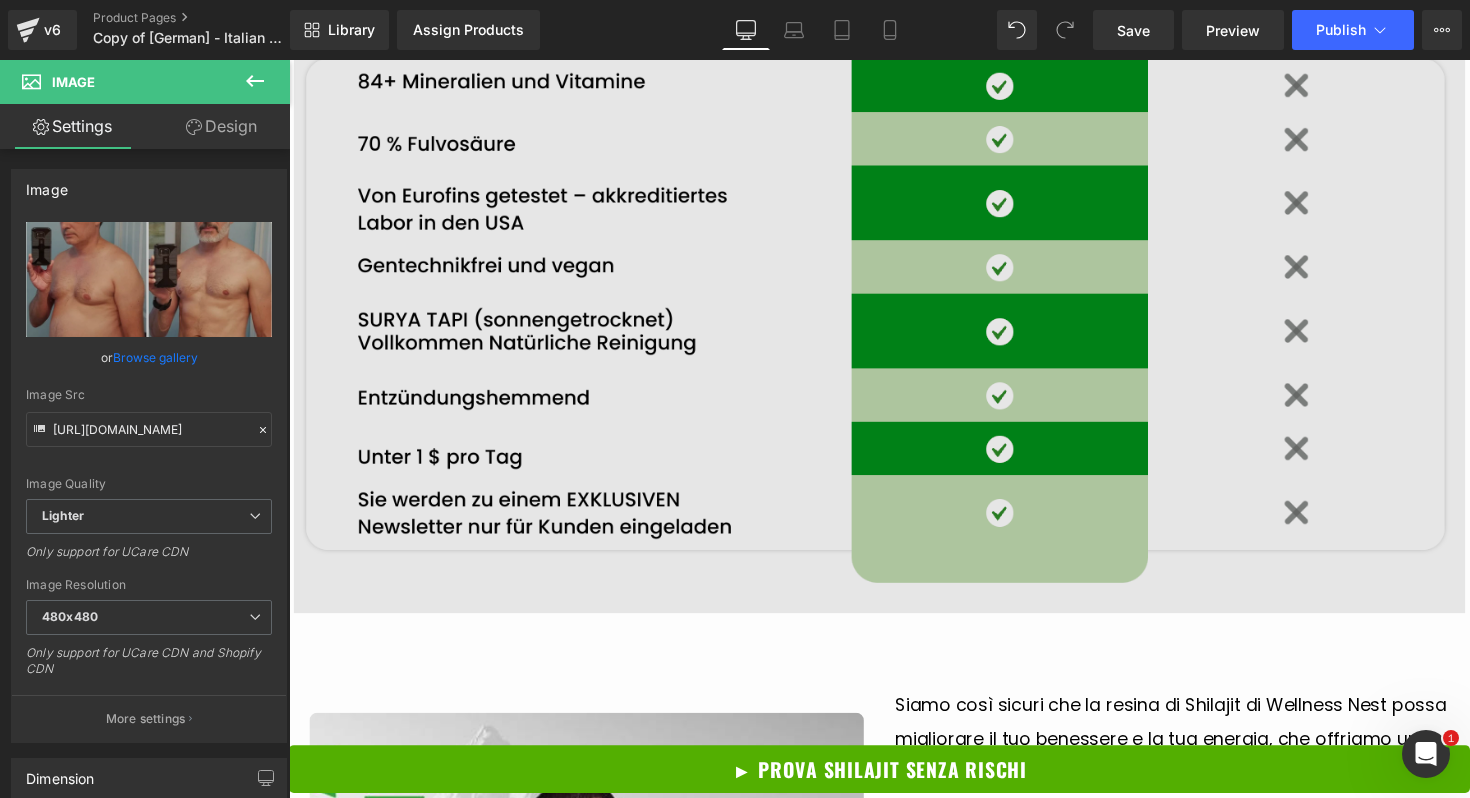 type on "[URL][DOMAIN_NAME]" 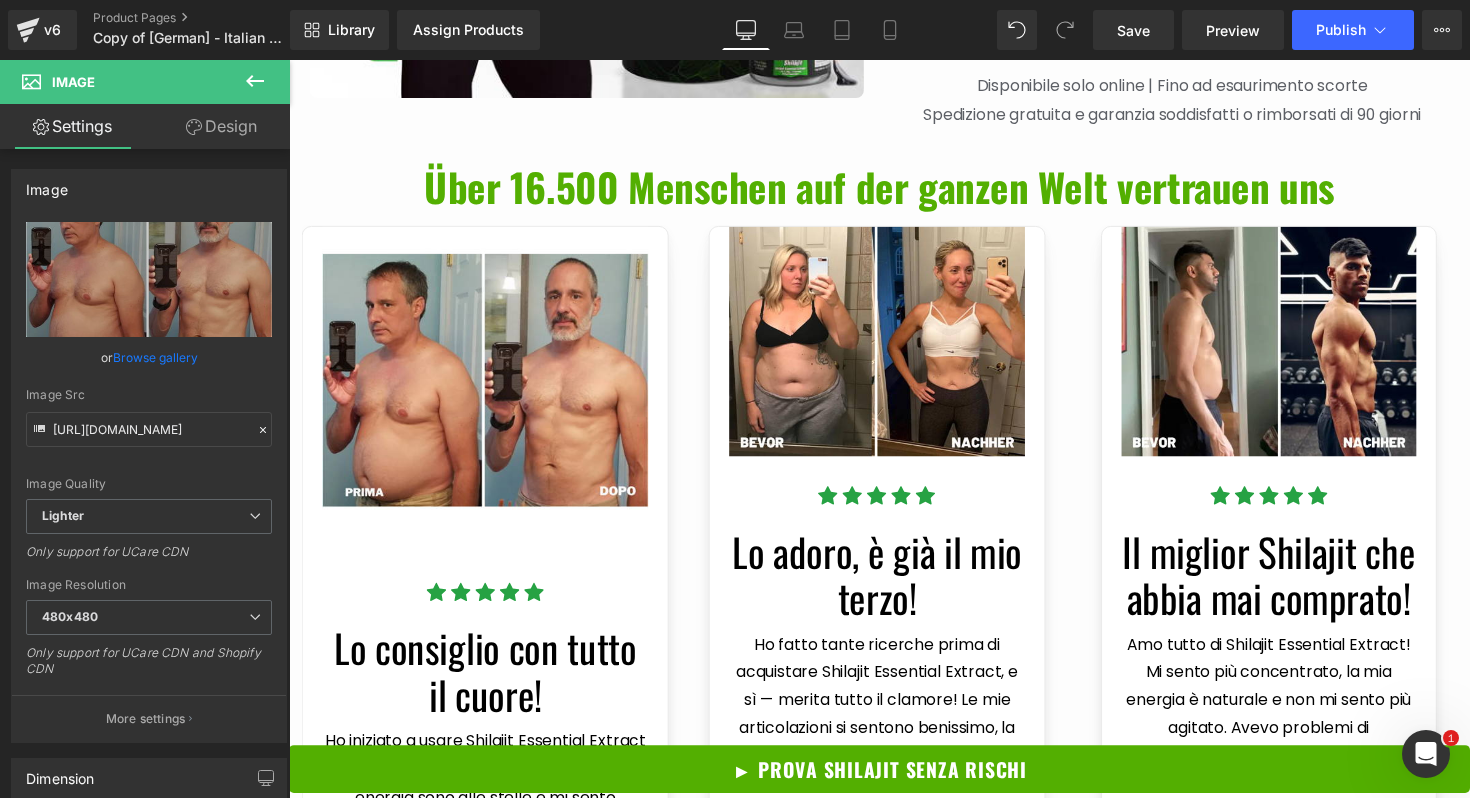 scroll, scrollTop: 5744, scrollLeft: 0, axis: vertical 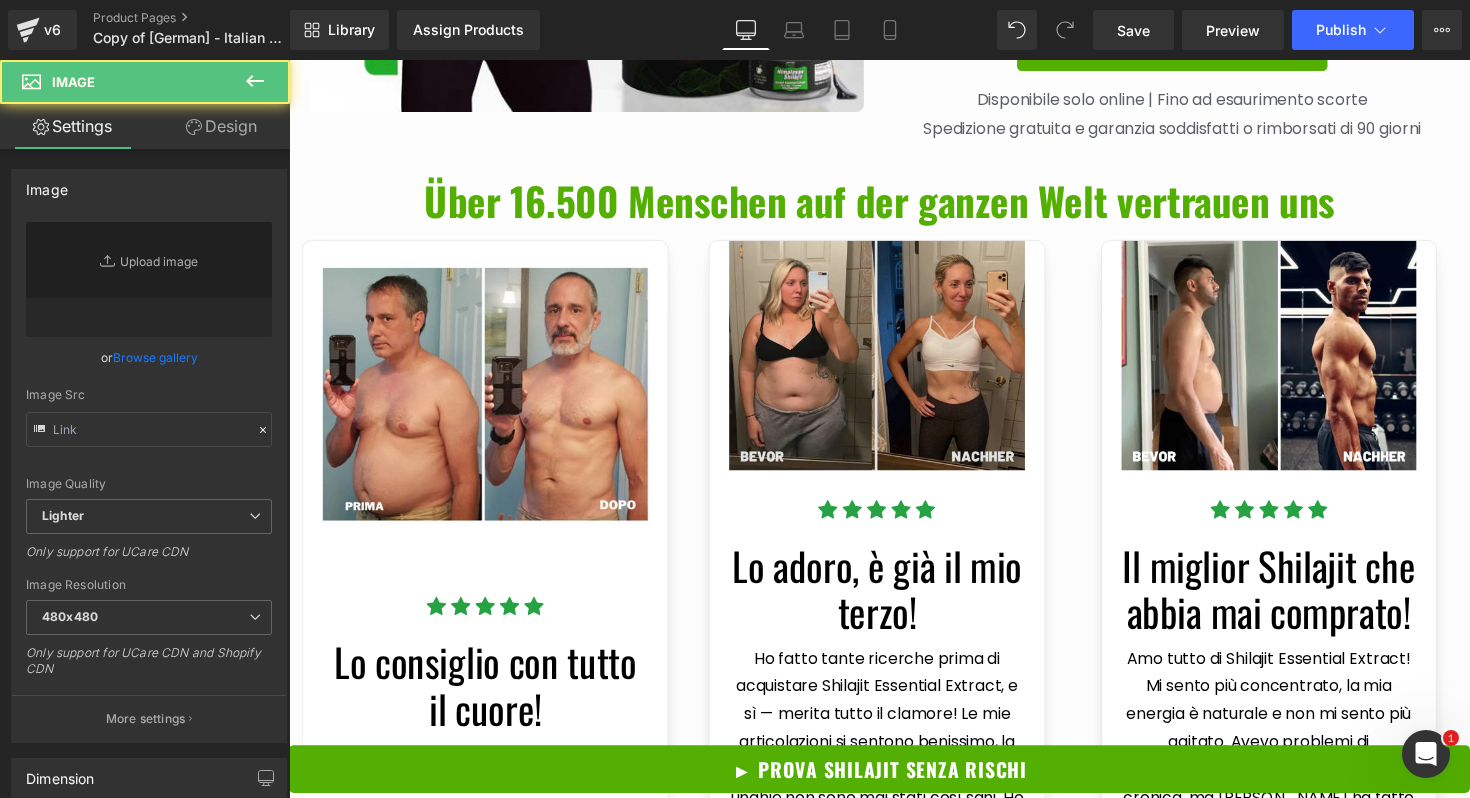 type on "[URL][DOMAIN_NAME]" 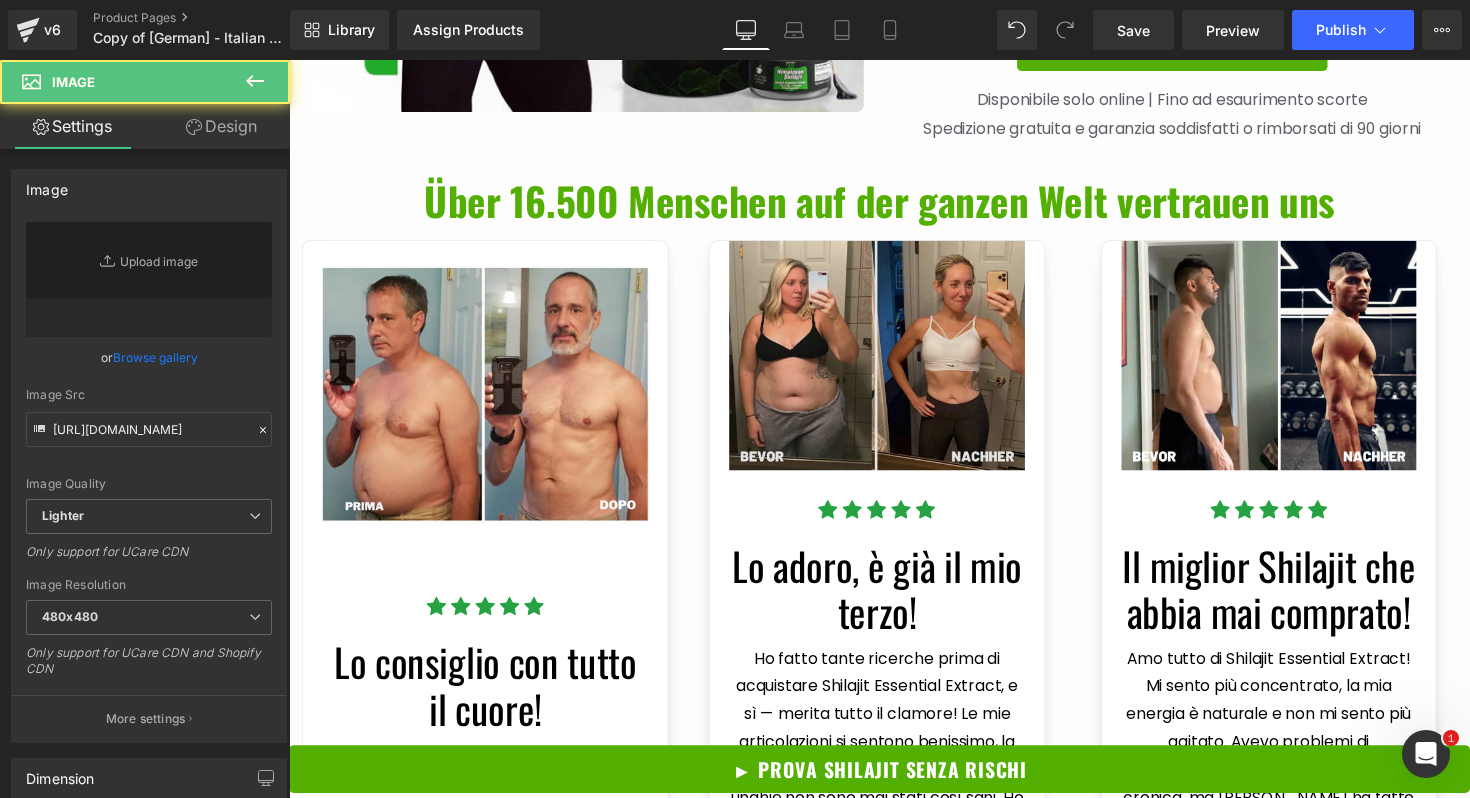 click at bounding box center [891, 362] 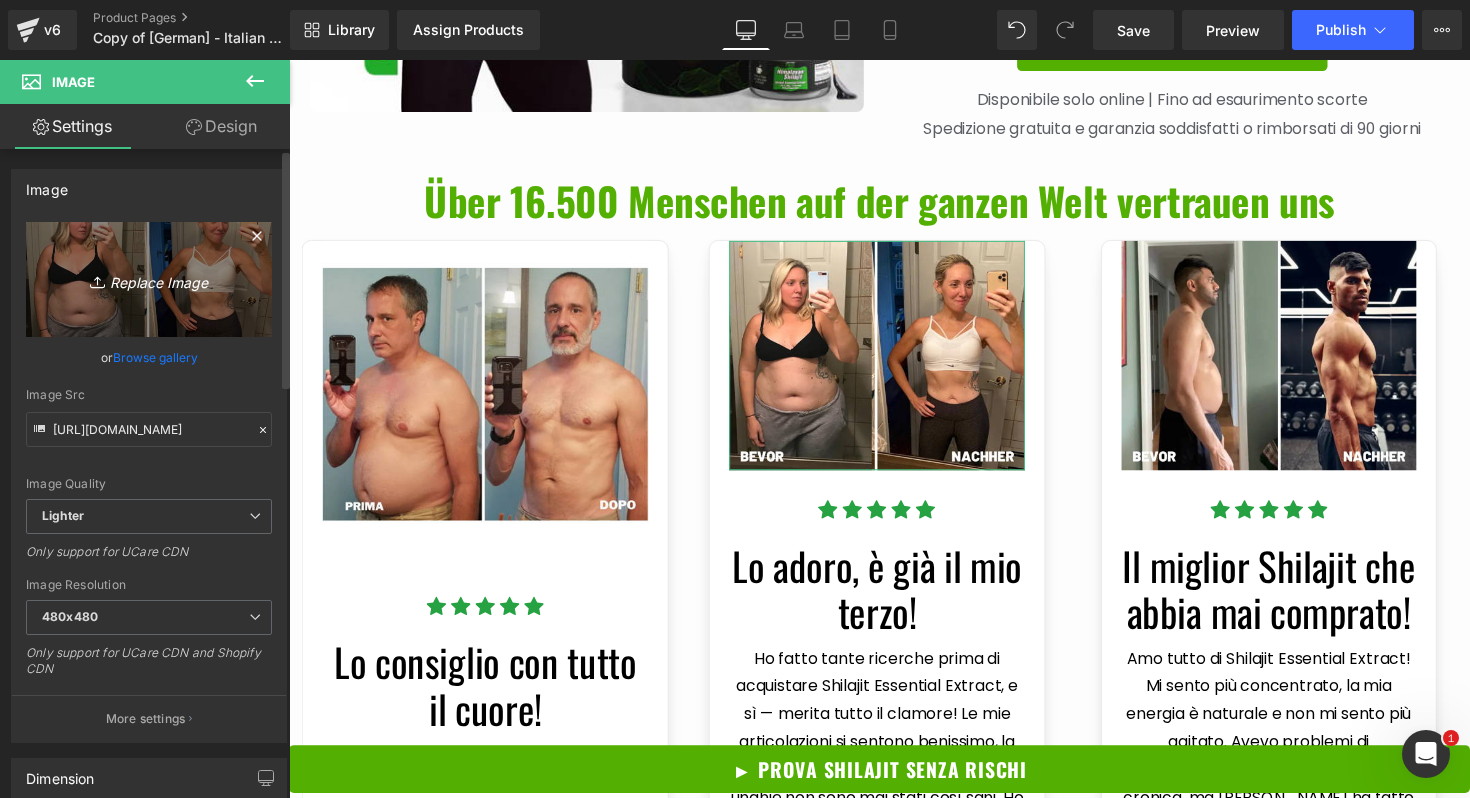 click on "Replace Image" at bounding box center (149, 279) 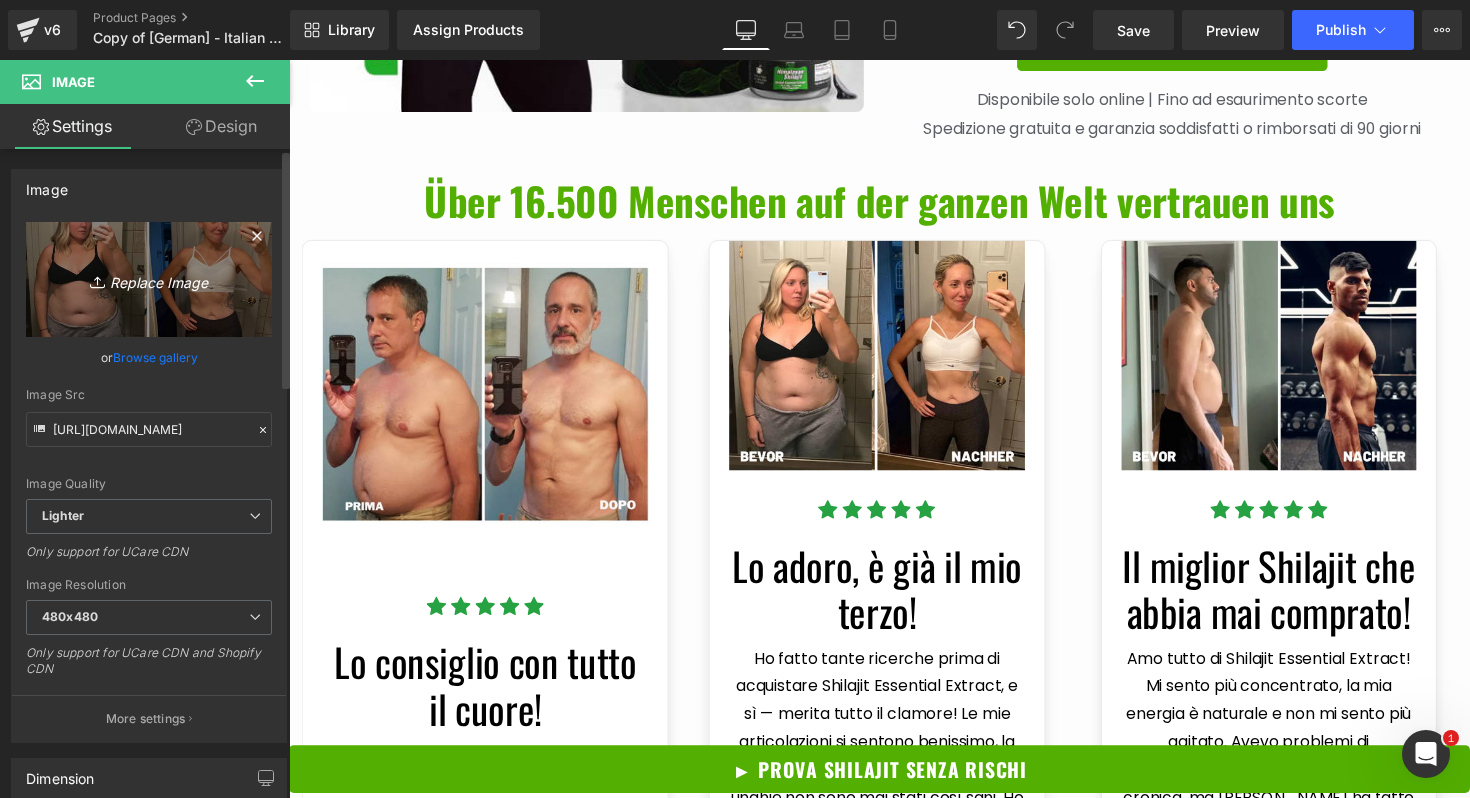 type on "C:\fakepath\7.png" 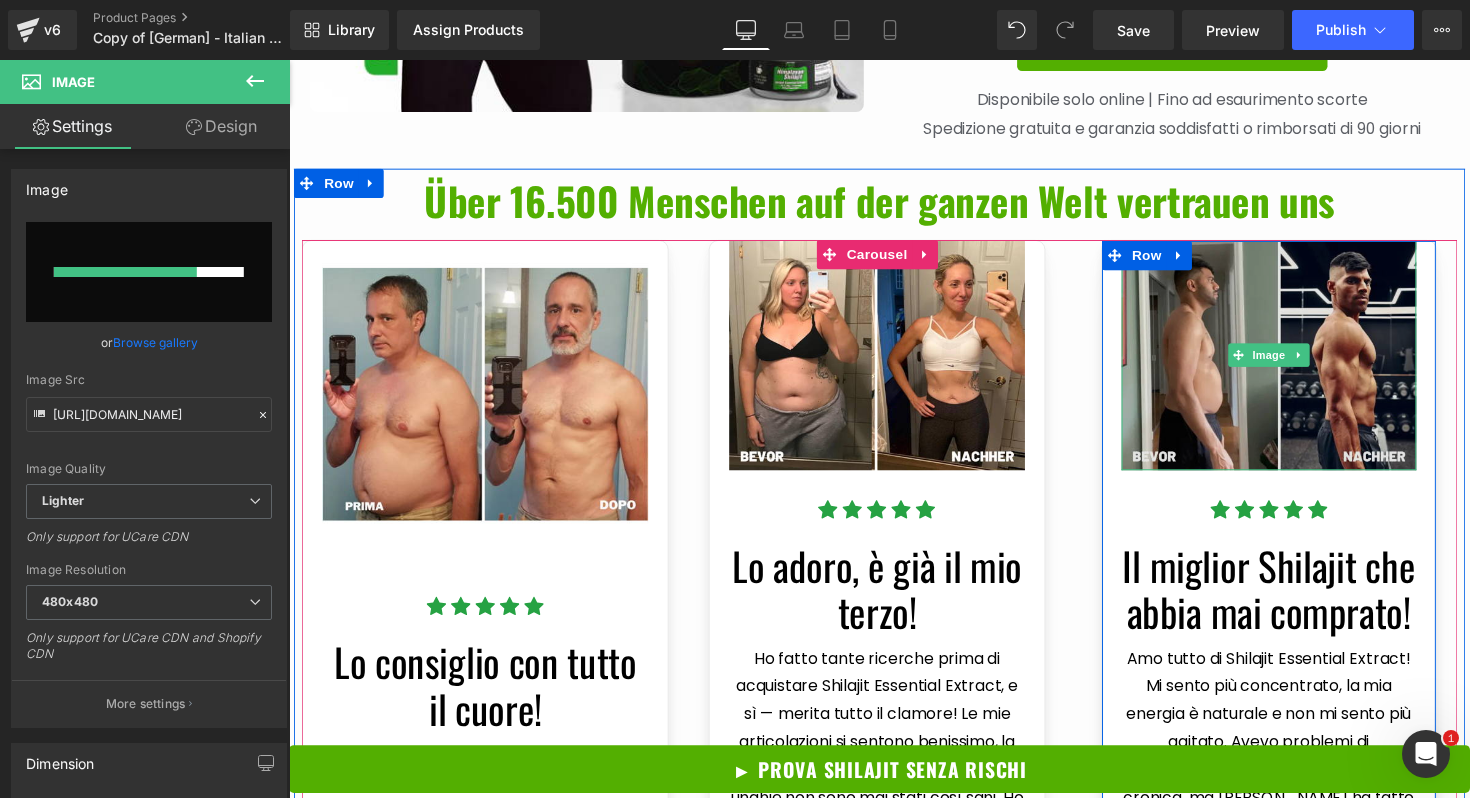 type 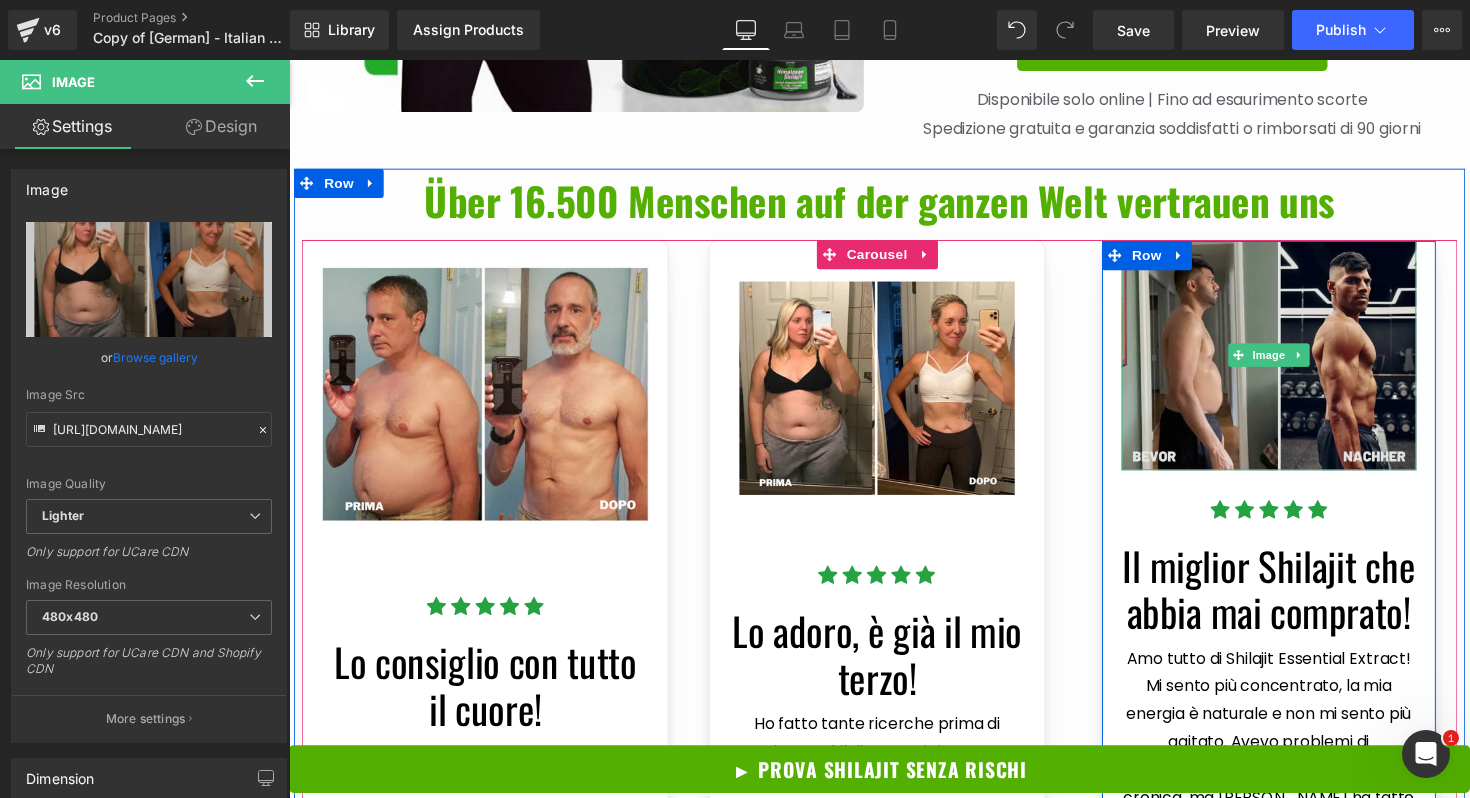type on "[URL][DOMAIN_NAME]" 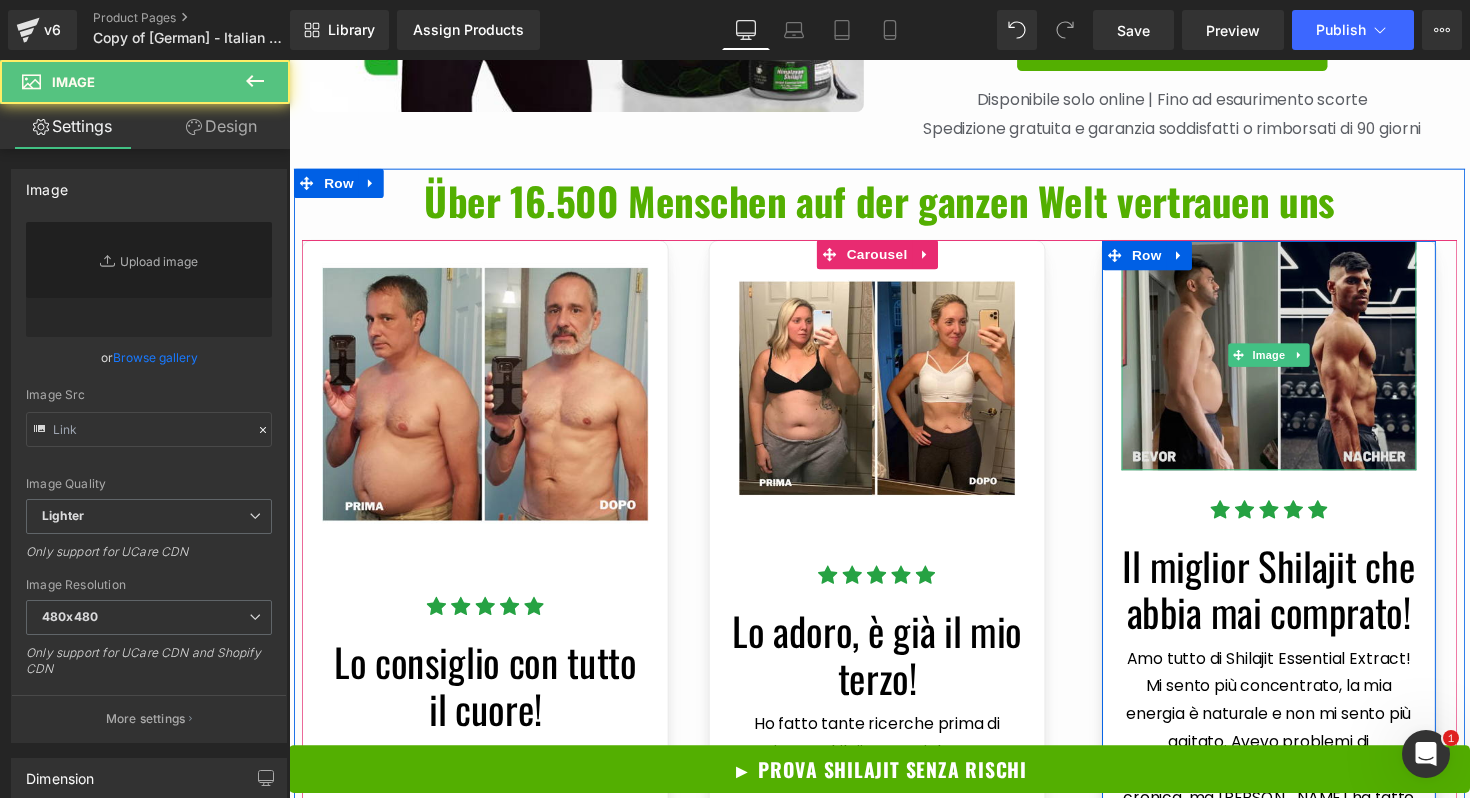 type on "[URL][DOMAIN_NAME]" 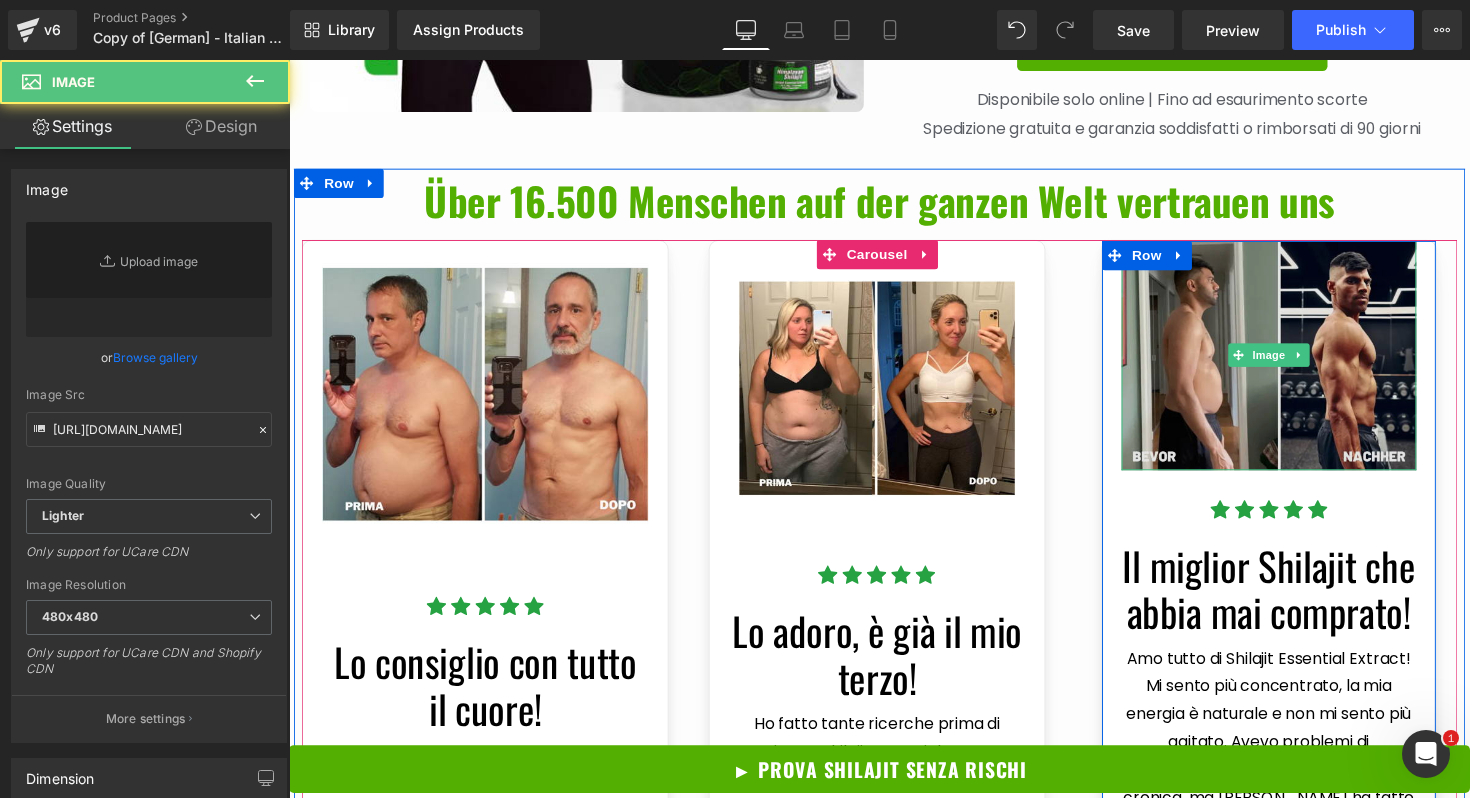 click at bounding box center (1293, 362) 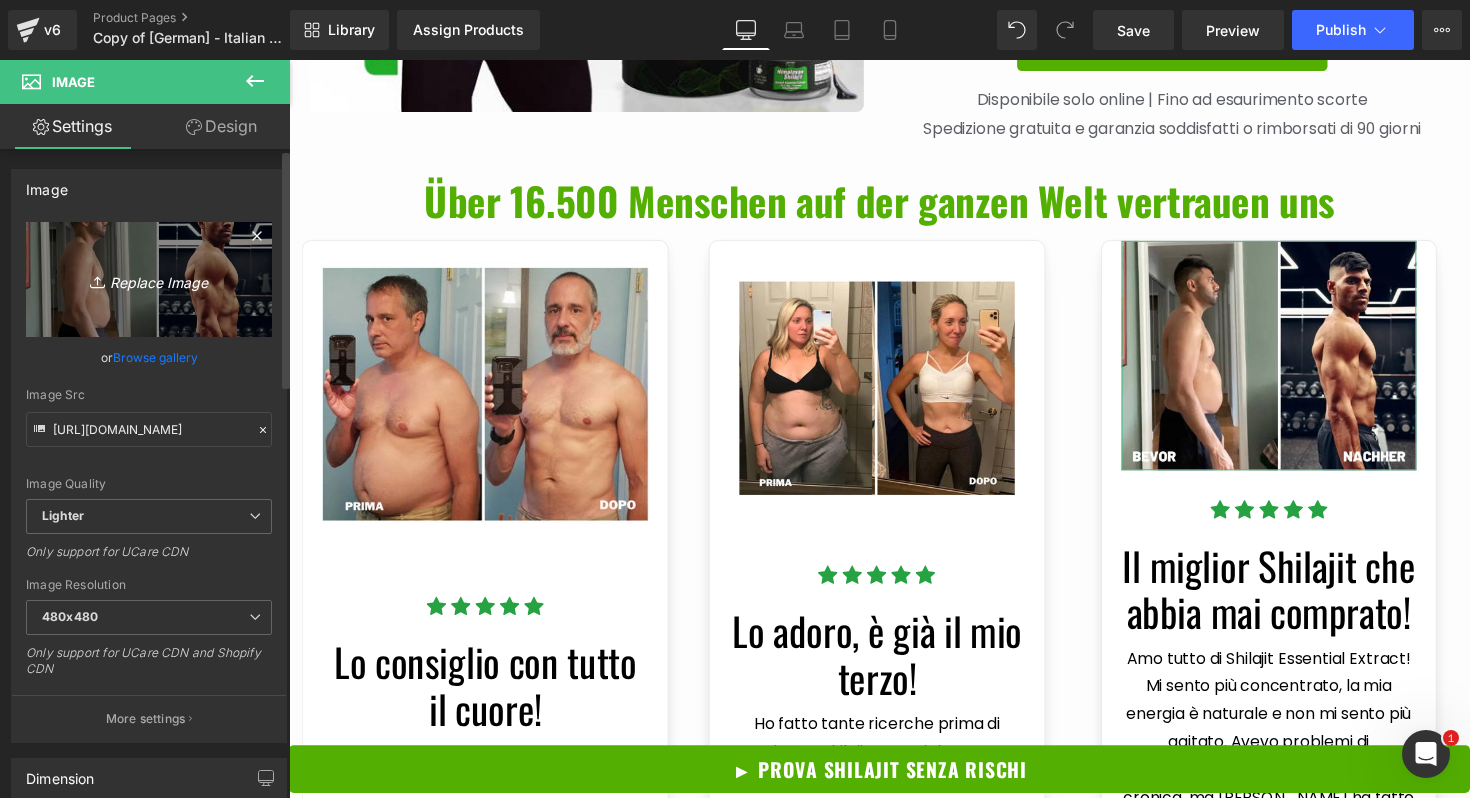 click on "Replace Image" at bounding box center [149, 279] 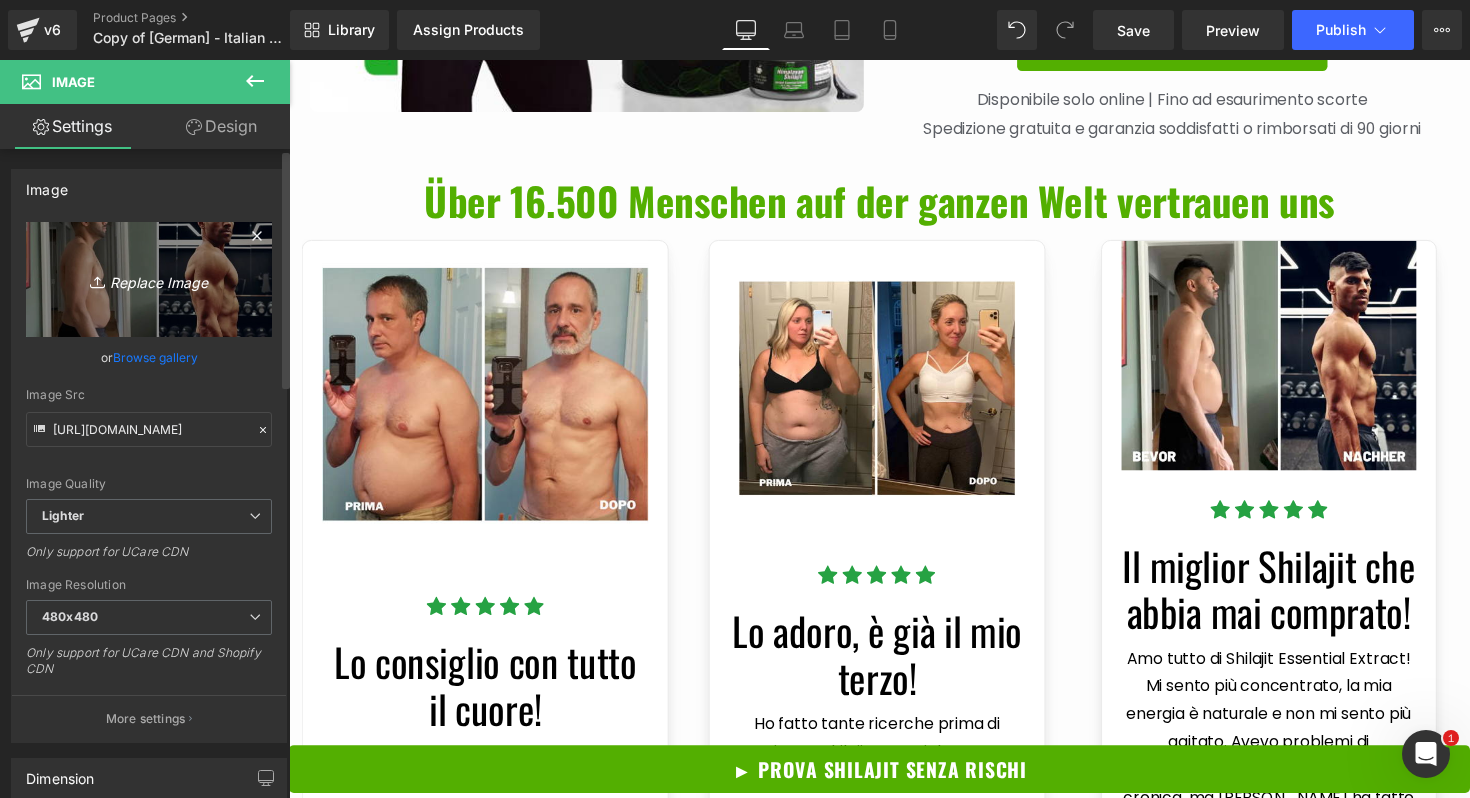 type on "C:\fakepath\8.png" 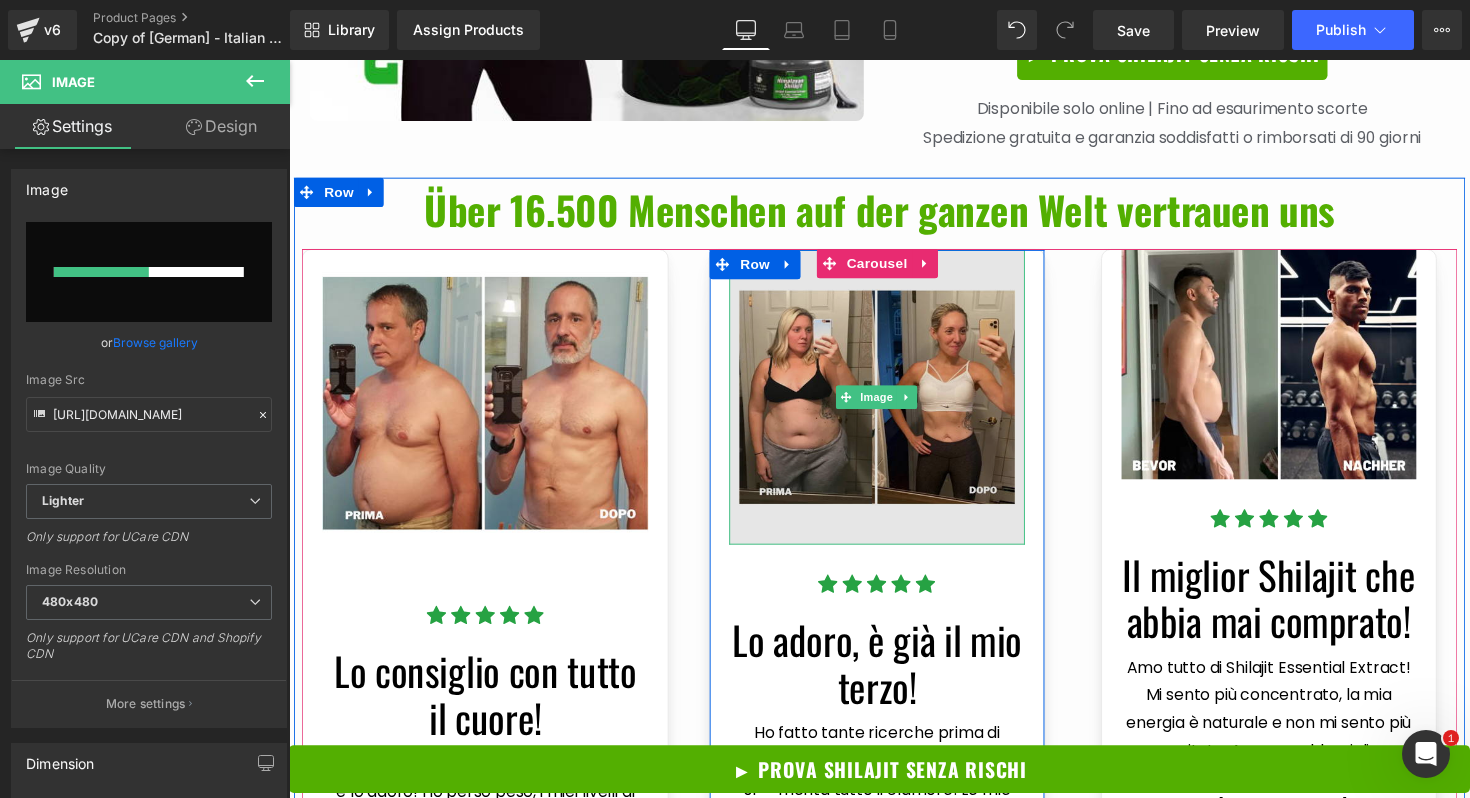 scroll, scrollTop: 5732, scrollLeft: 0, axis: vertical 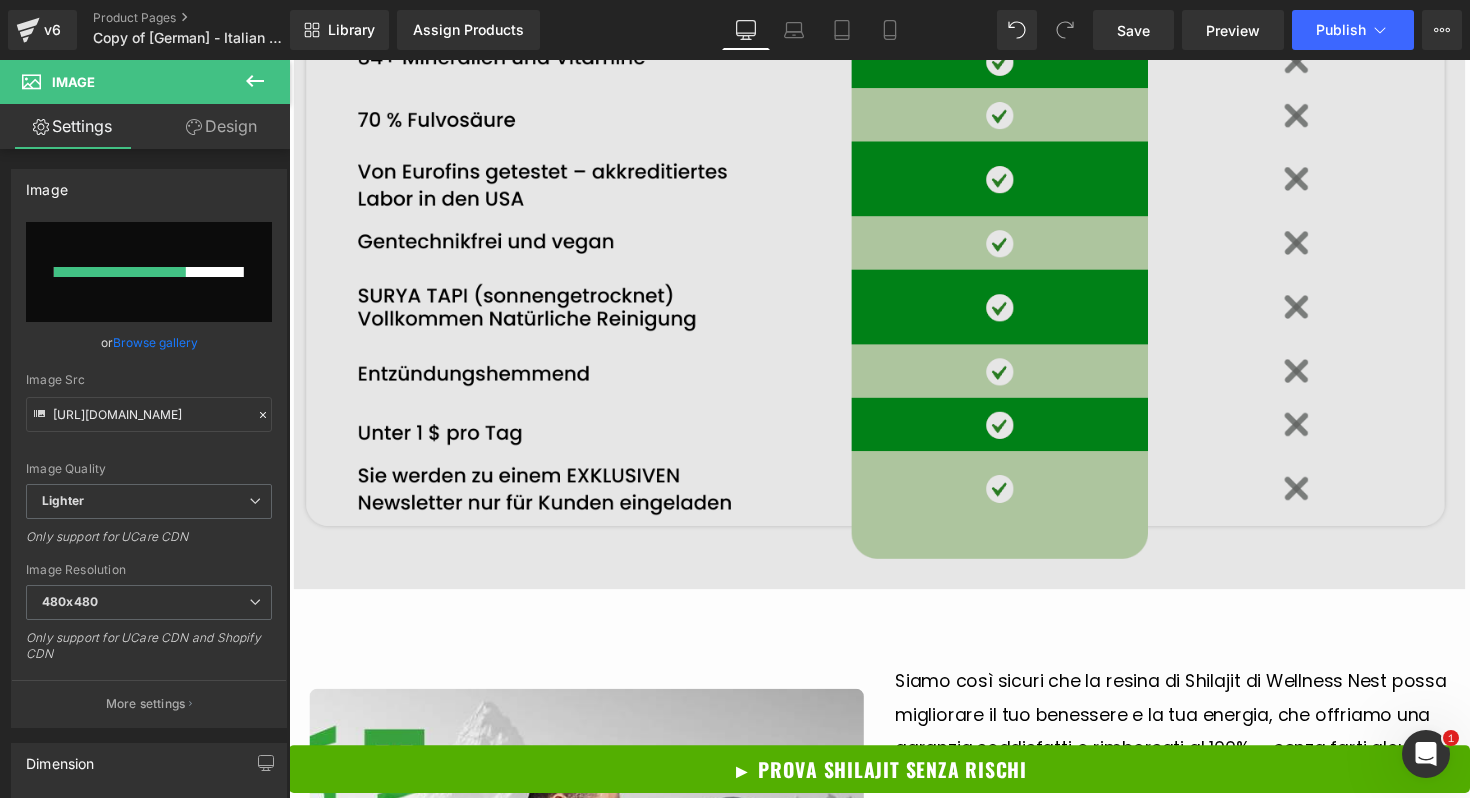 type 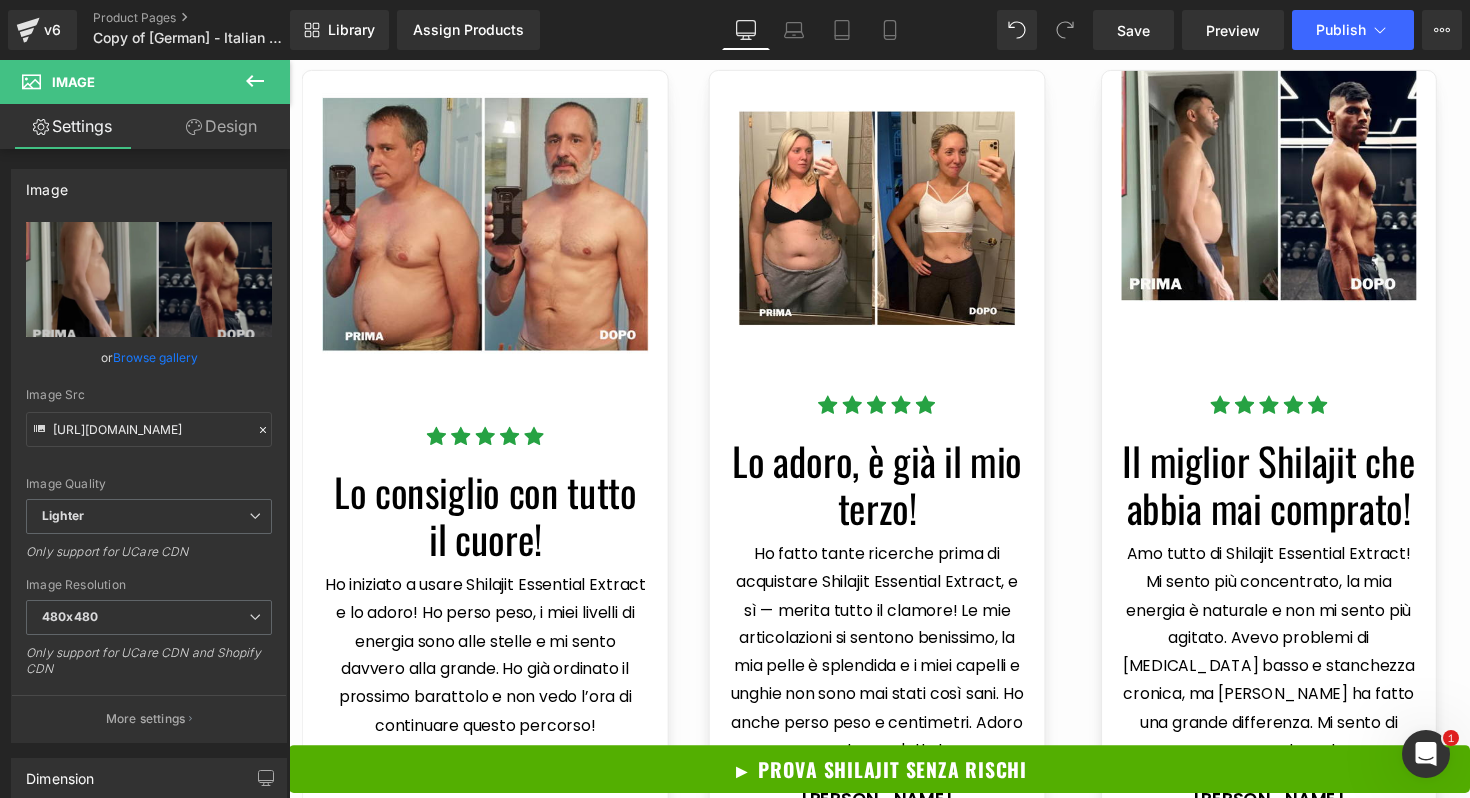 type on "[URL][DOMAIN_NAME]" 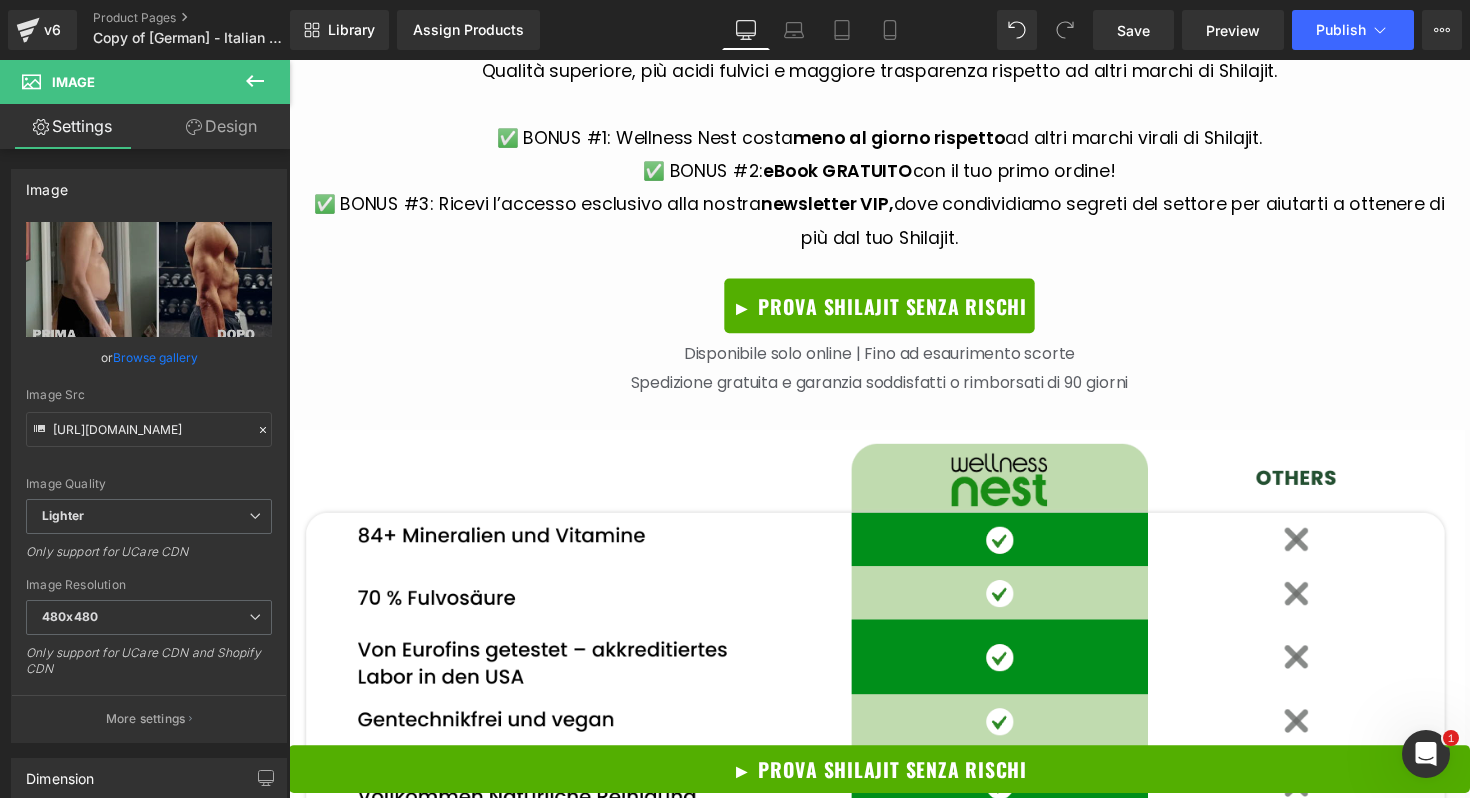 scroll, scrollTop: 4252, scrollLeft: 0, axis: vertical 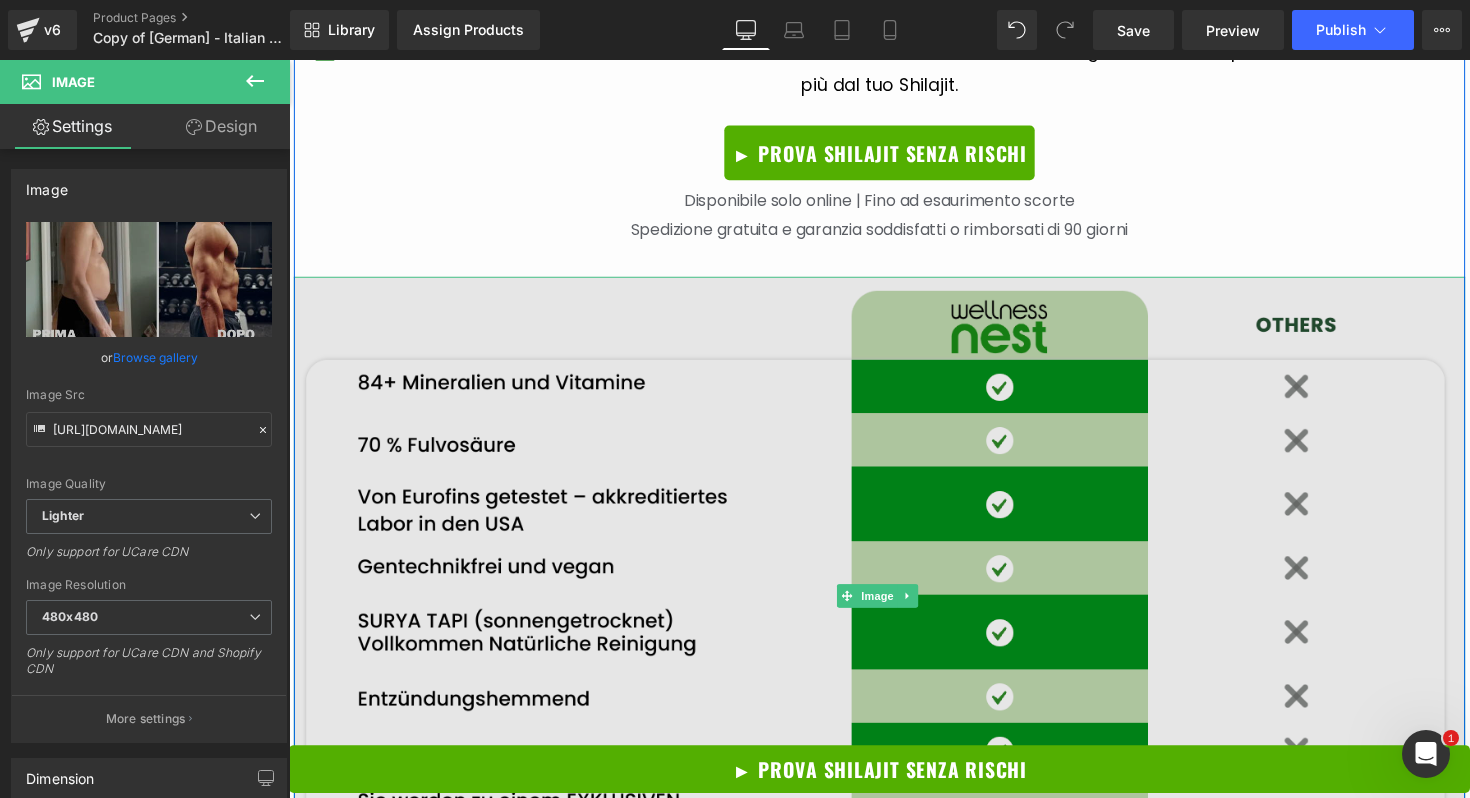click at bounding box center [894, 608] 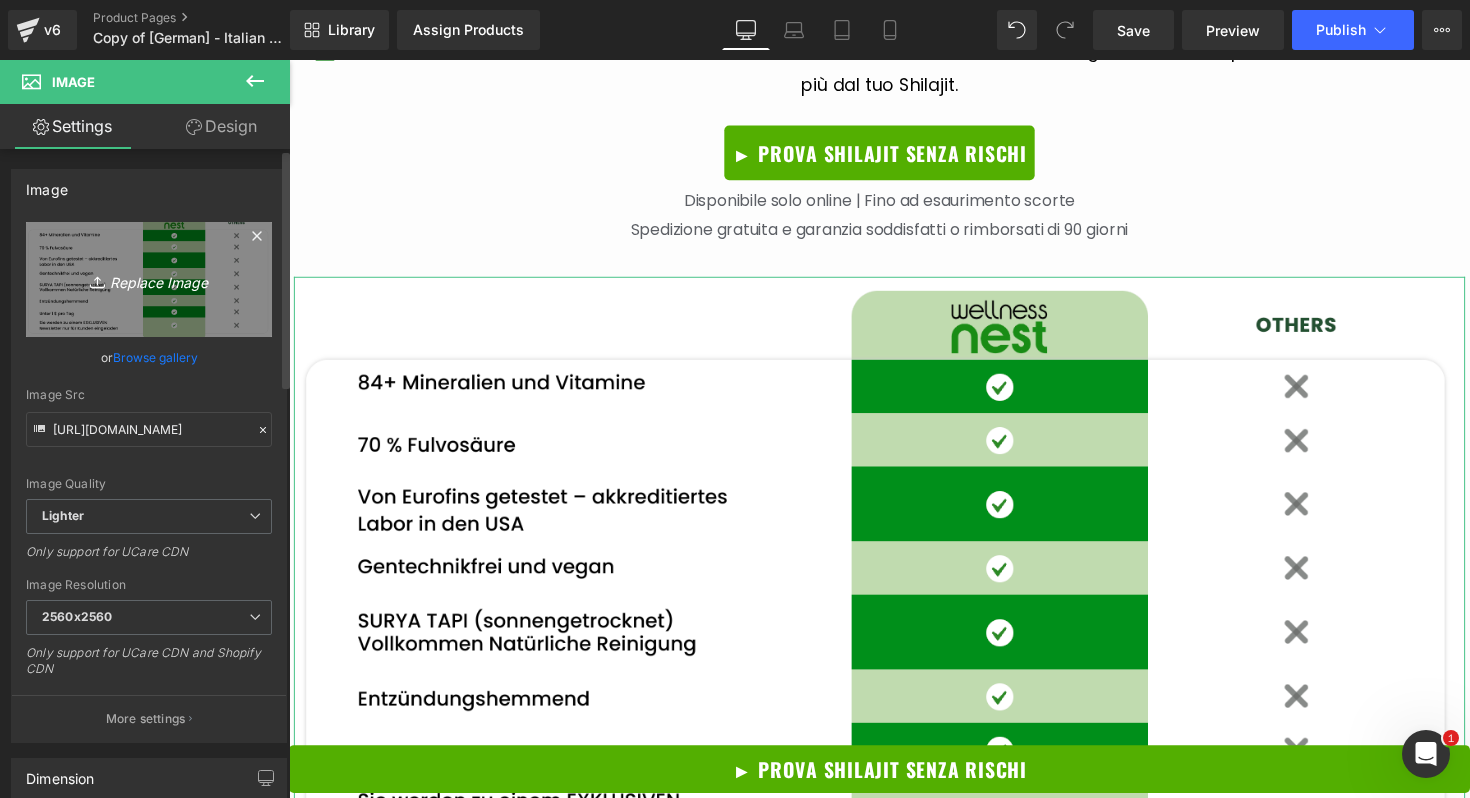 click on "Replace Image" at bounding box center (149, 279) 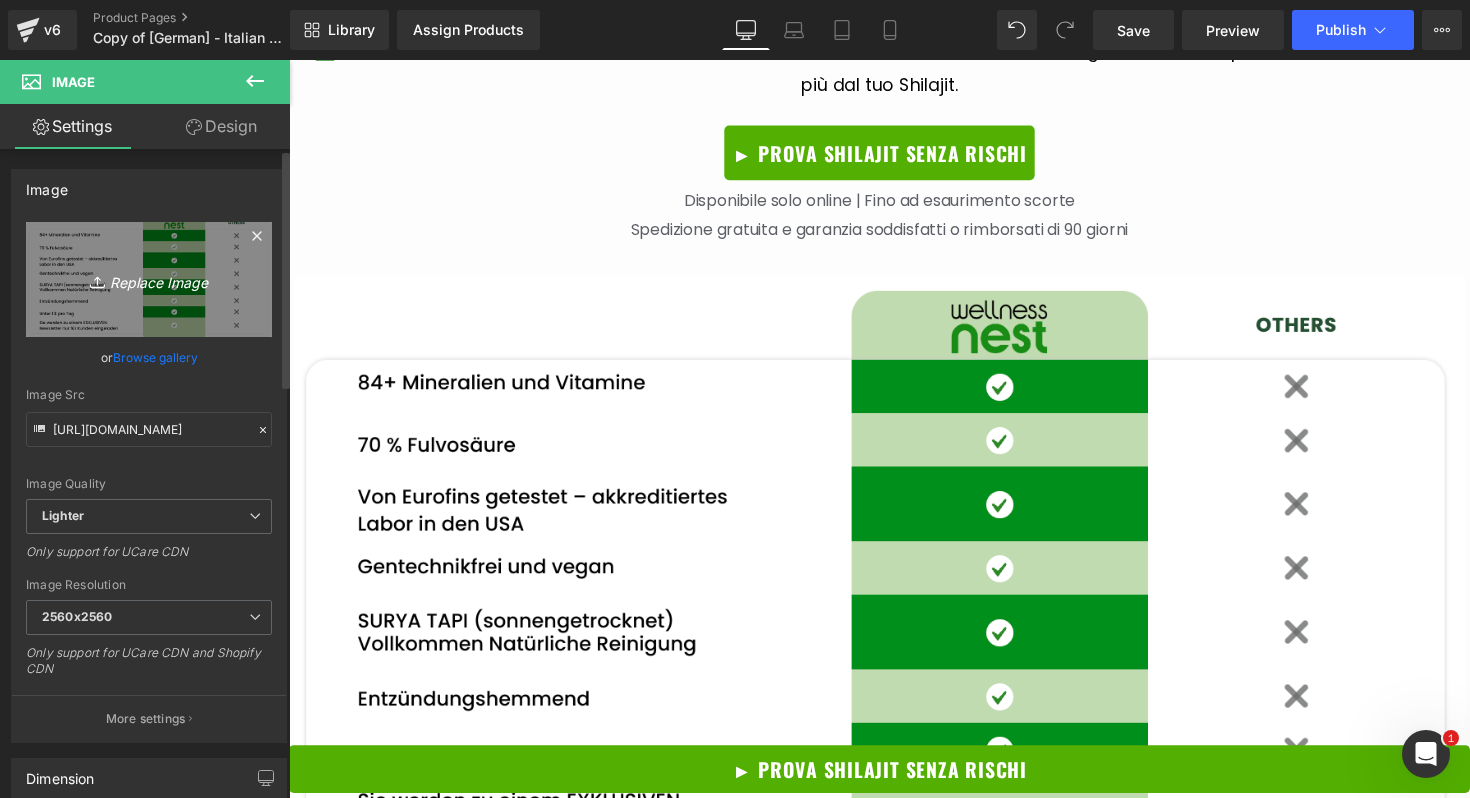type on "C:\fakepath\PC.png" 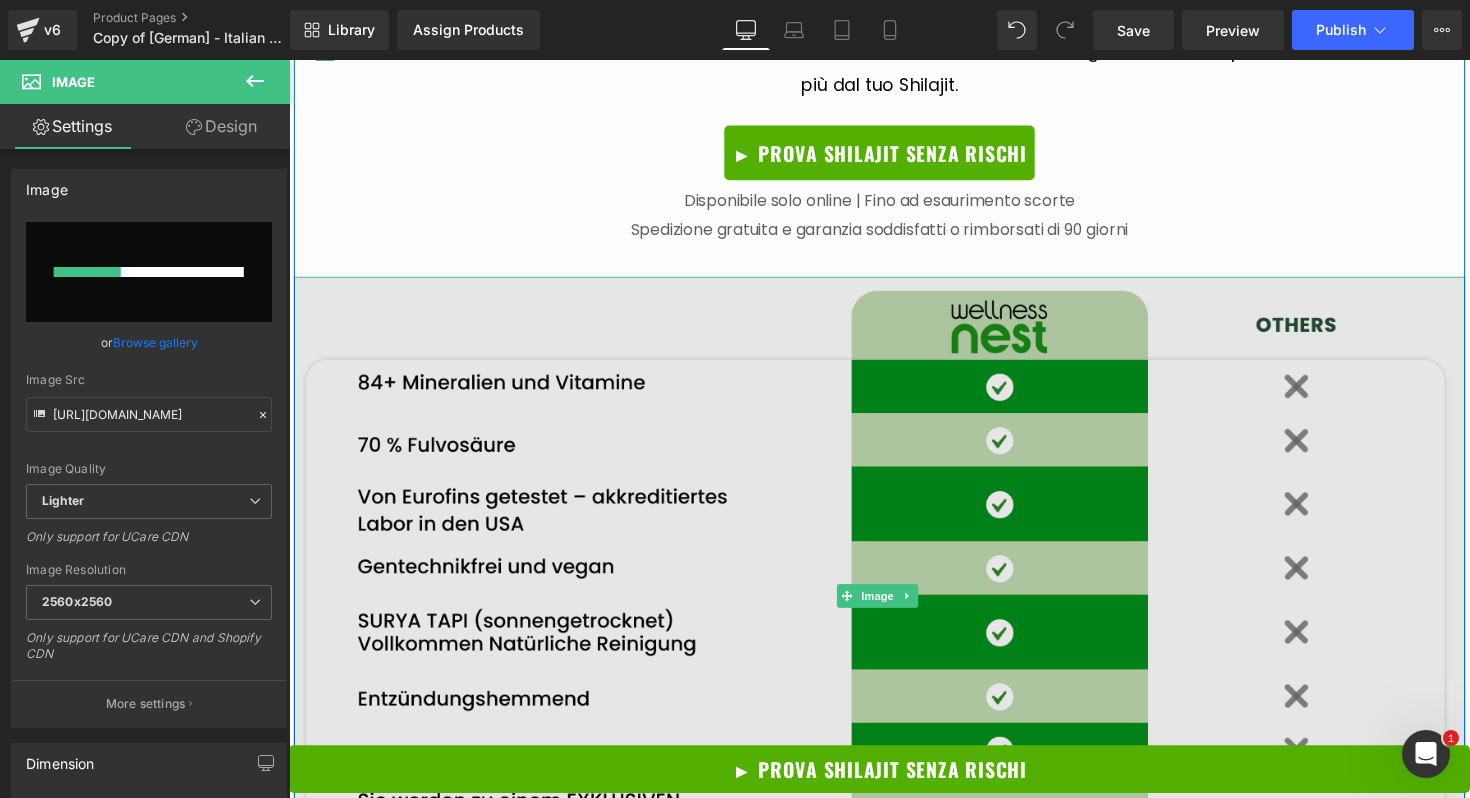 scroll, scrollTop: 4407, scrollLeft: 0, axis: vertical 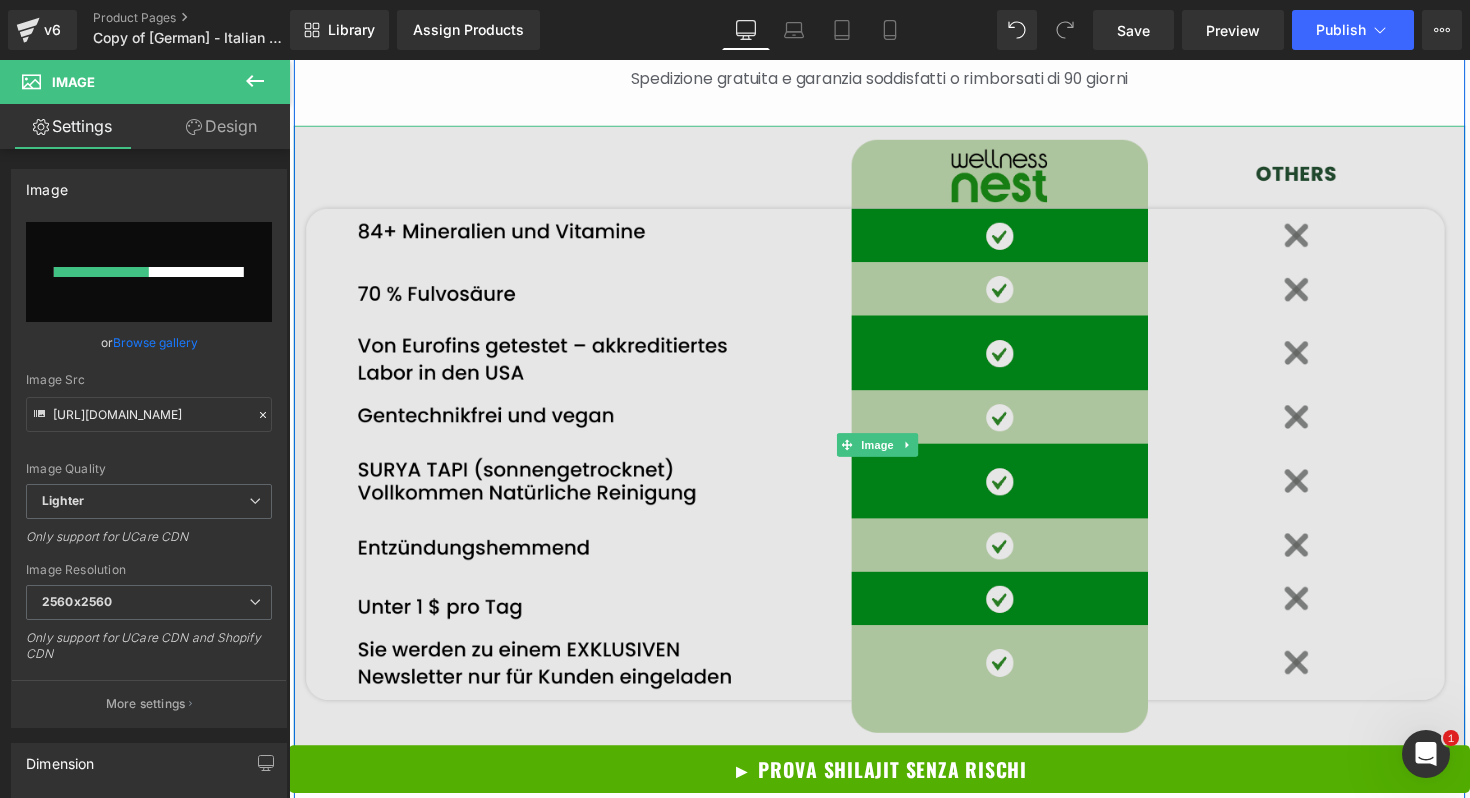 type 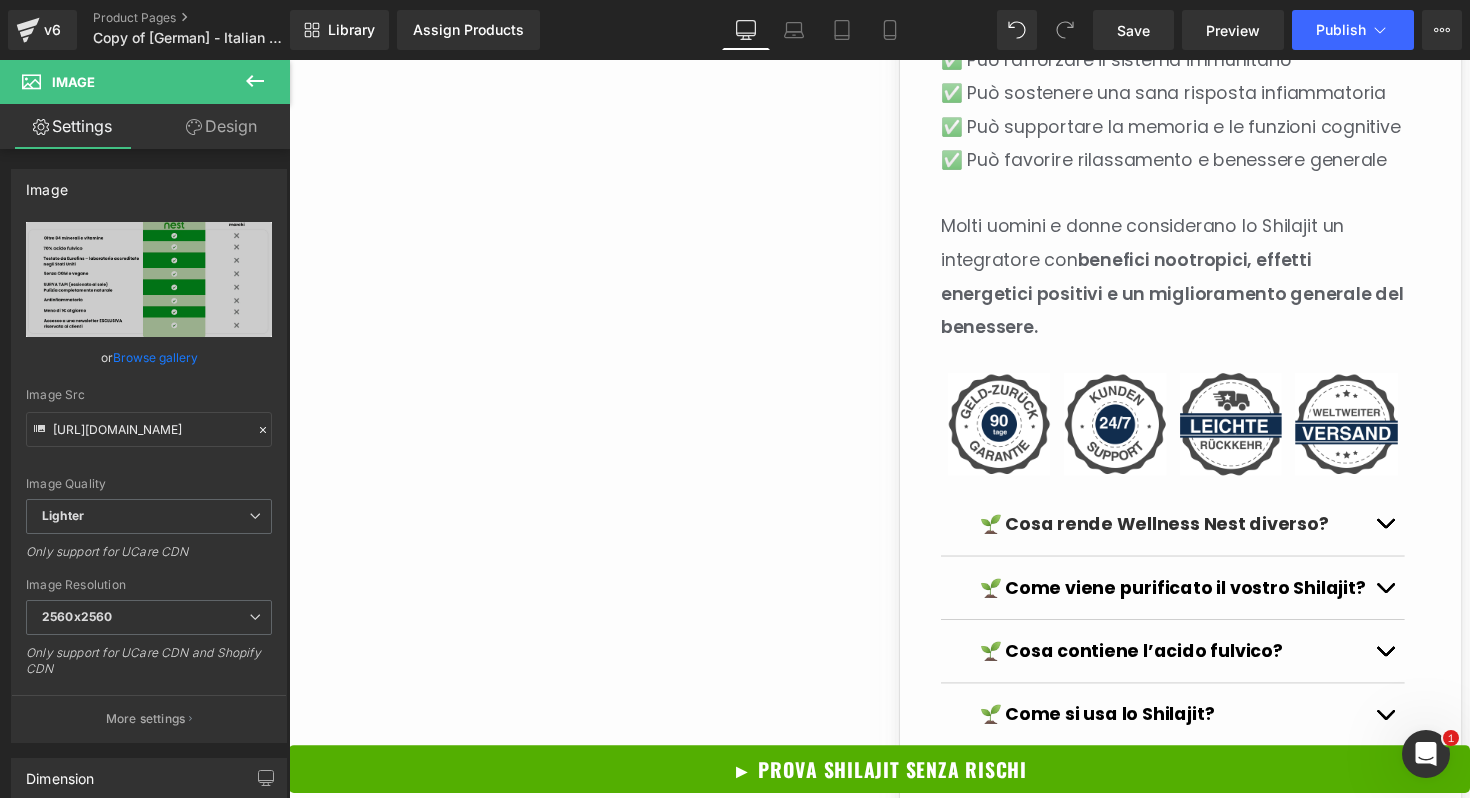 type on "[URL][DOMAIN_NAME]" 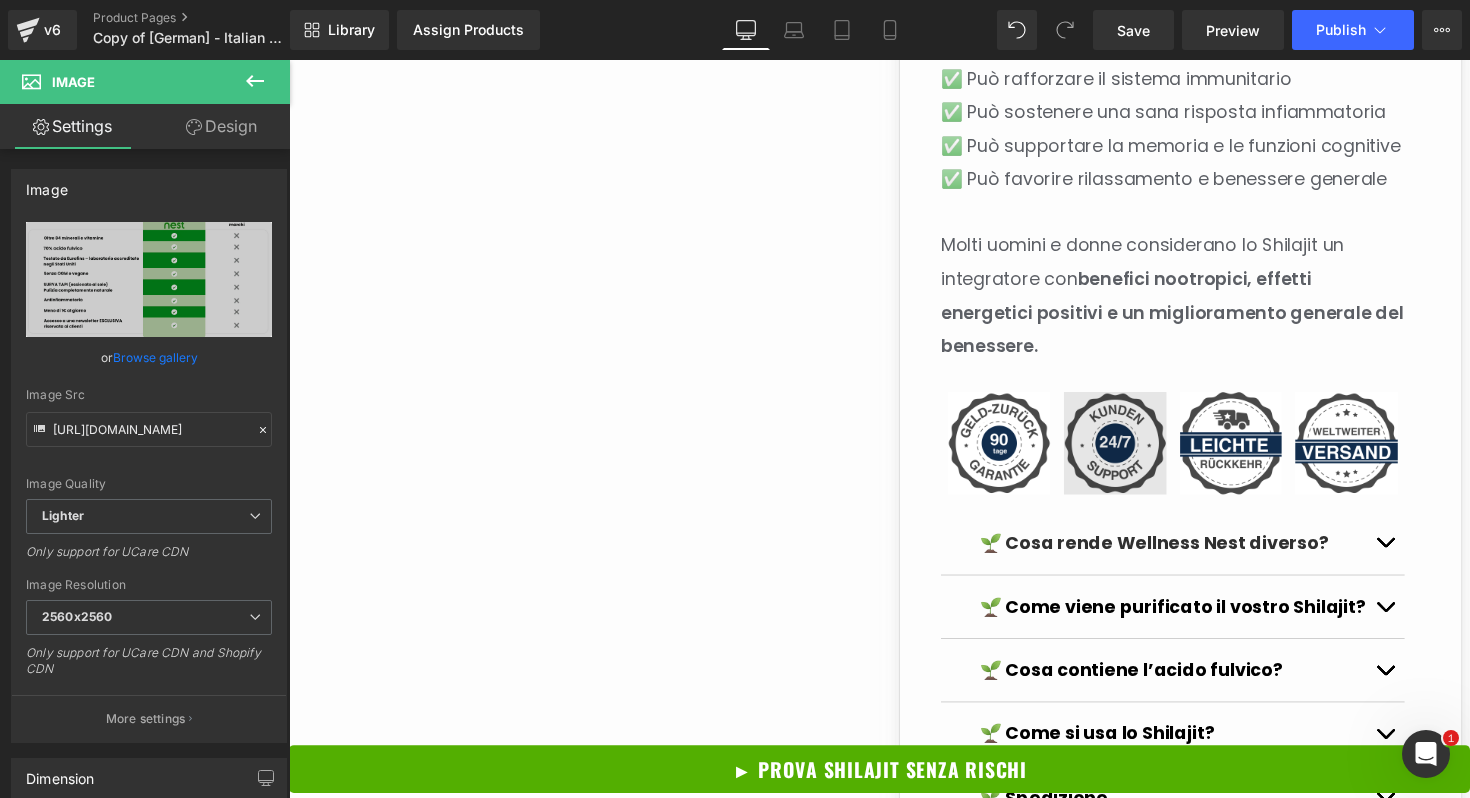 scroll, scrollTop: 1795, scrollLeft: 0, axis: vertical 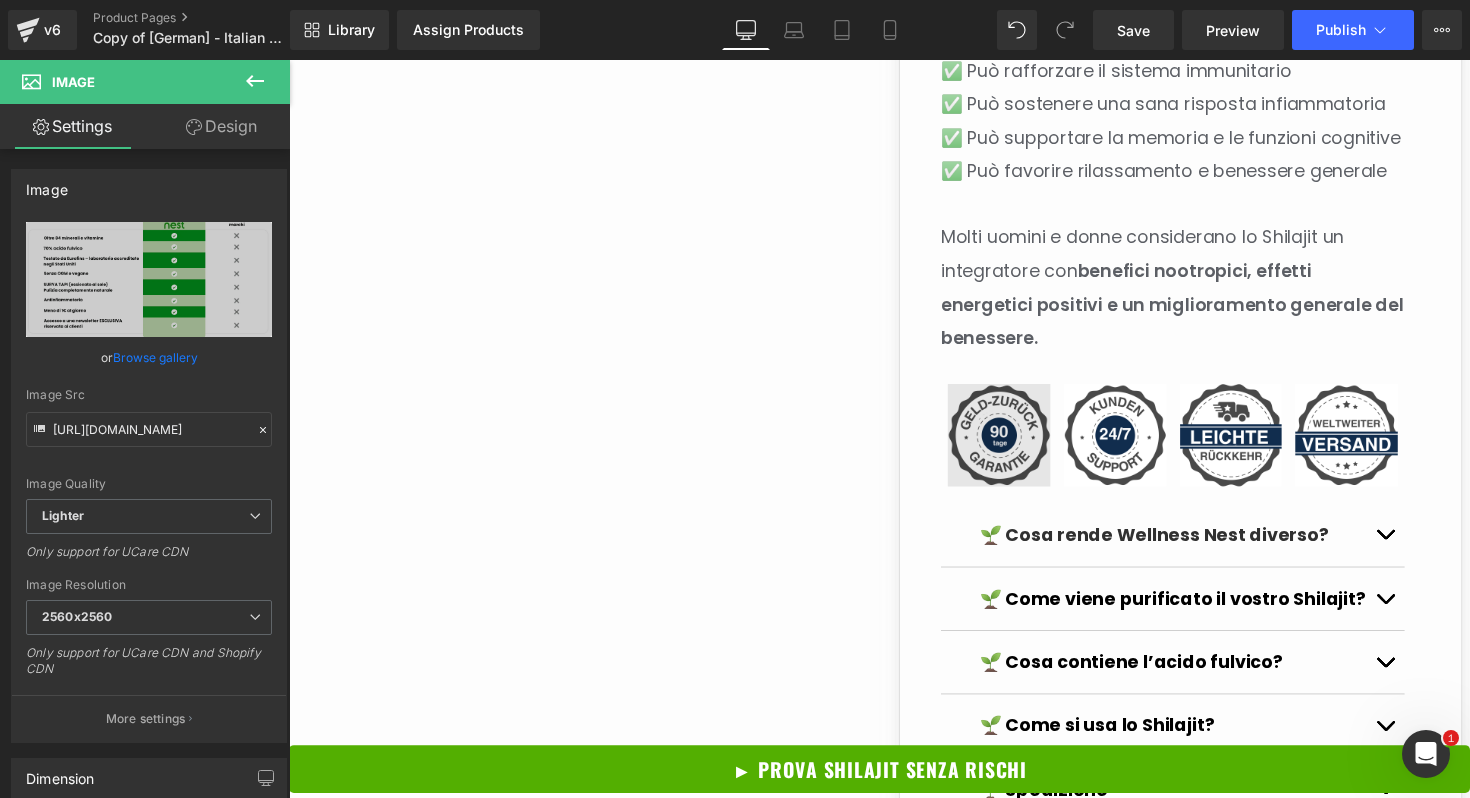 click on "Image" at bounding box center [1016, 444] 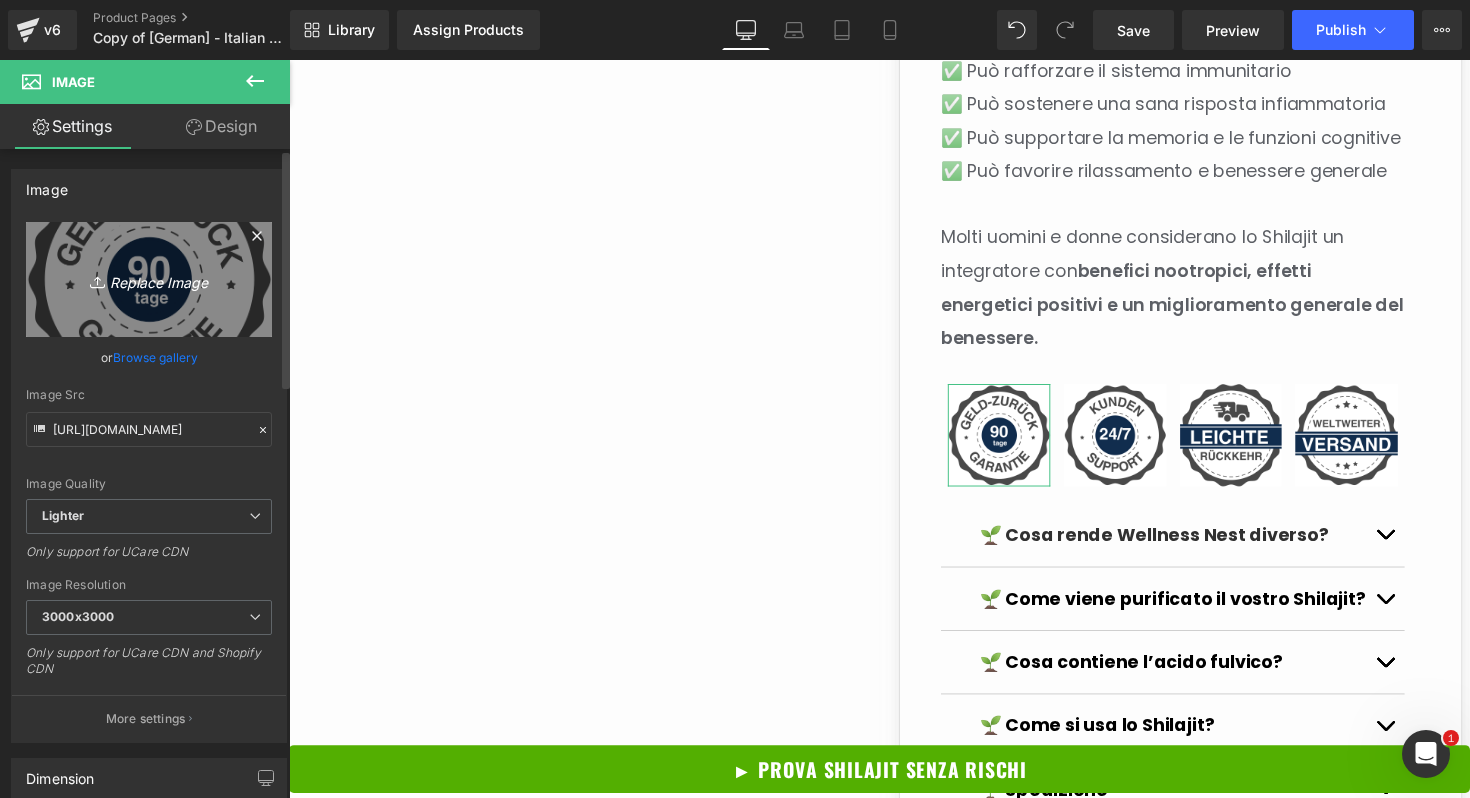 click on "Replace Image" at bounding box center (149, 279) 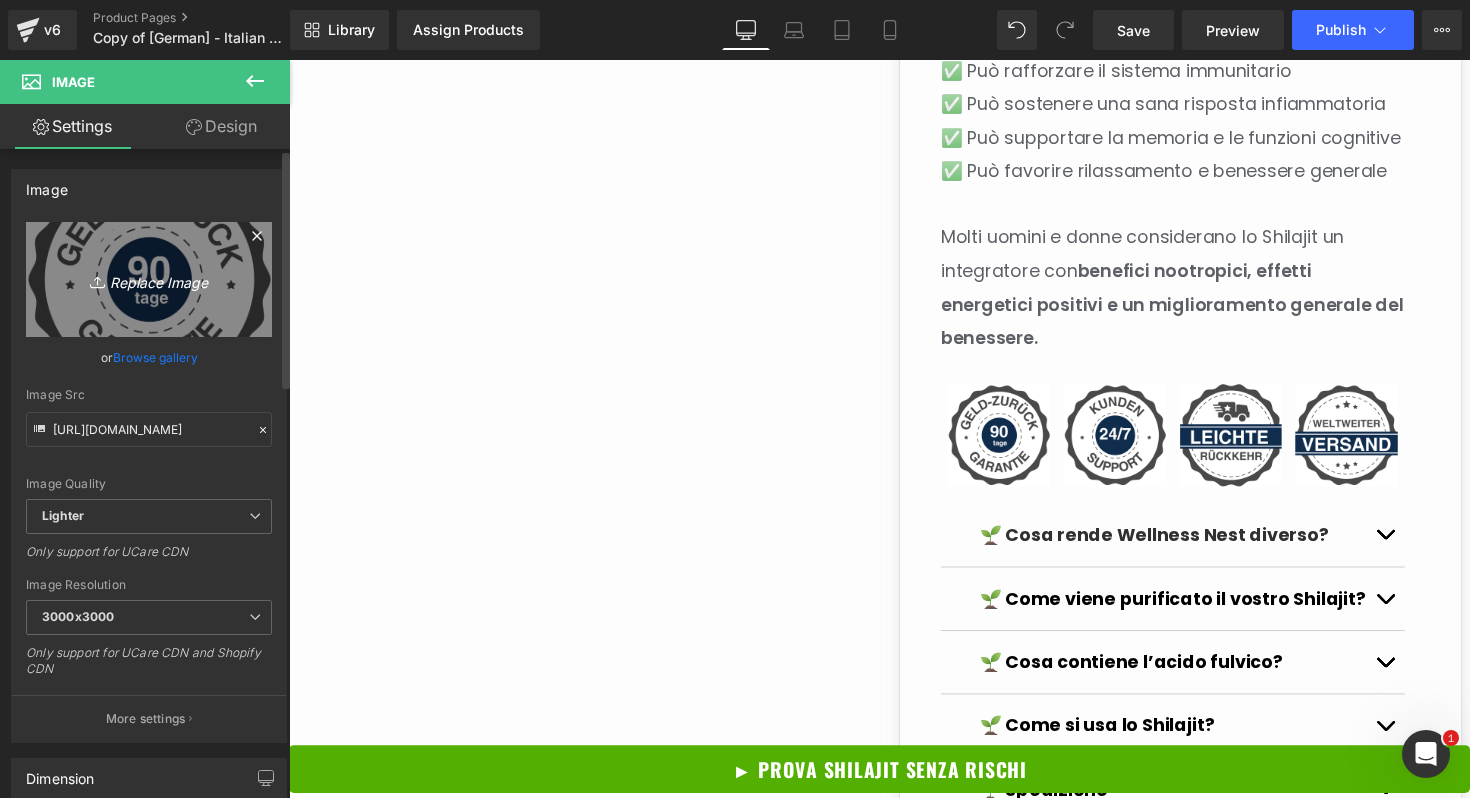 type on "C:\fakepath\9.png" 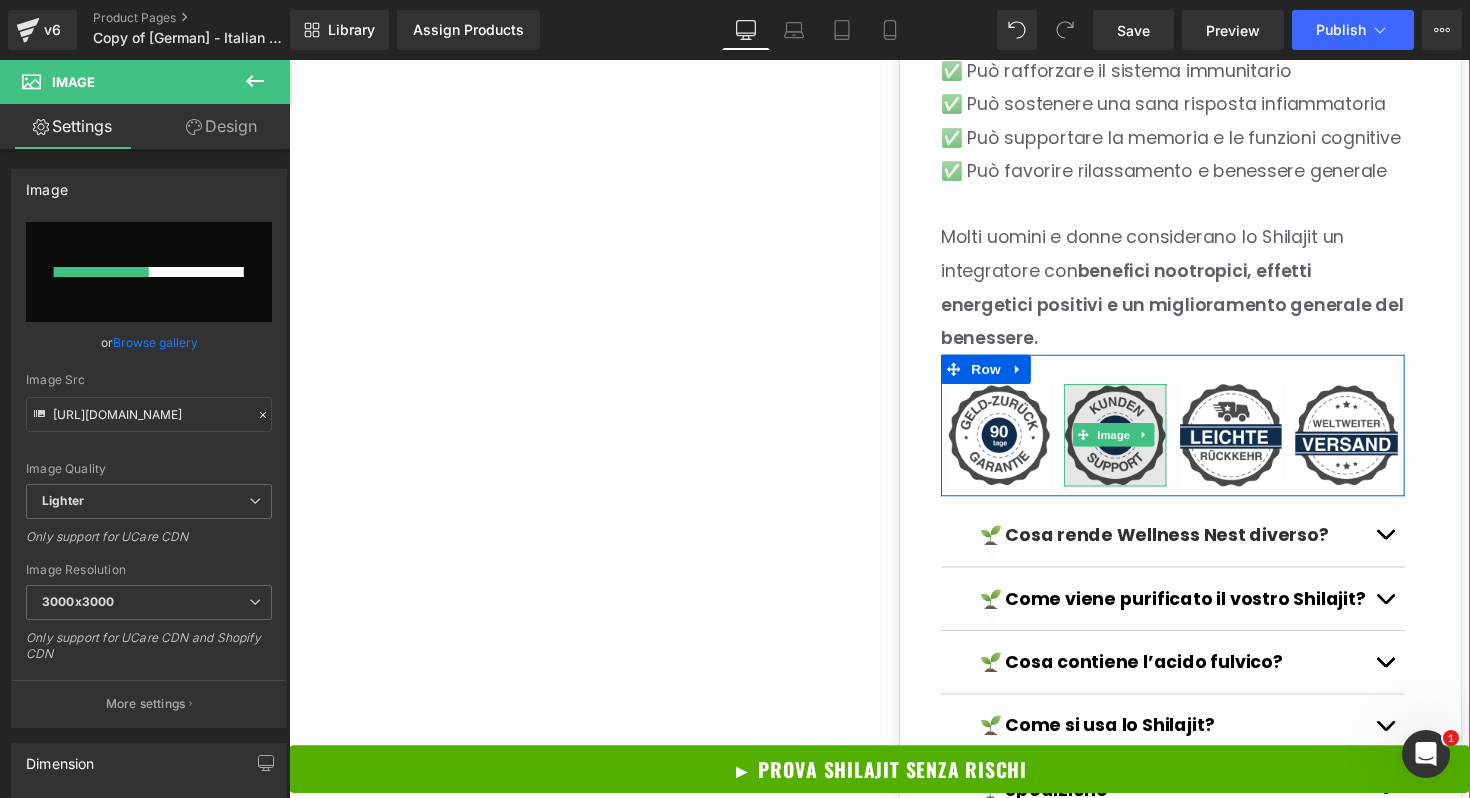 type 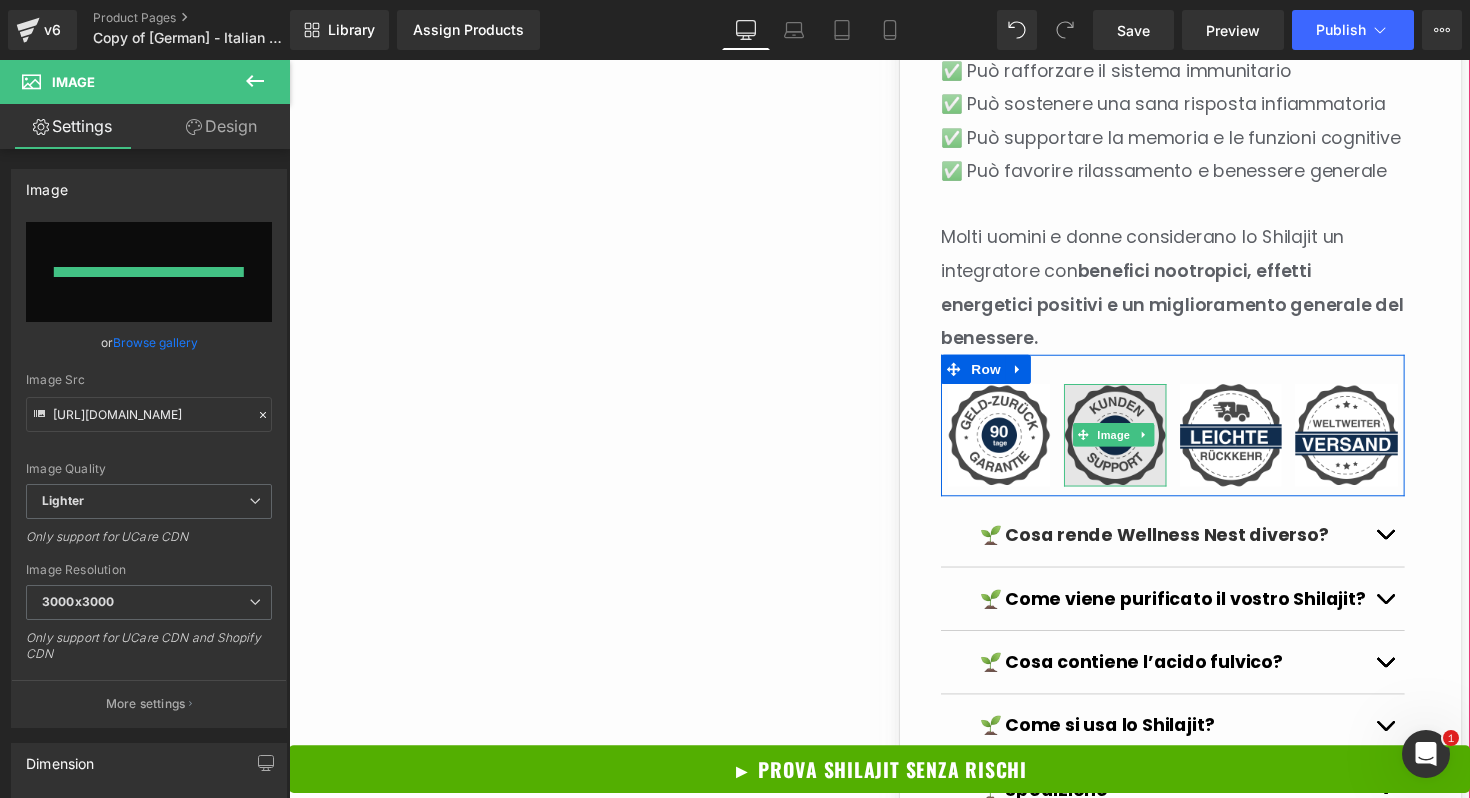type on "[URL][DOMAIN_NAME]" 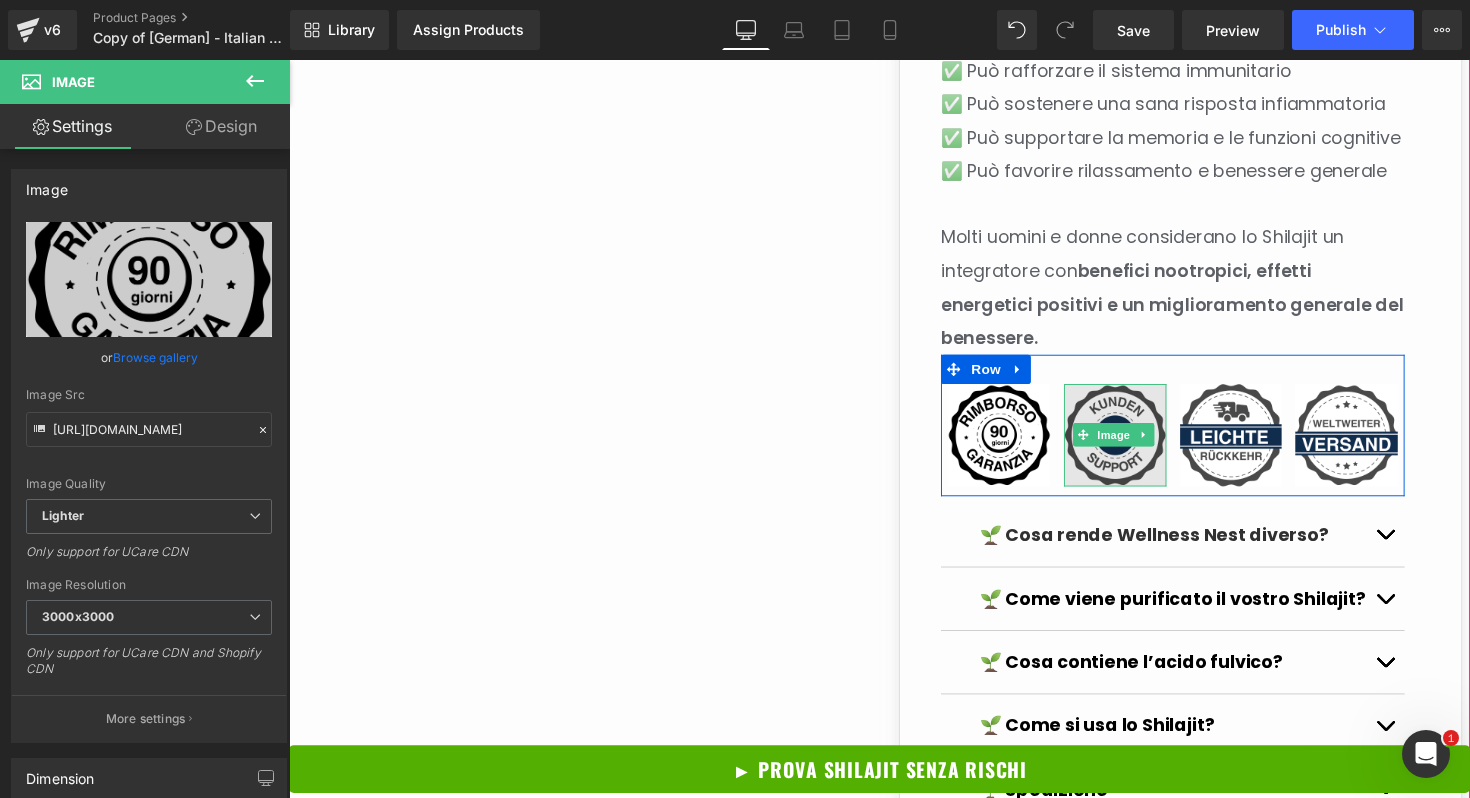 click at bounding box center (1135, 444) 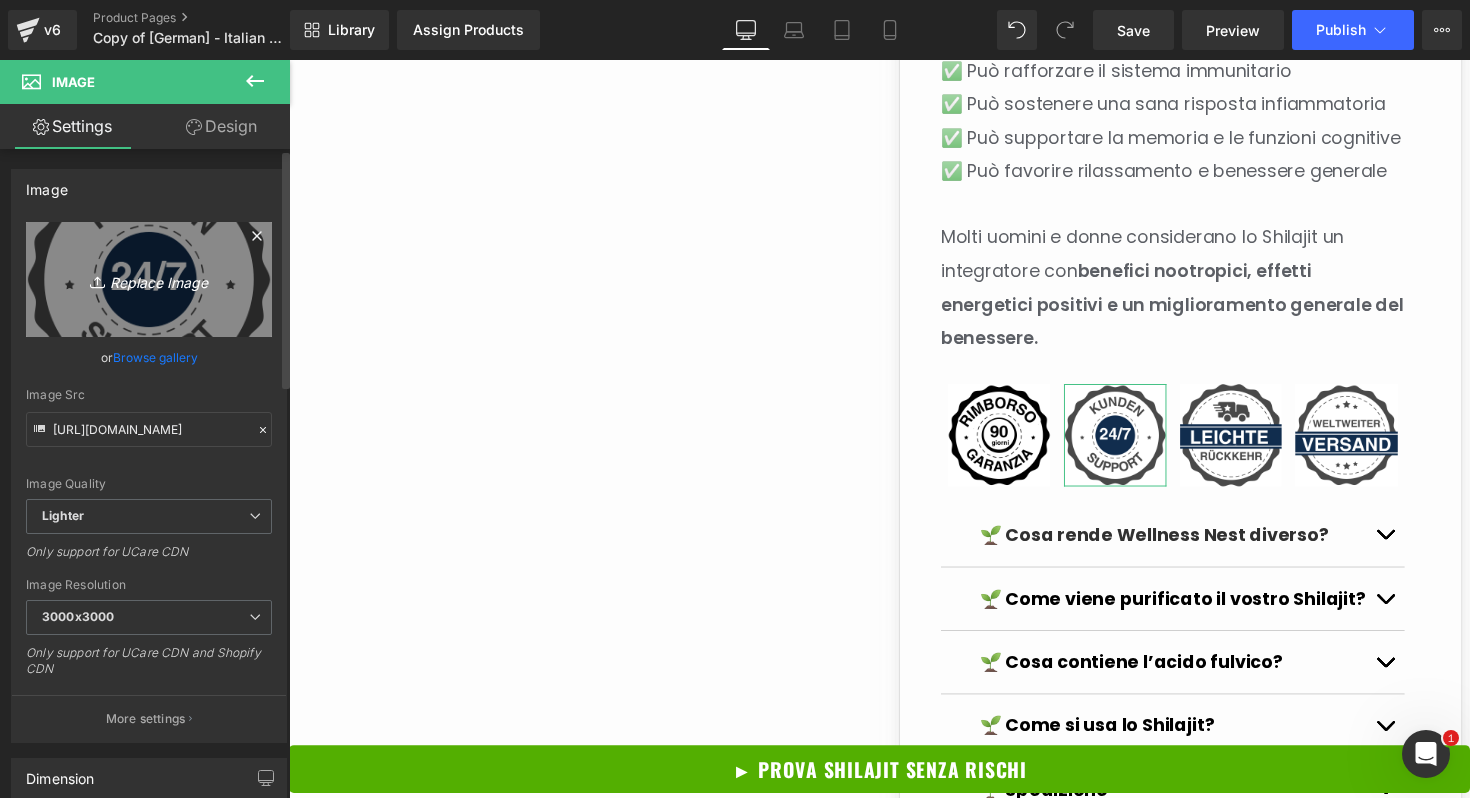 click on "Replace Image" at bounding box center [149, 279] 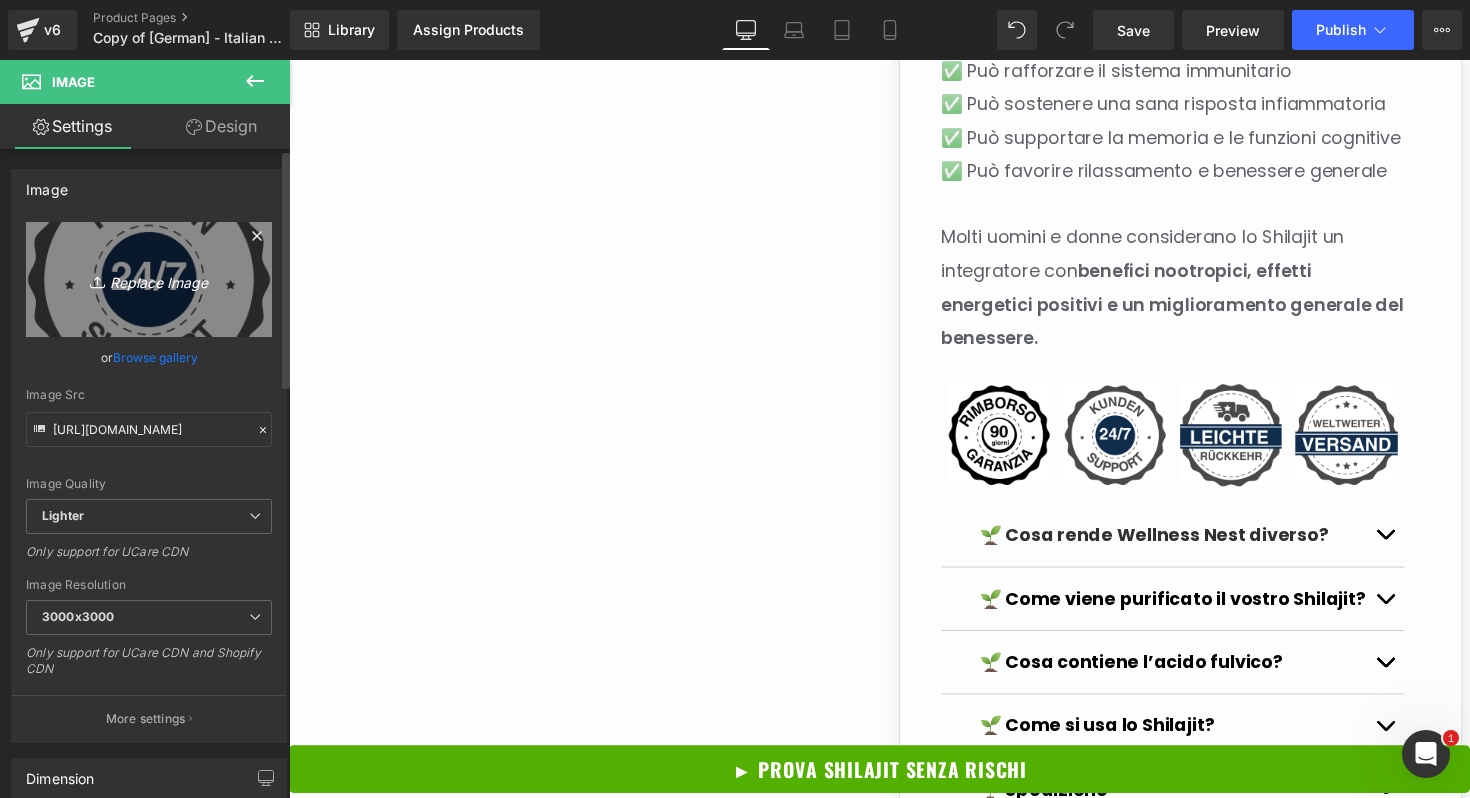 type on "C:\fakepath\10.png" 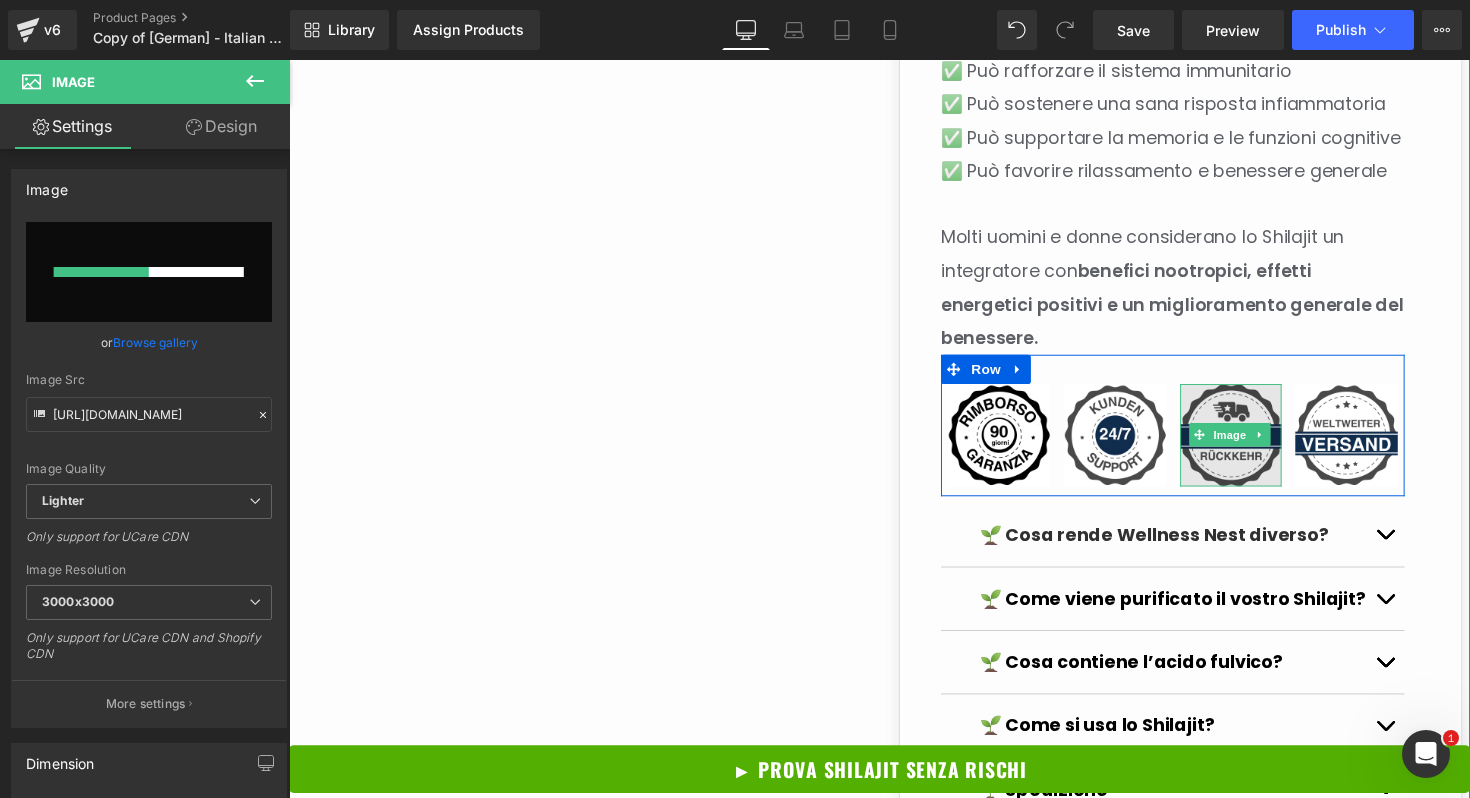 type 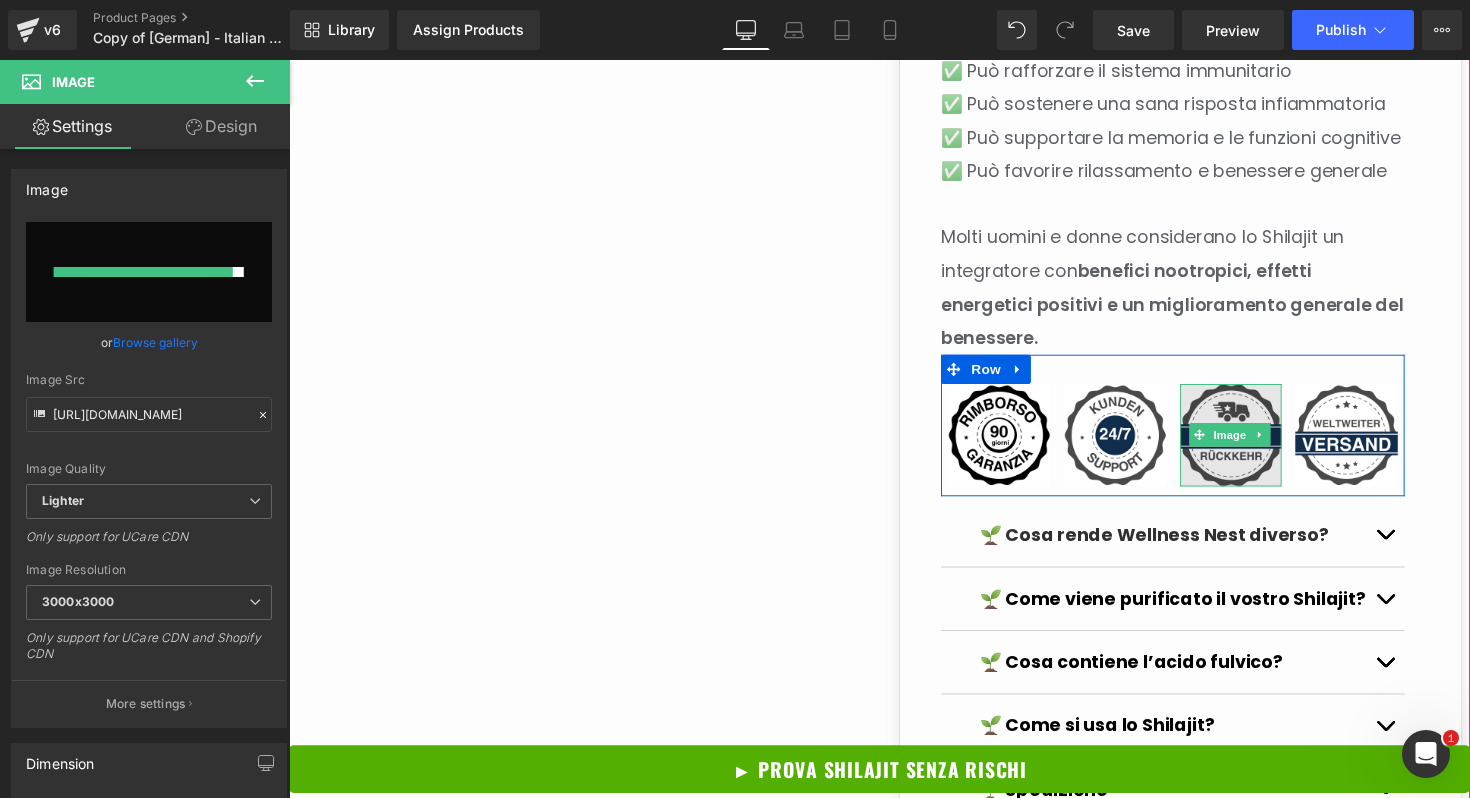 type on "[URL][DOMAIN_NAME]" 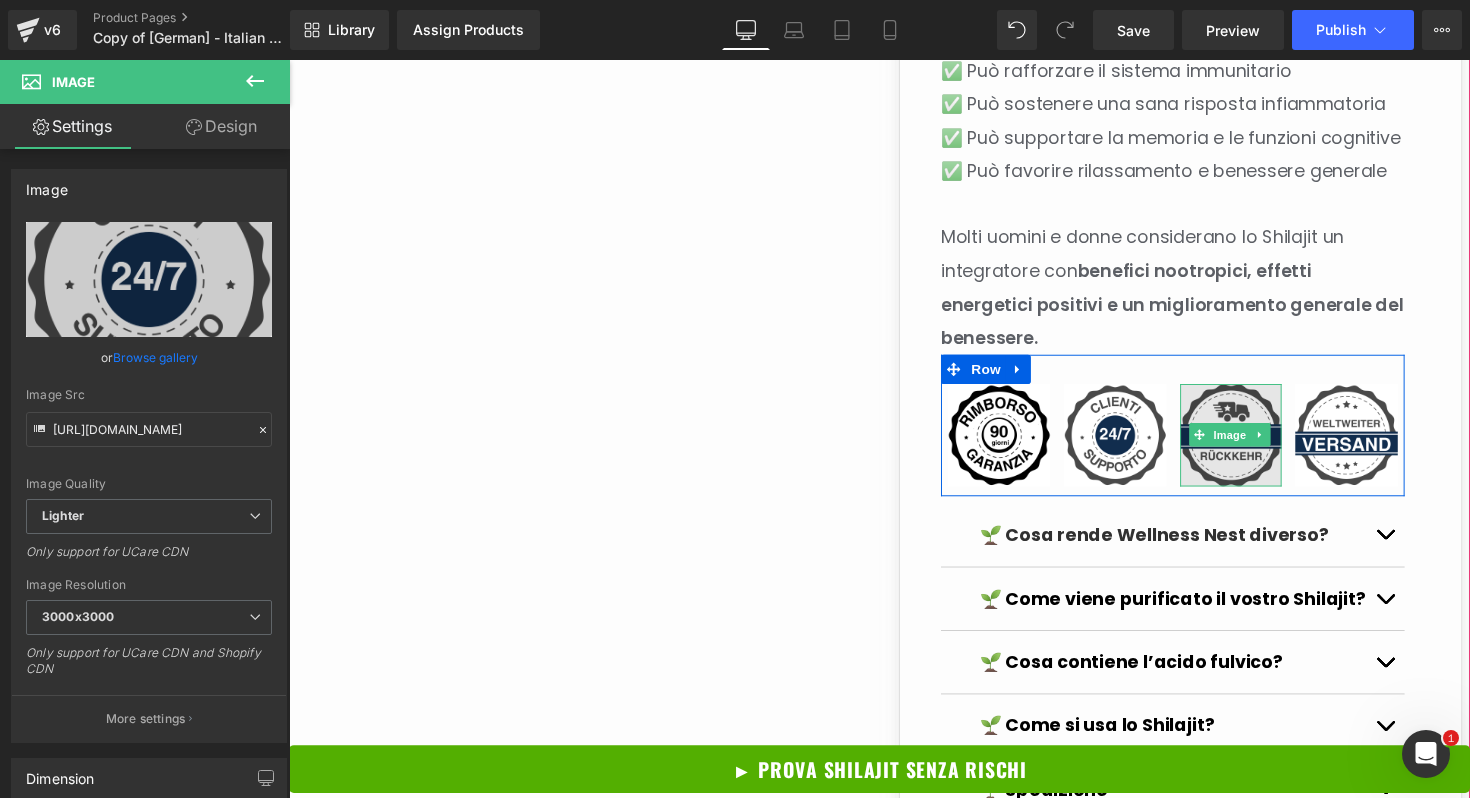 click at bounding box center (1254, 444) 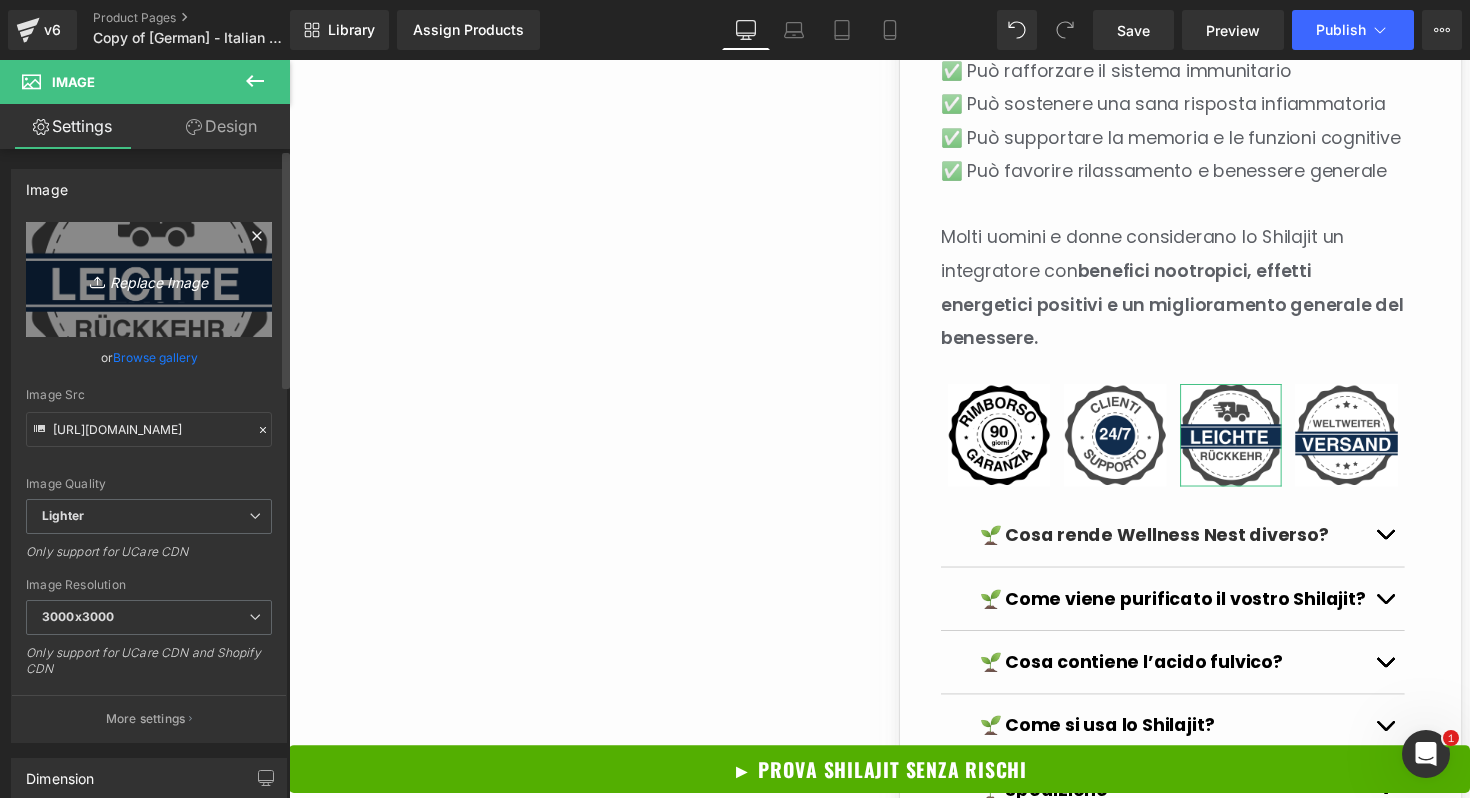 click on "Replace Image" at bounding box center [149, 279] 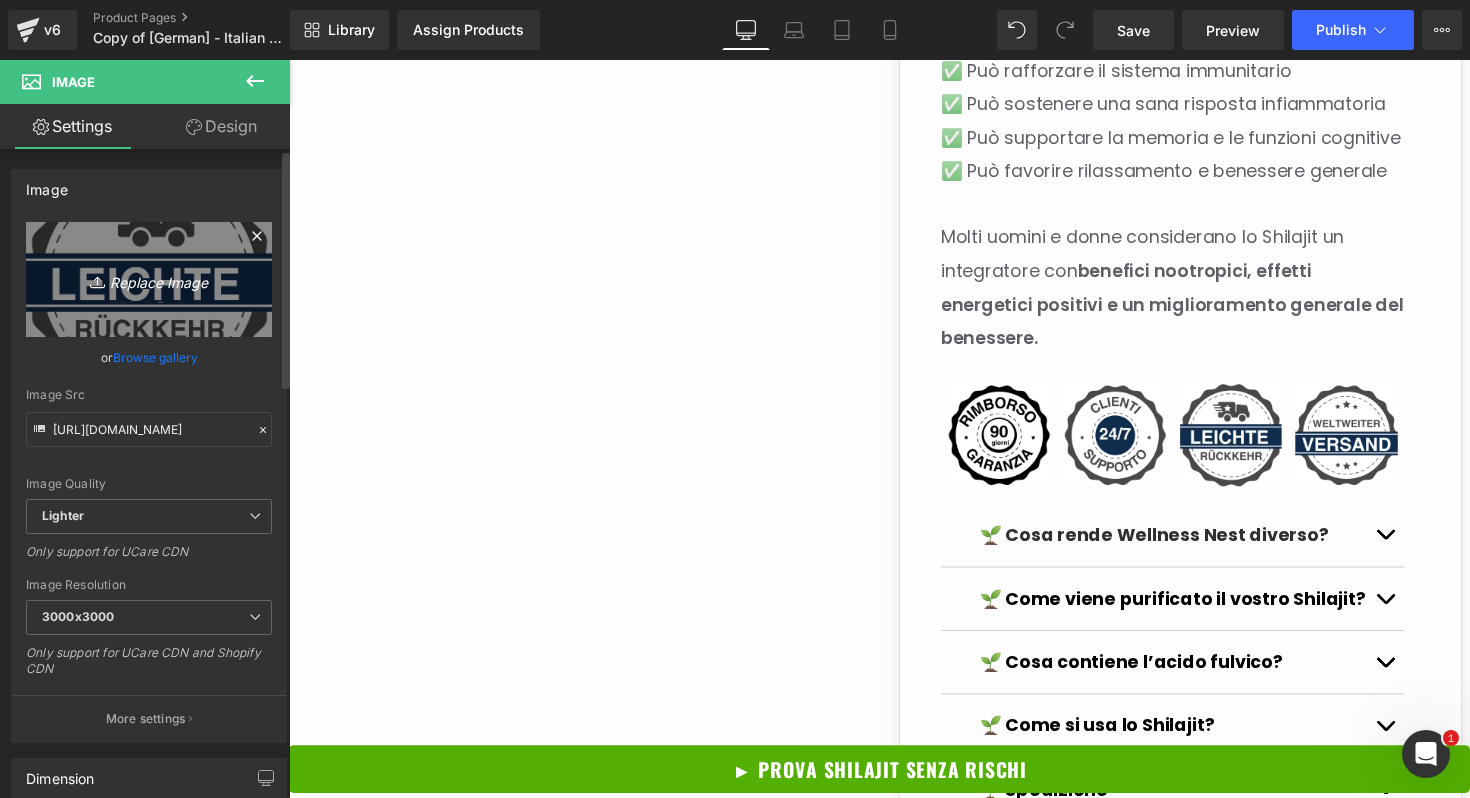 type on "C:\fakepath\11.png" 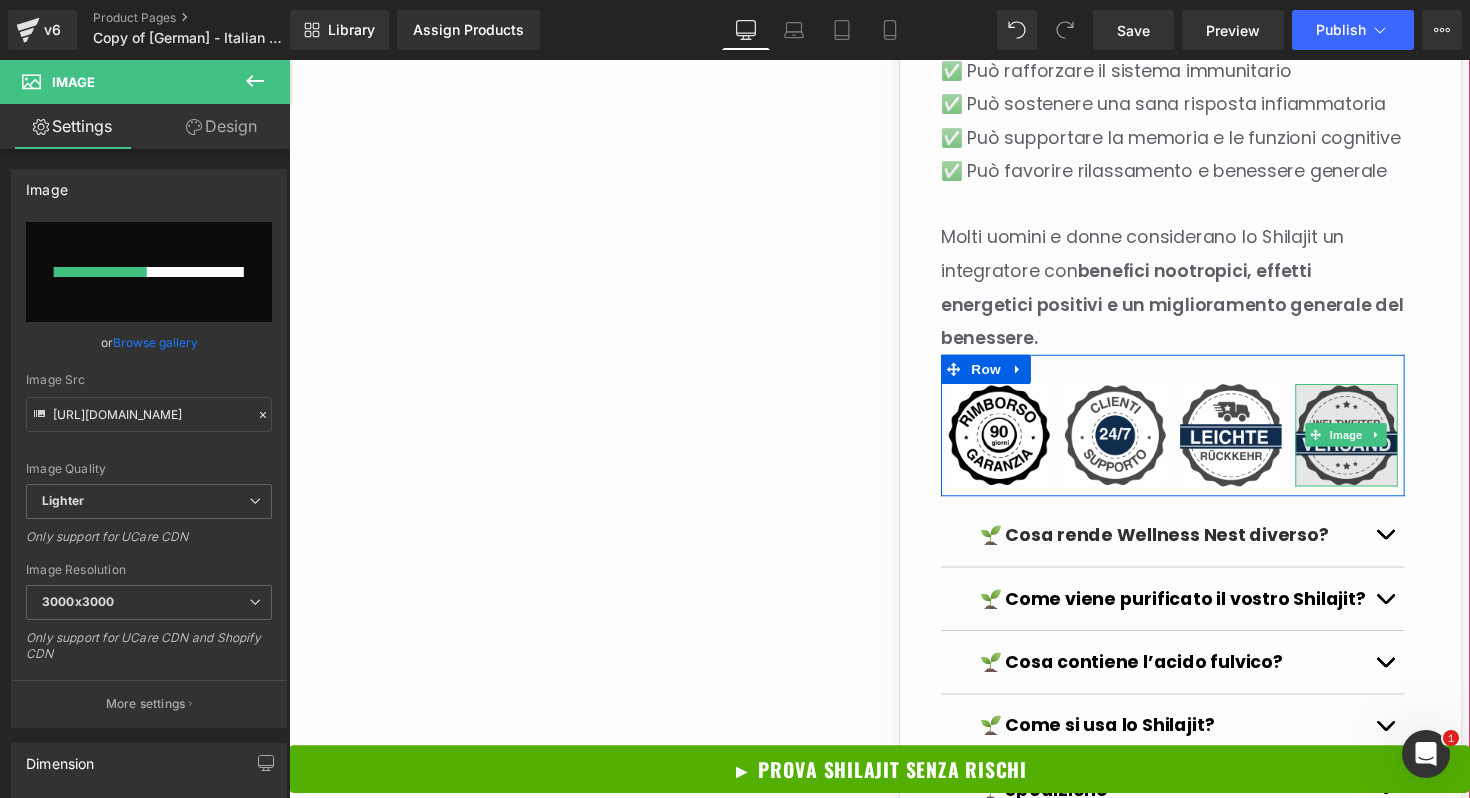 type 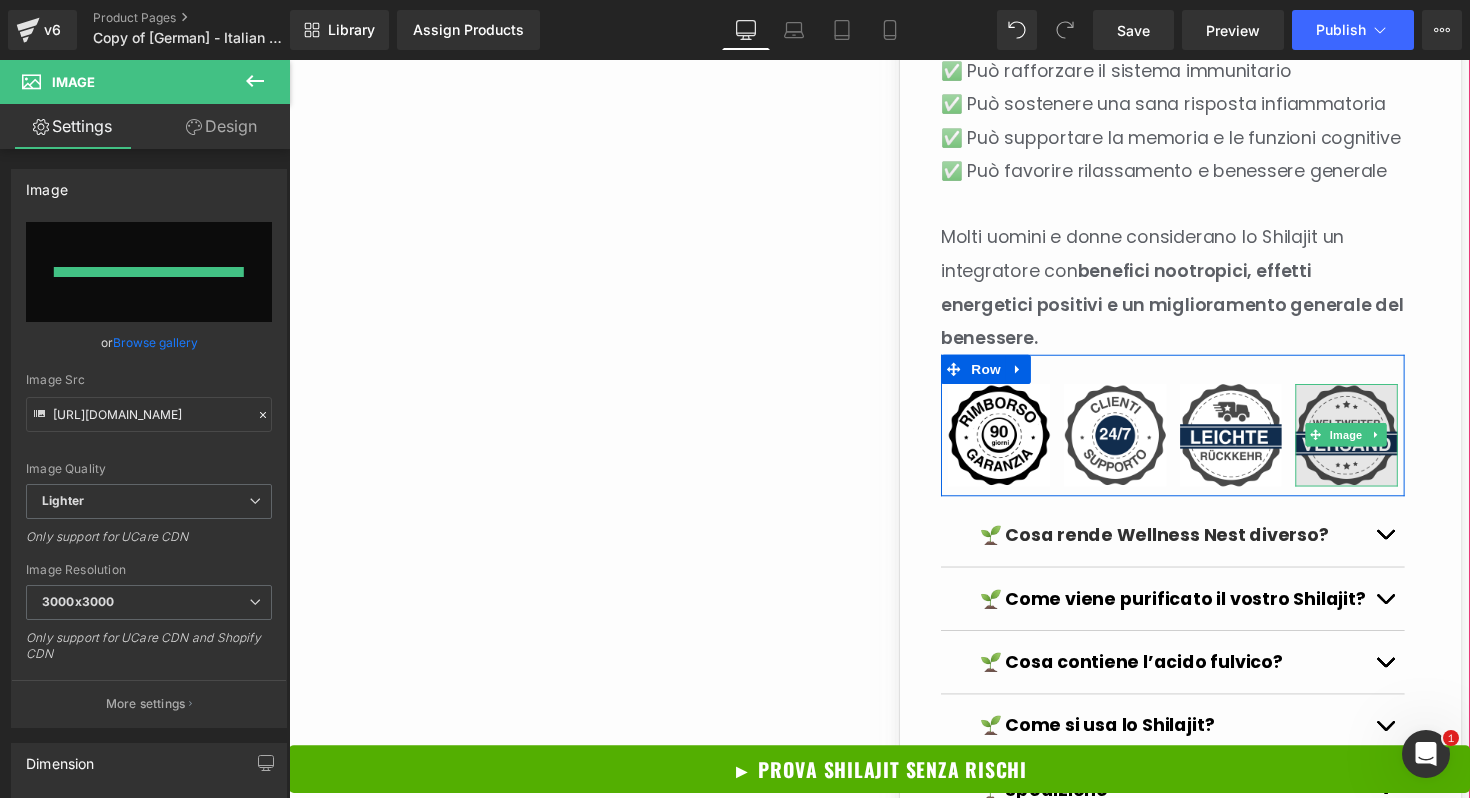 type on "[URL][DOMAIN_NAME]" 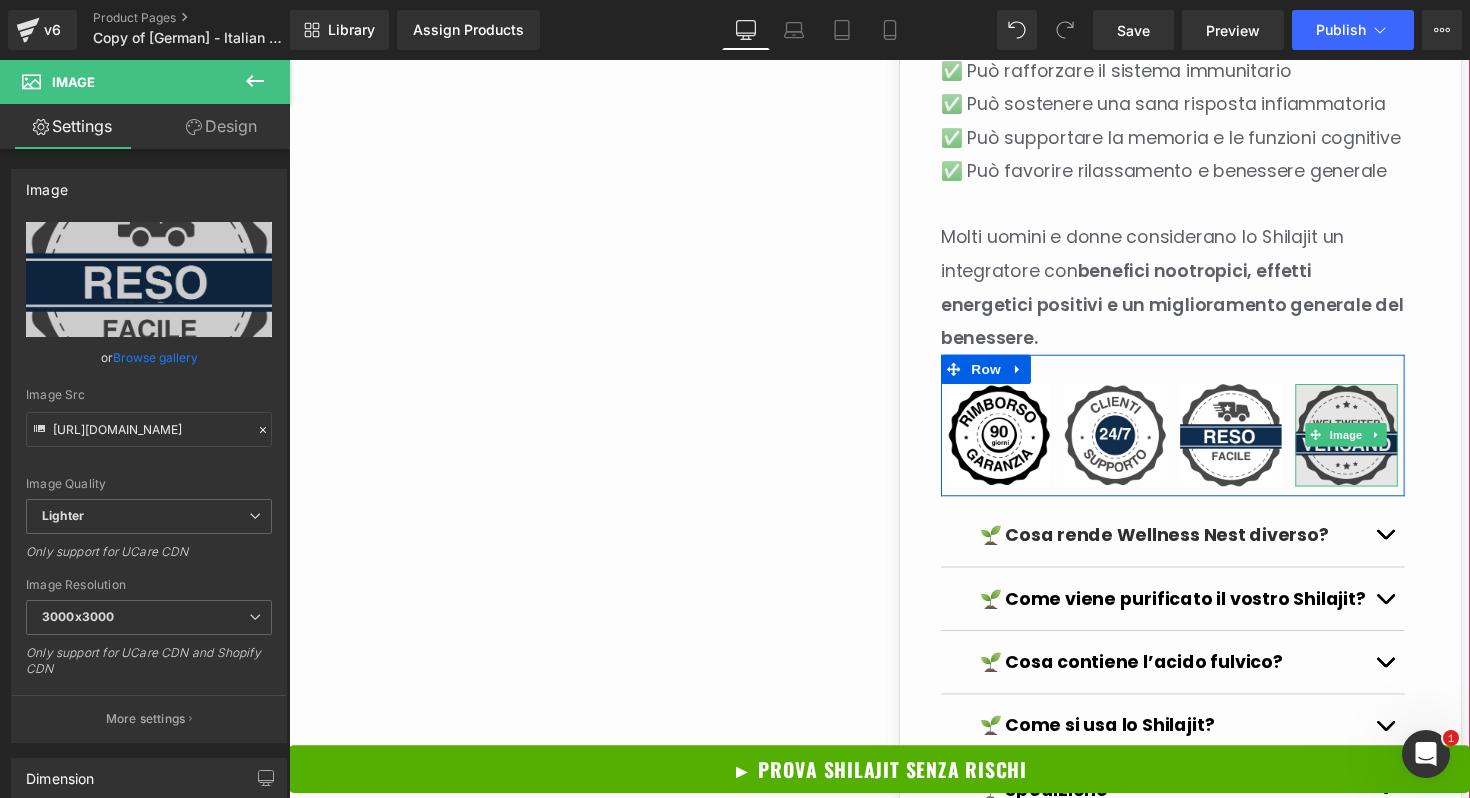 click at bounding box center [1372, 444] 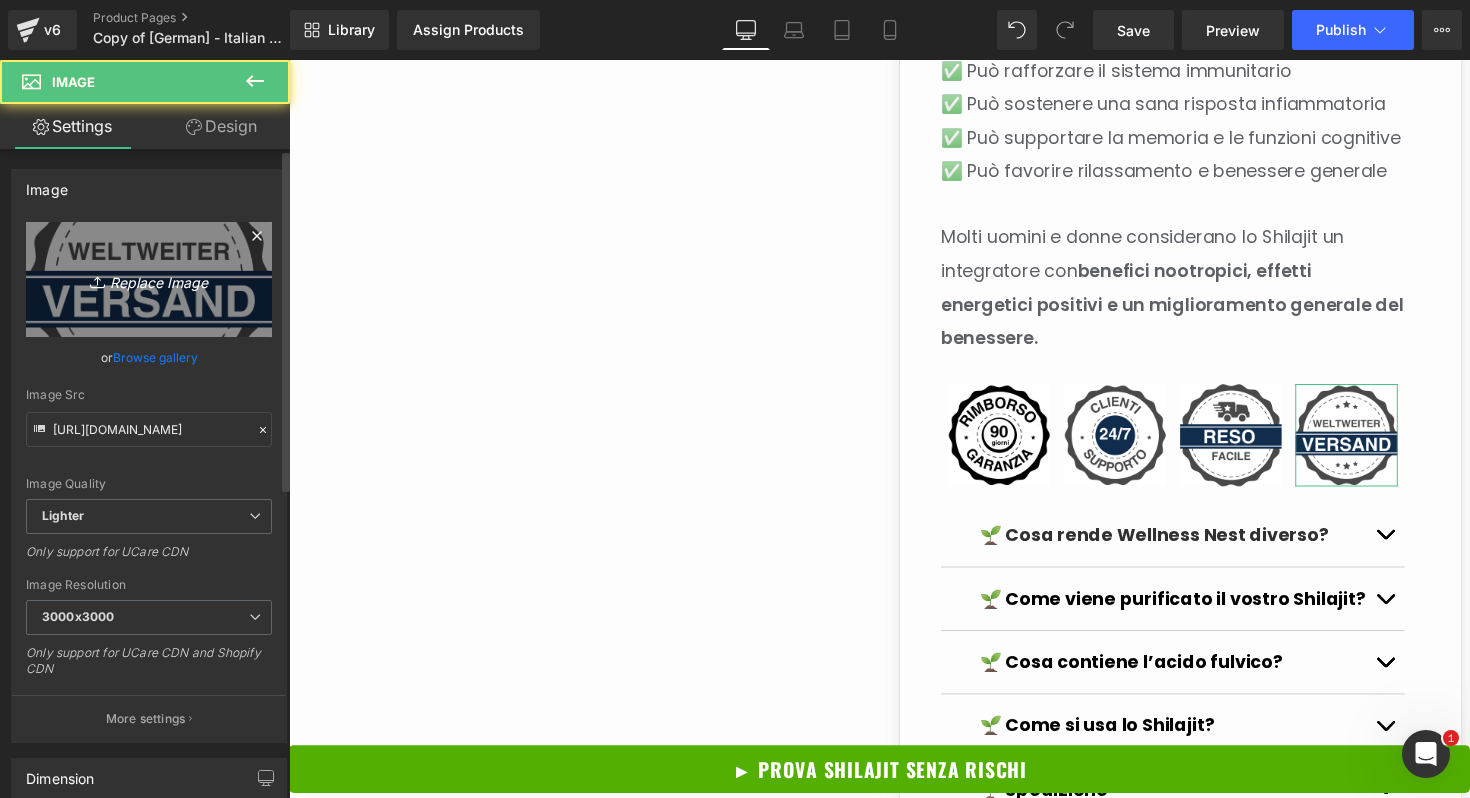 click on "Replace Image" at bounding box center (149, 279) 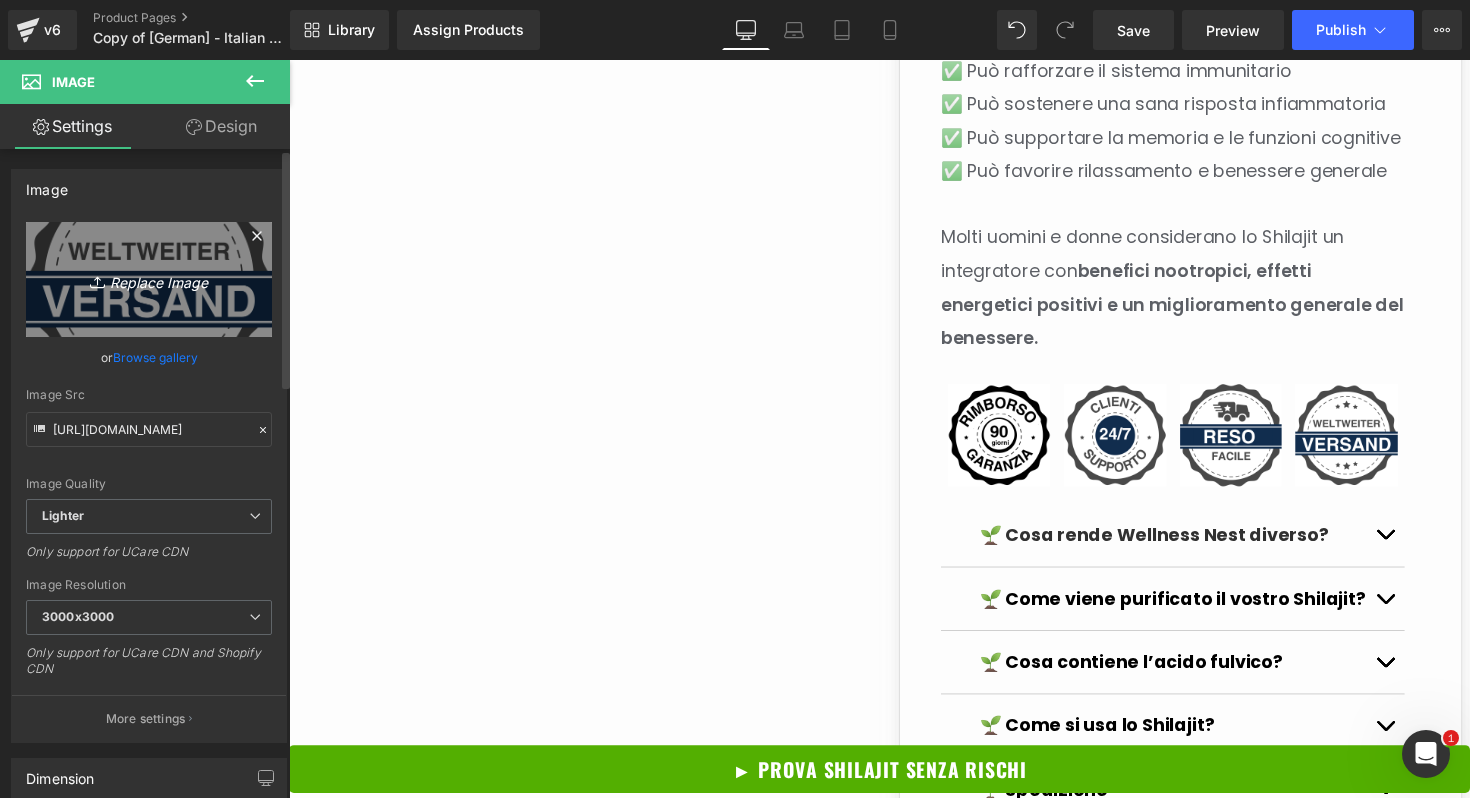type on "C:\fakepath\12.png" 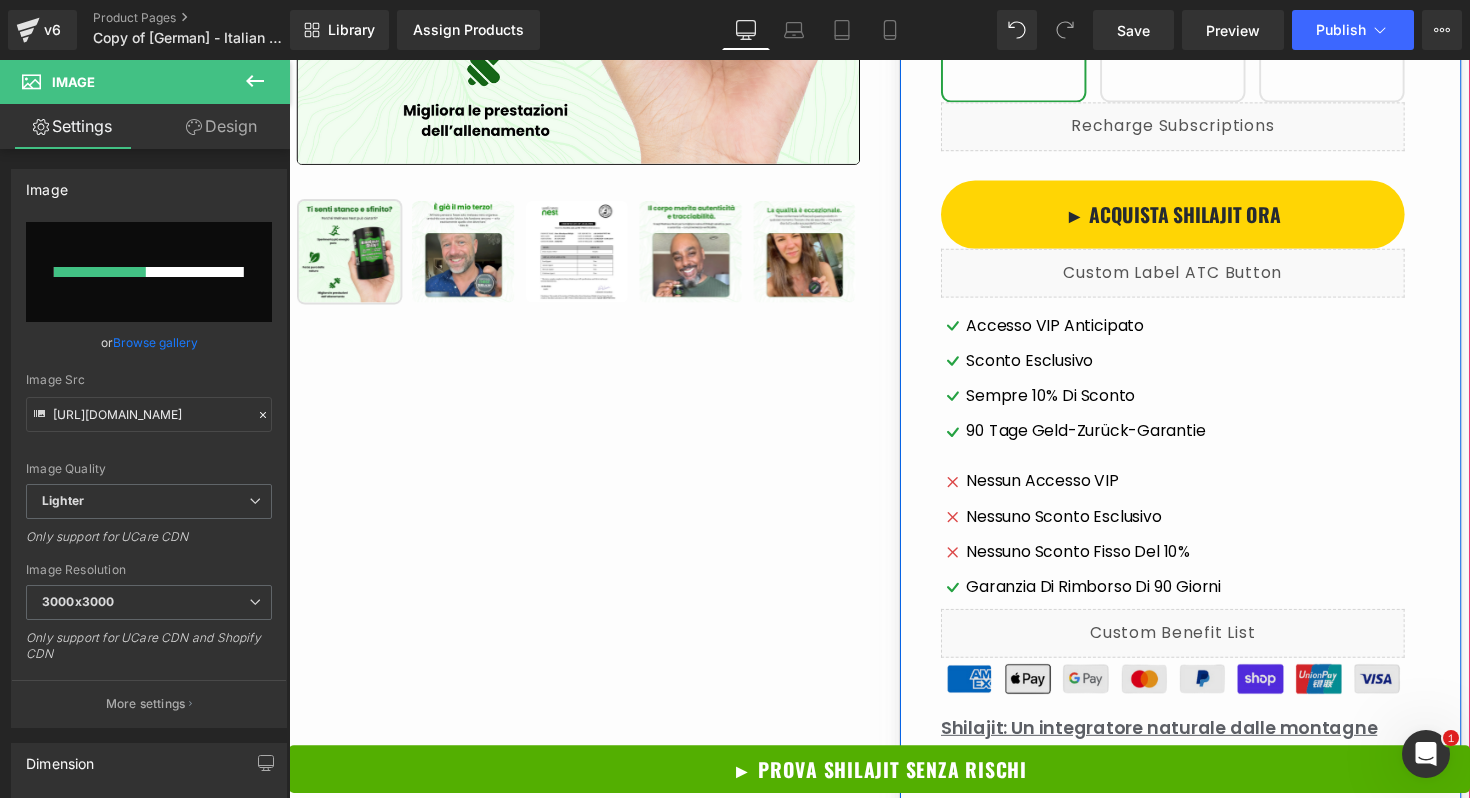 type 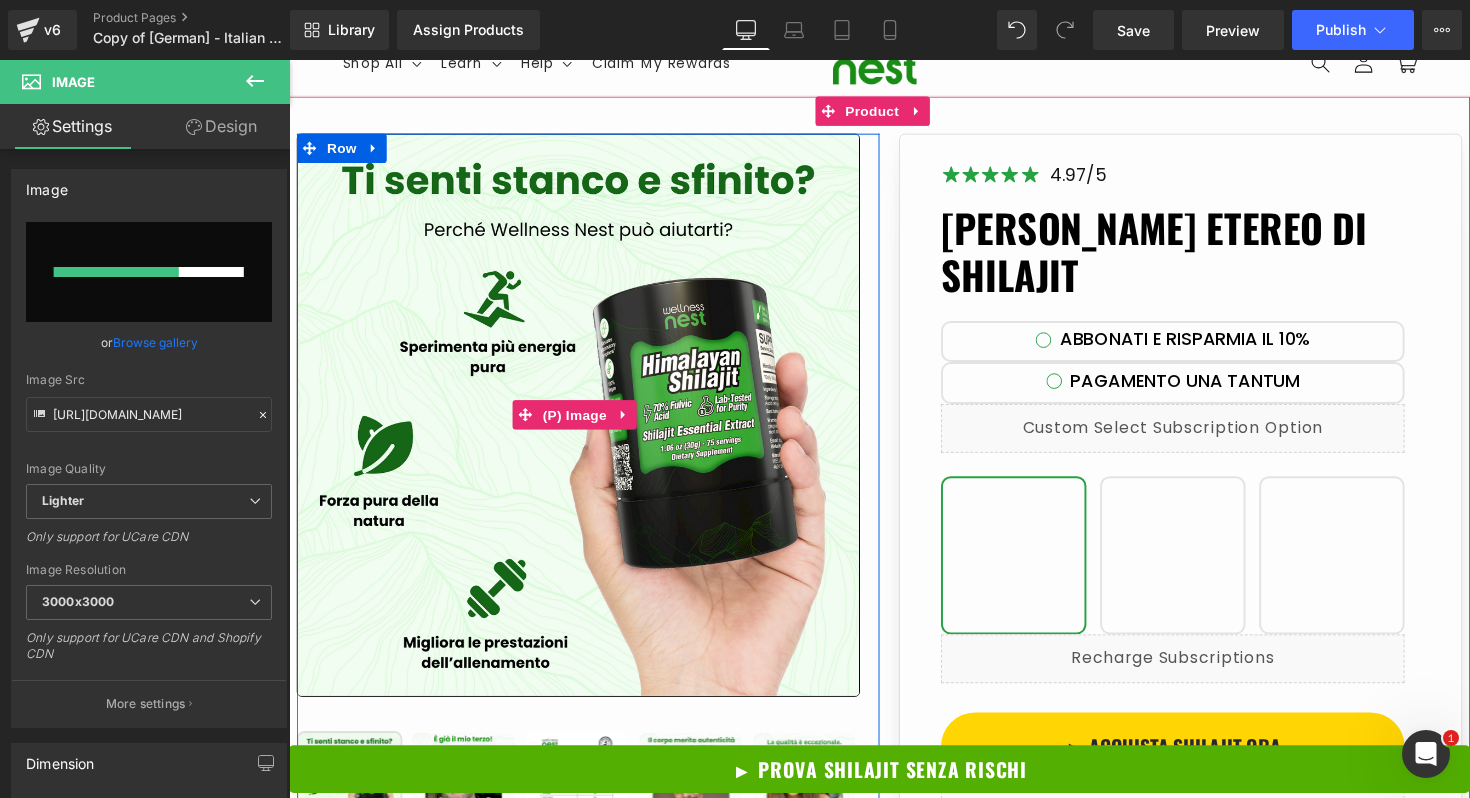 scroll, scrollTop: 413, scrollLeft: 0, axis: vertical 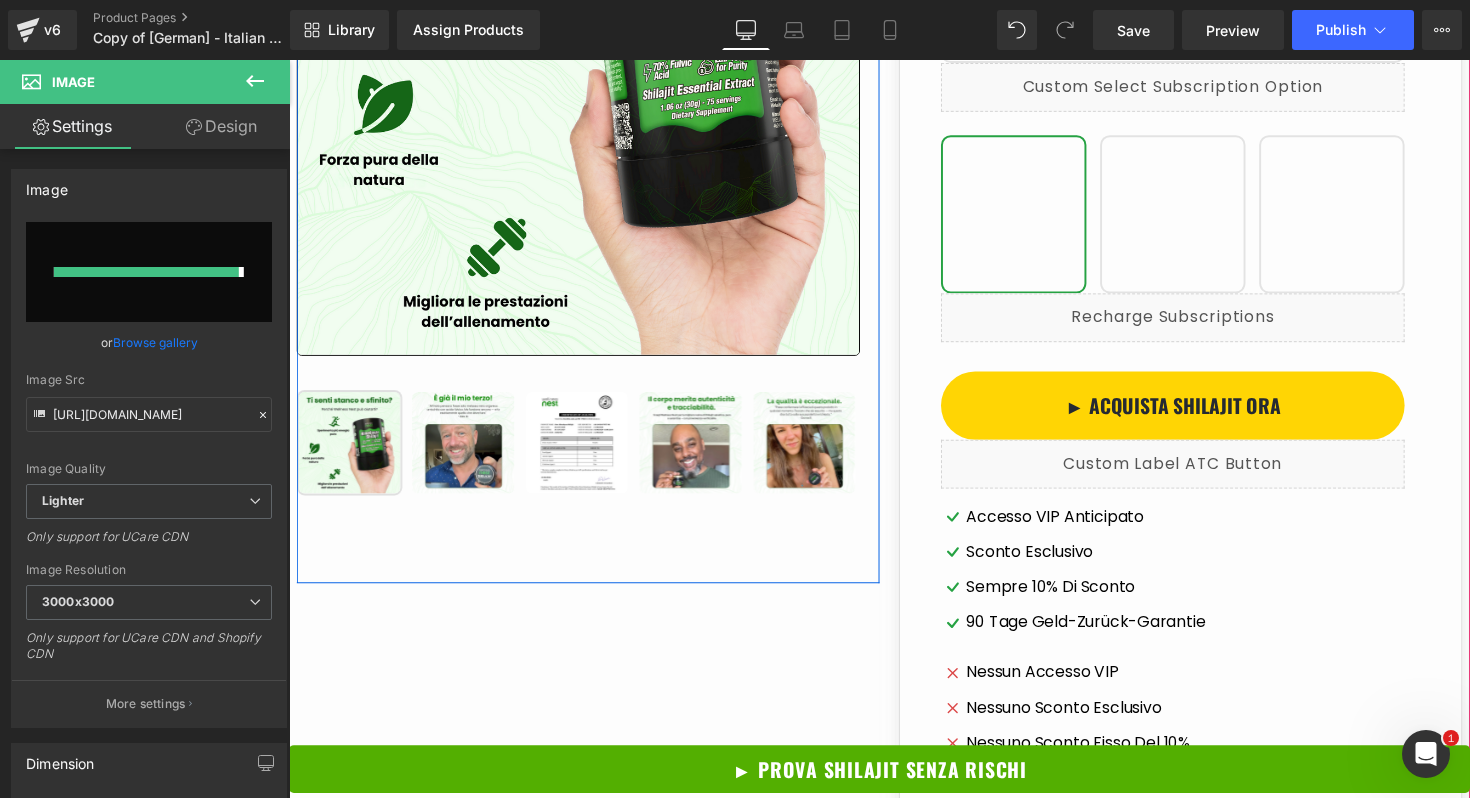 type on "[URL][DOMAIN_NAME]" 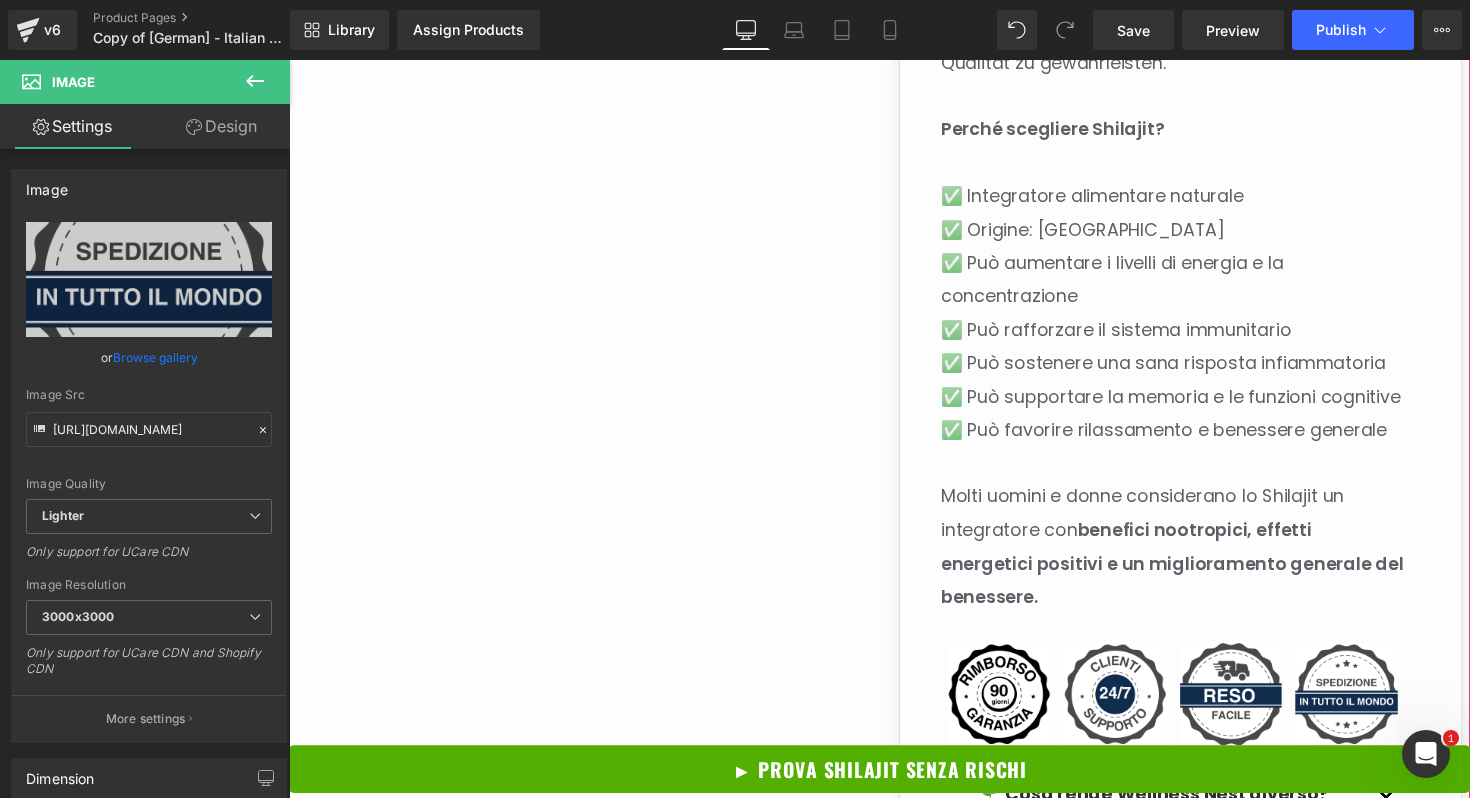 scroll, scrollTop: 1749, scrollLeft: 0, axis: vertical 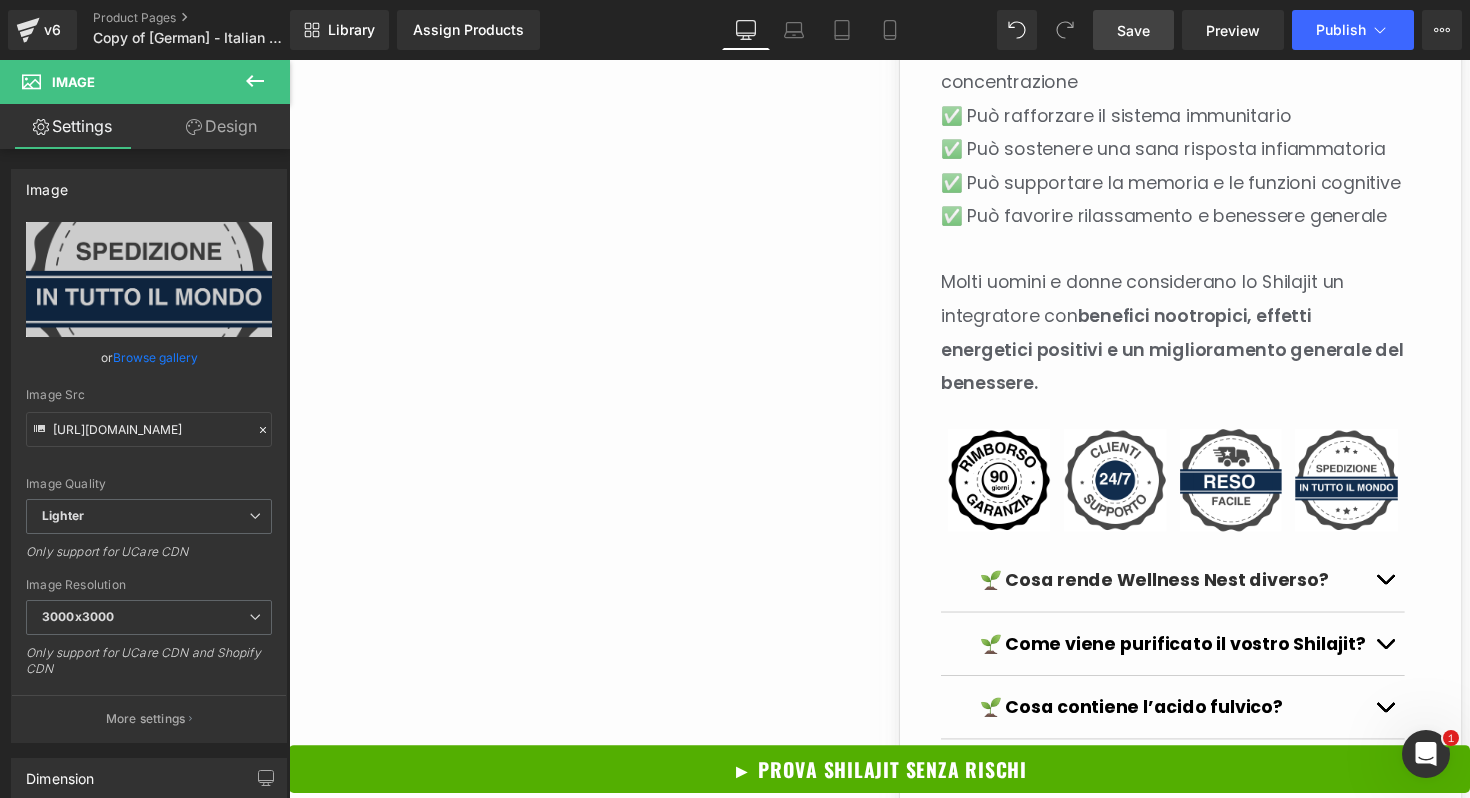 click on "Save" at bounding box center (1133, 30) 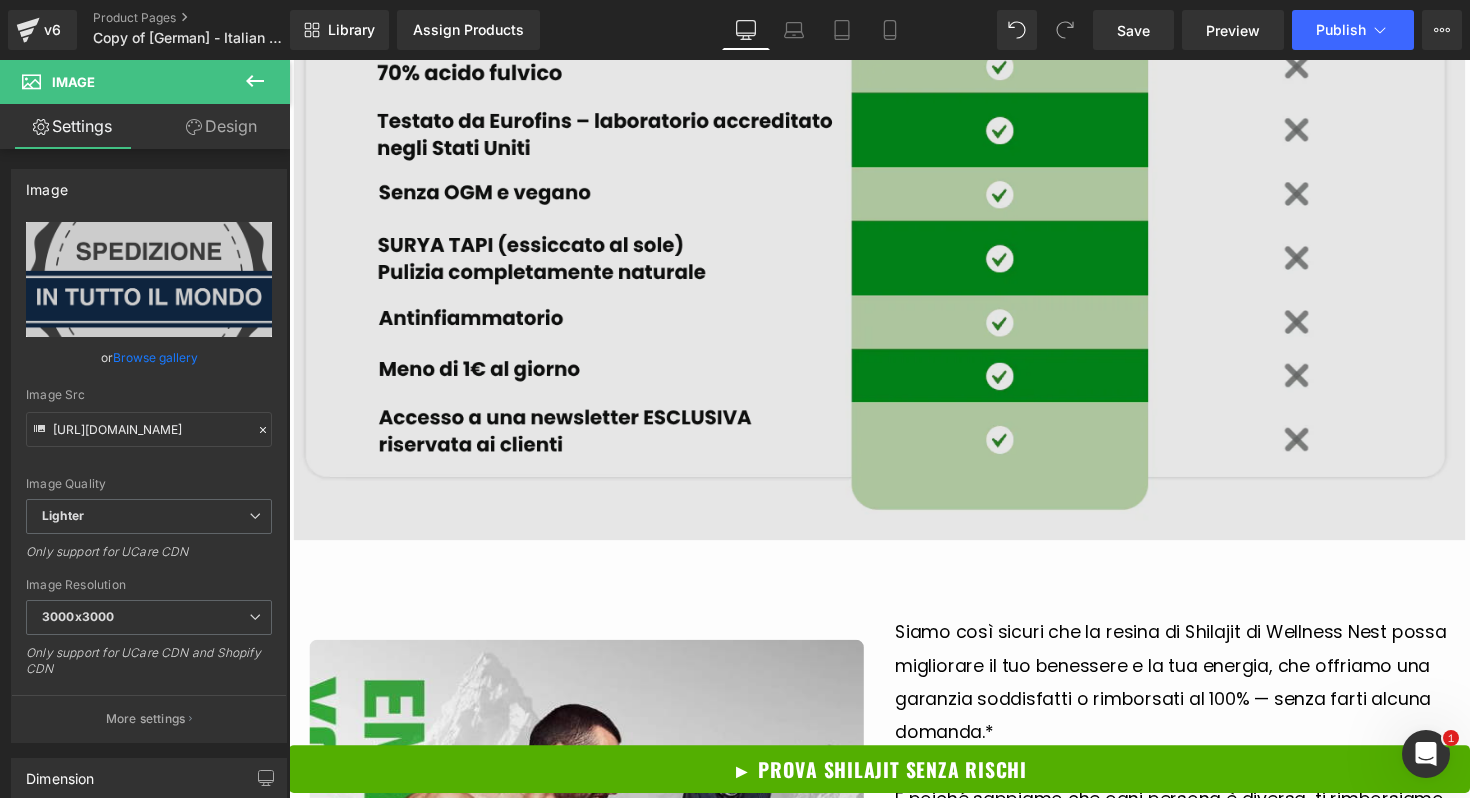 scroll, scrollTop: 4633, scrollLeft: 0, axis: vertical 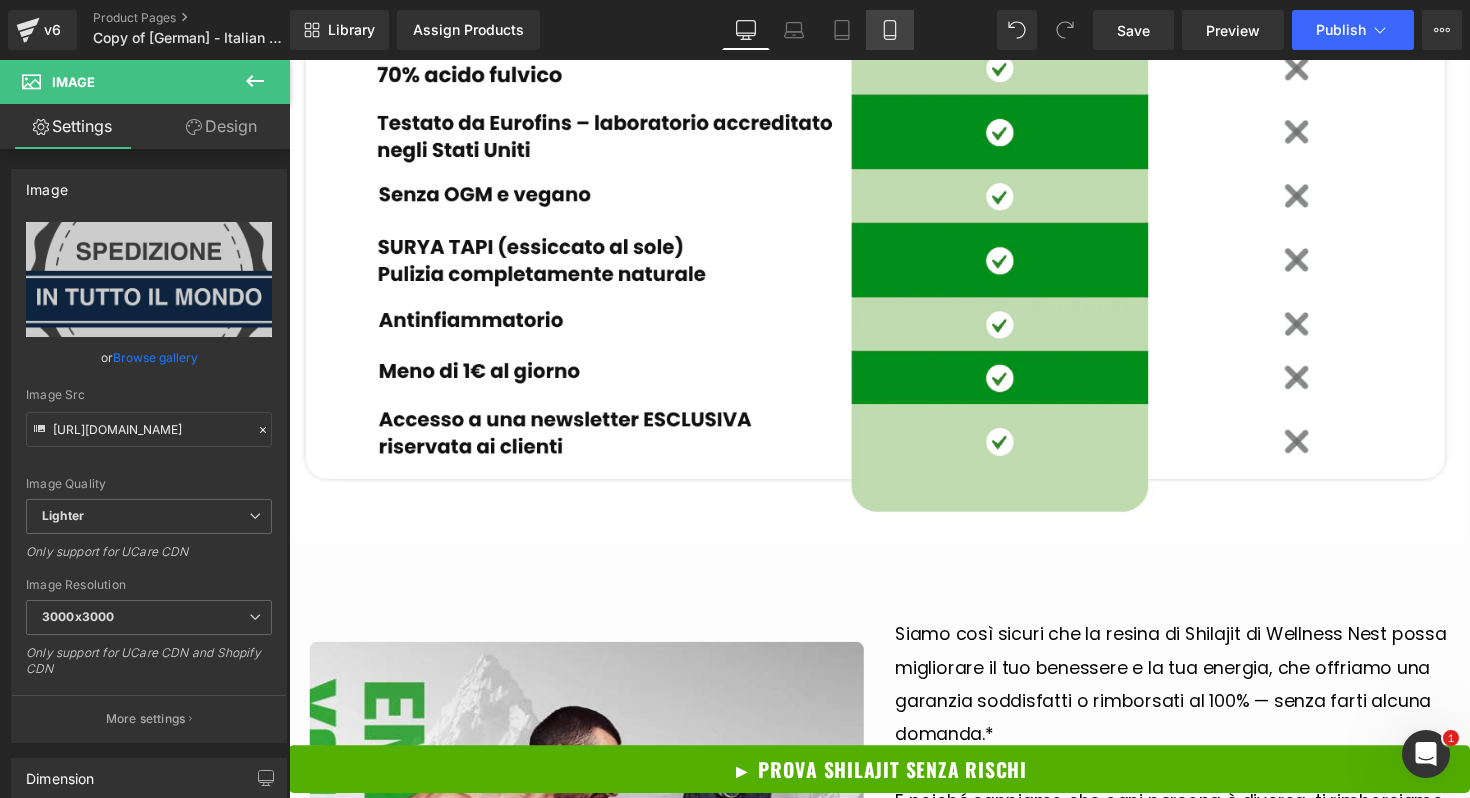 click 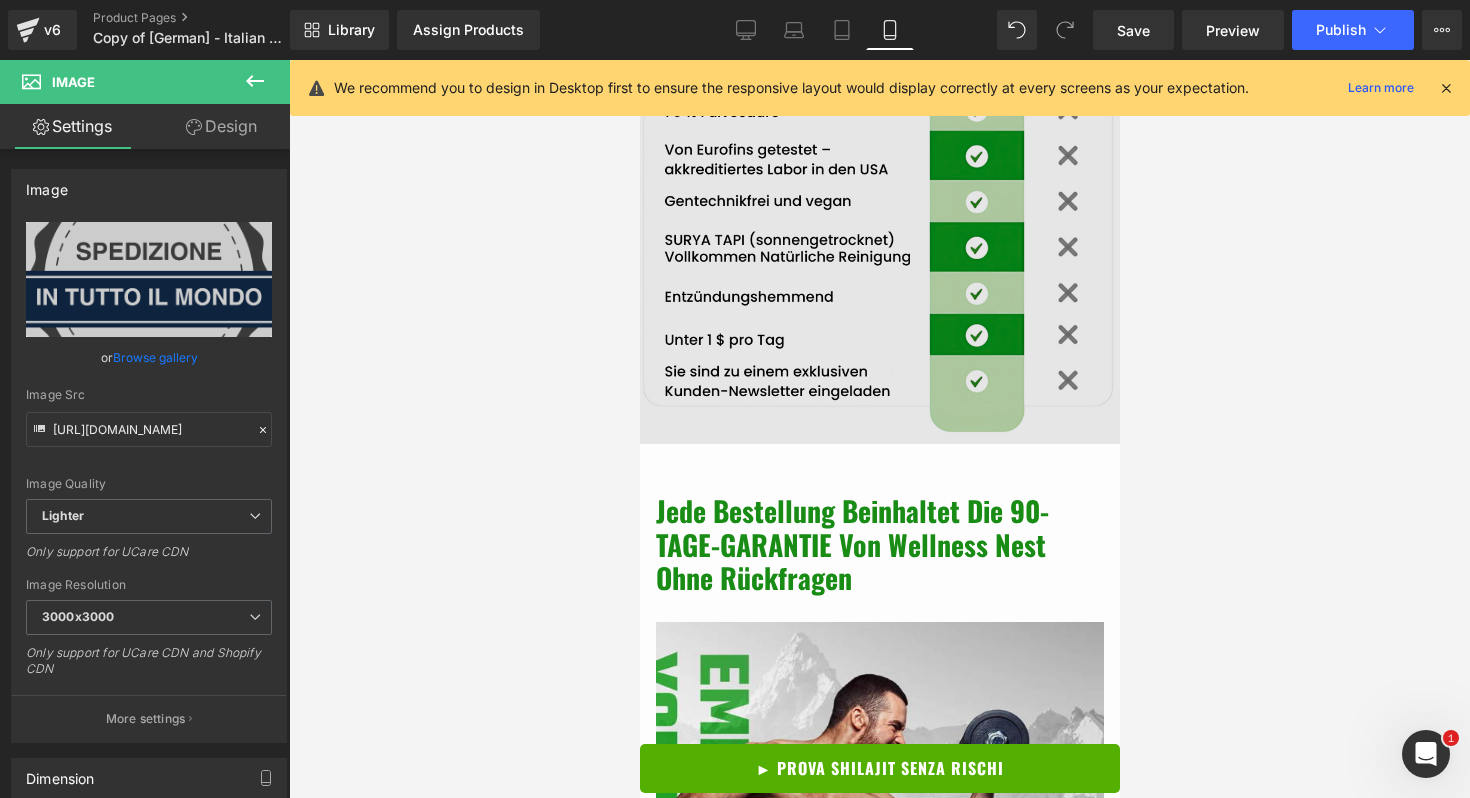 scroll, scrollTop: 4744, scrollLeft: 0, axis: vertical 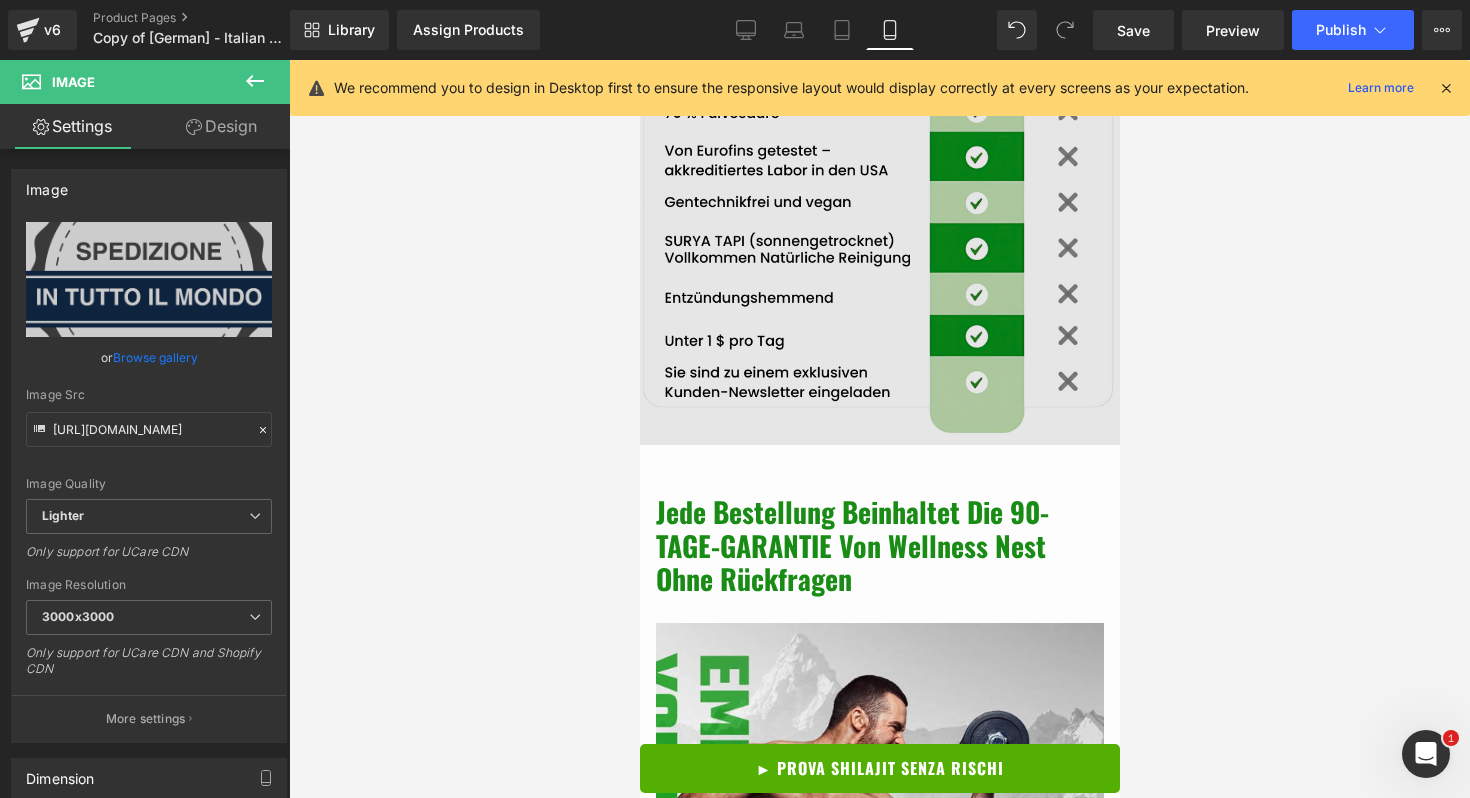 click at bounding box center (879, 213) 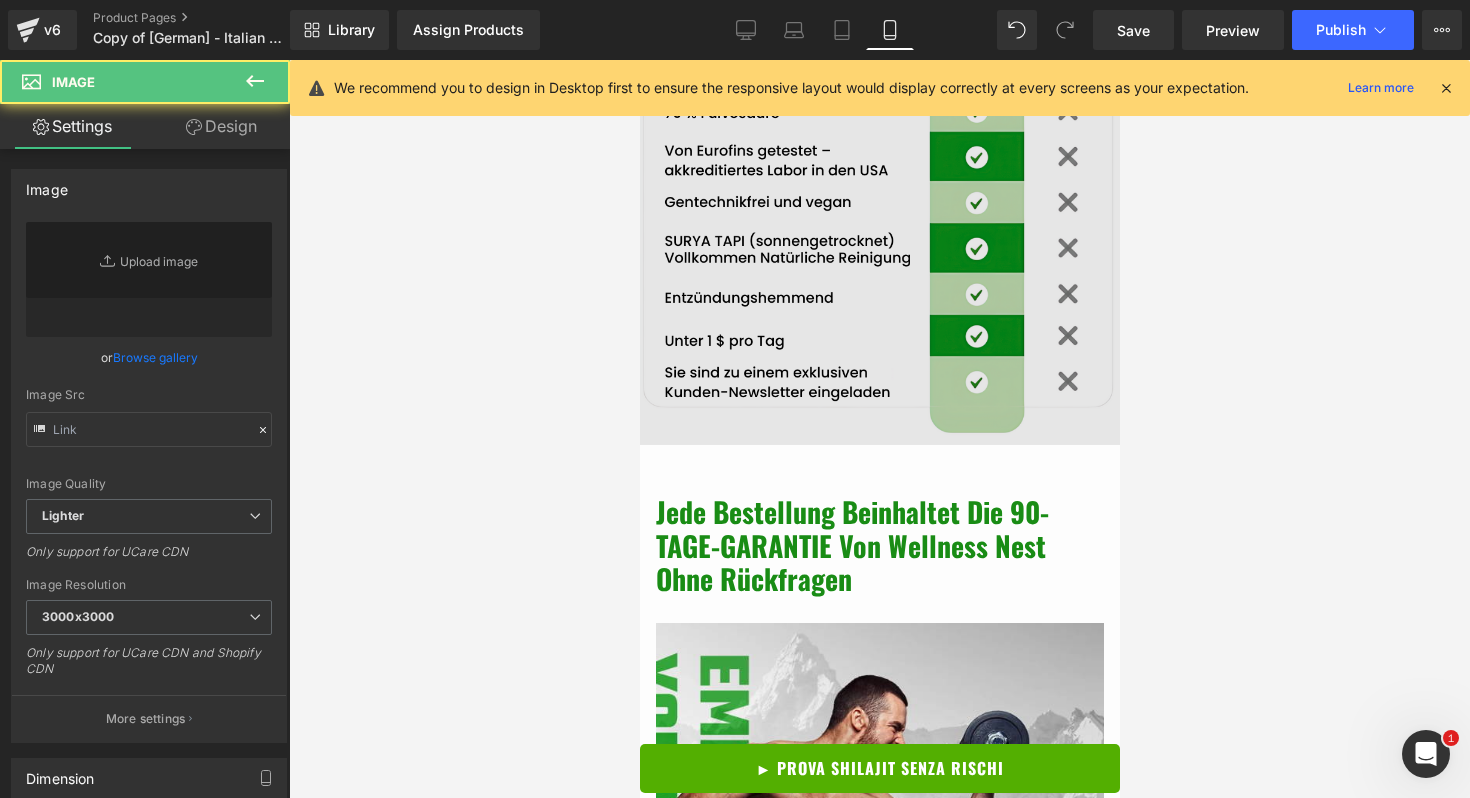 type on "[URL][DOMAIN_NAME]" 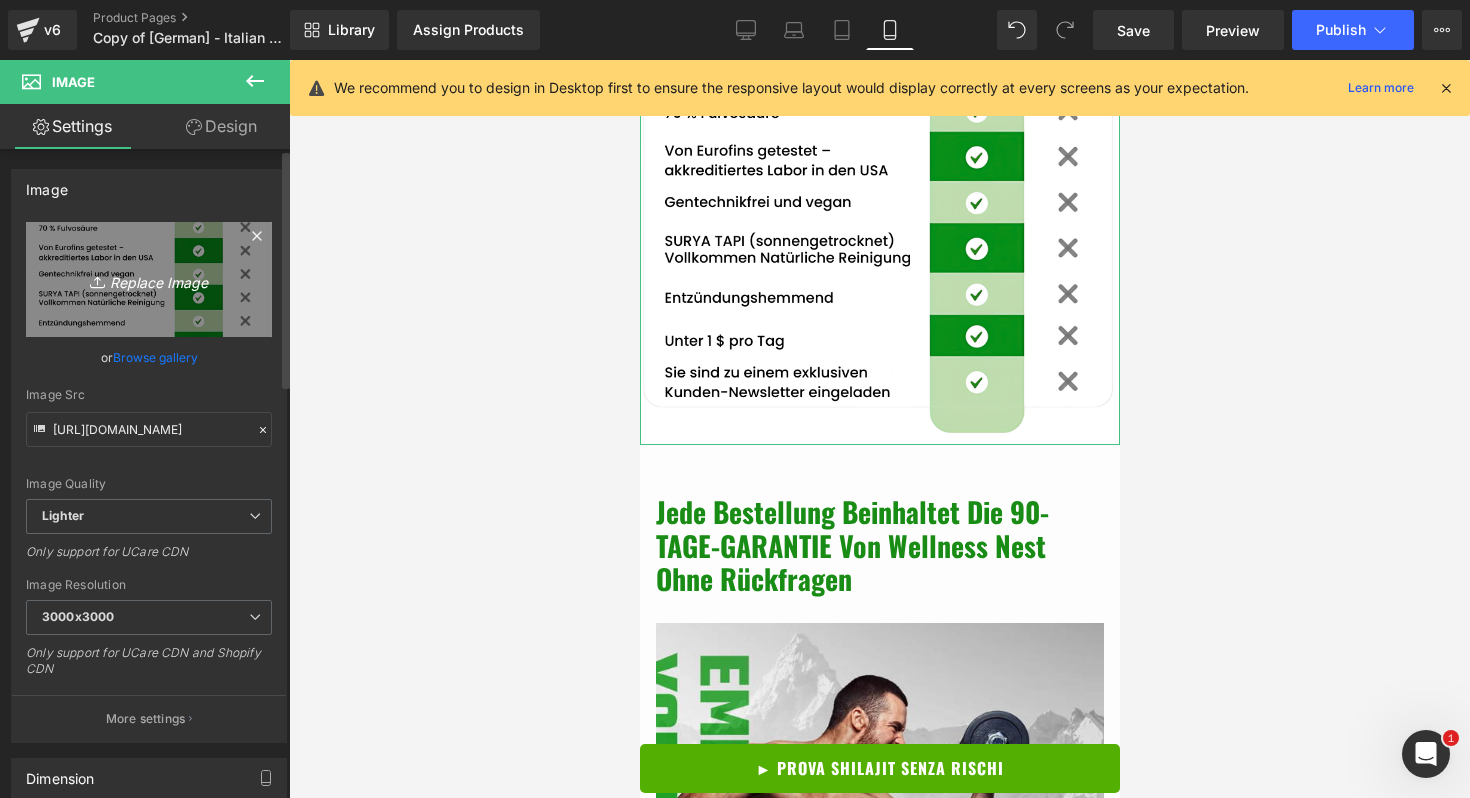 click on "Replace Image" at bounding box center [149, 279] 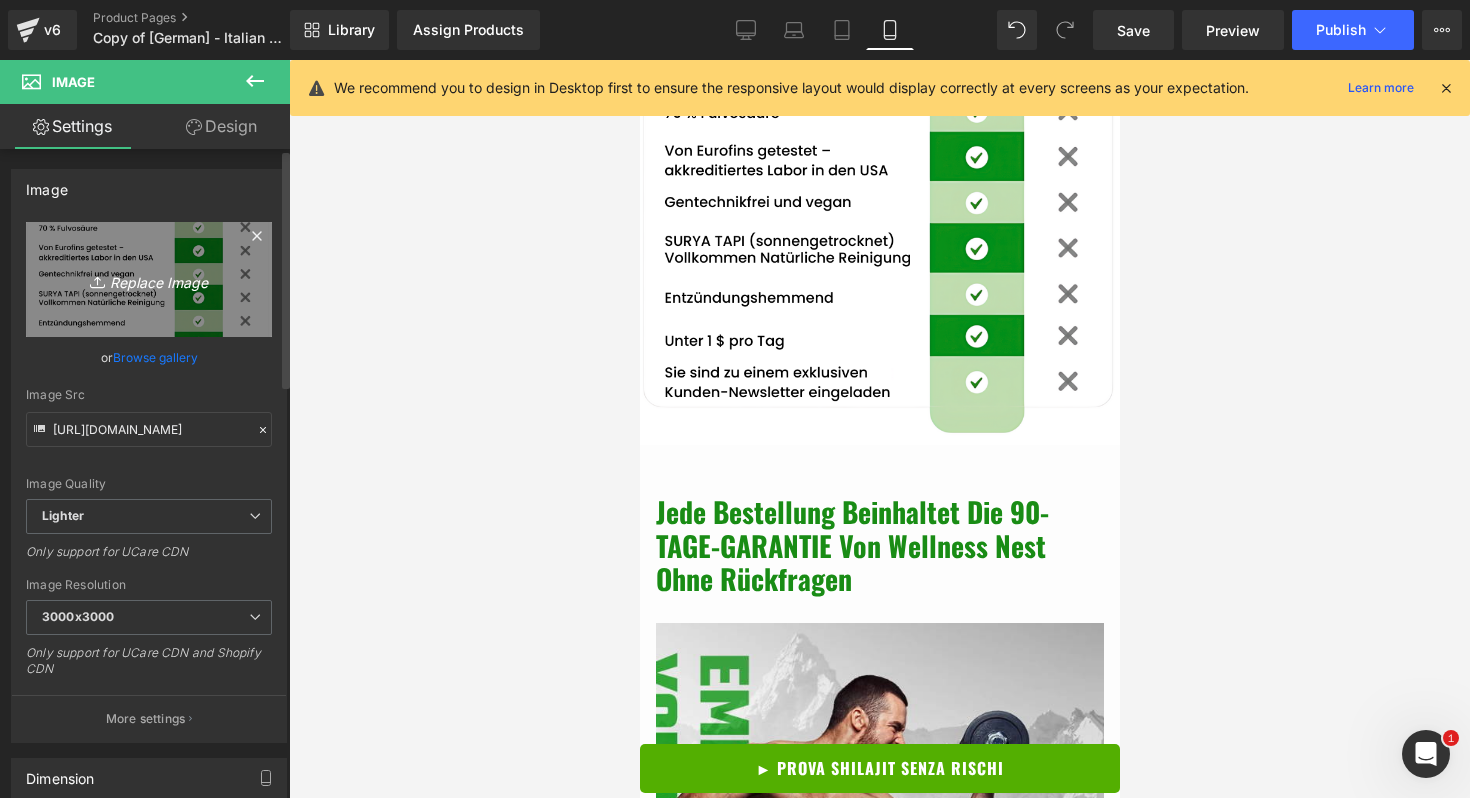 type on "C:\fakepath\MOBILE.png" 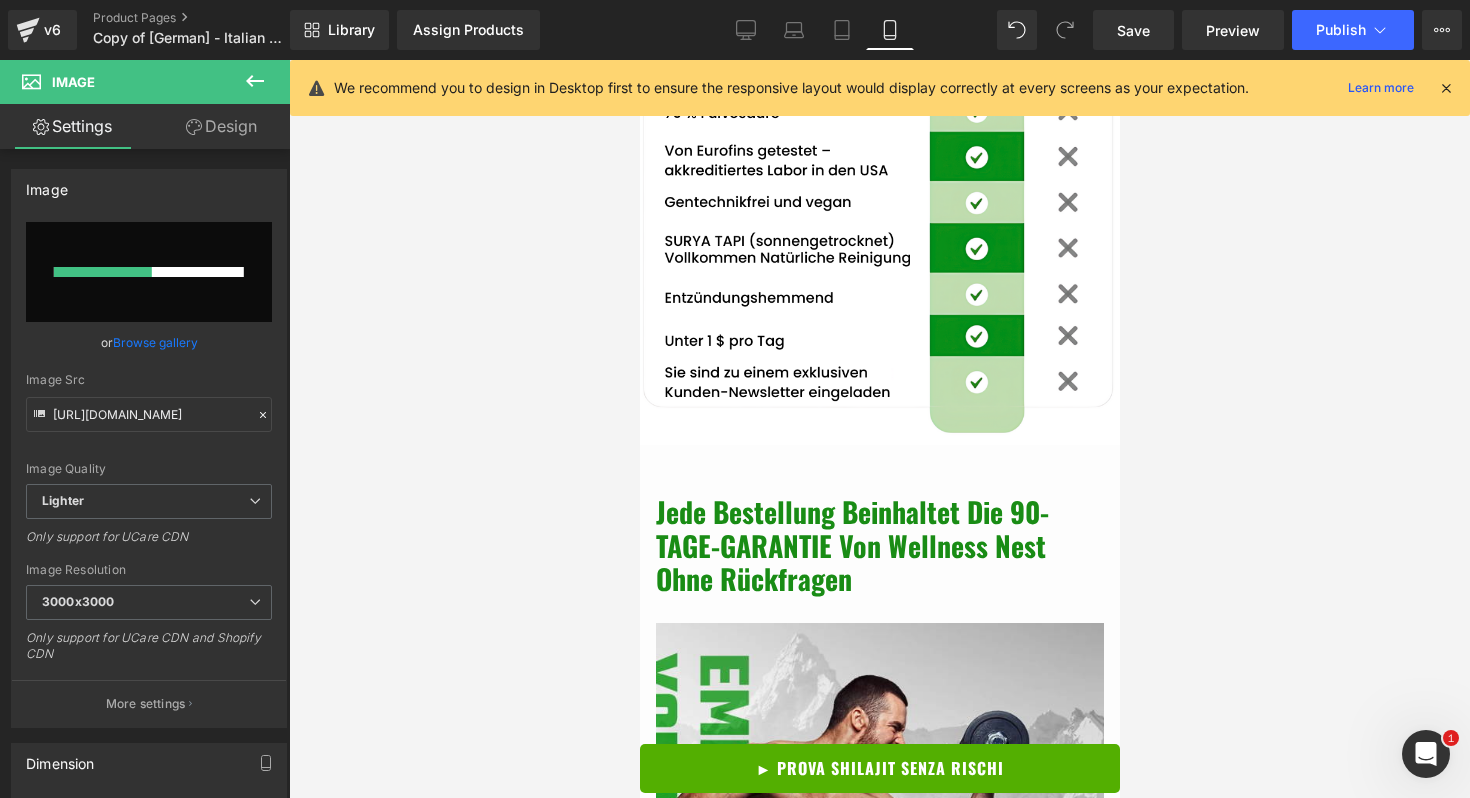 type 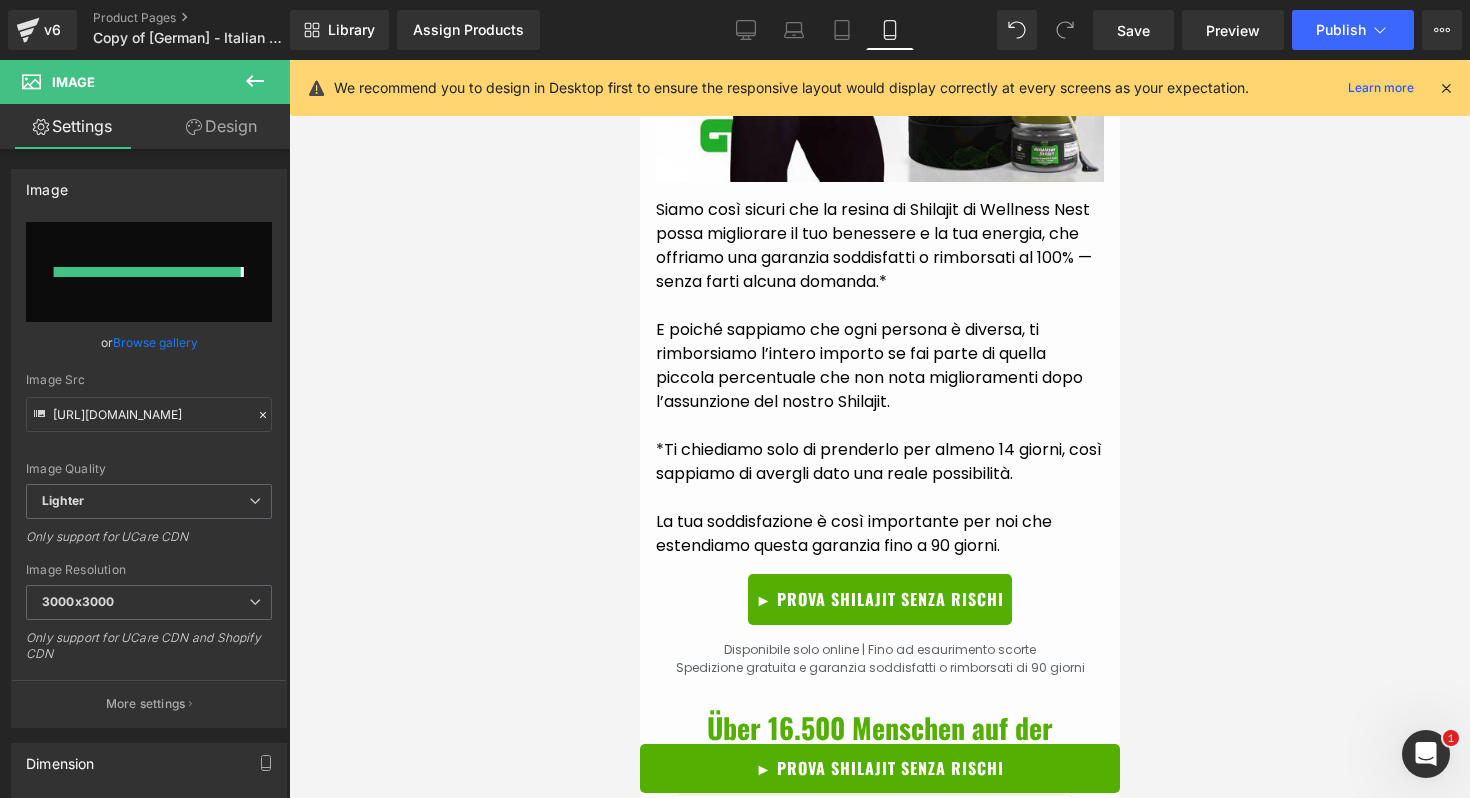type on "[URL][DOMAIN_NAME]" 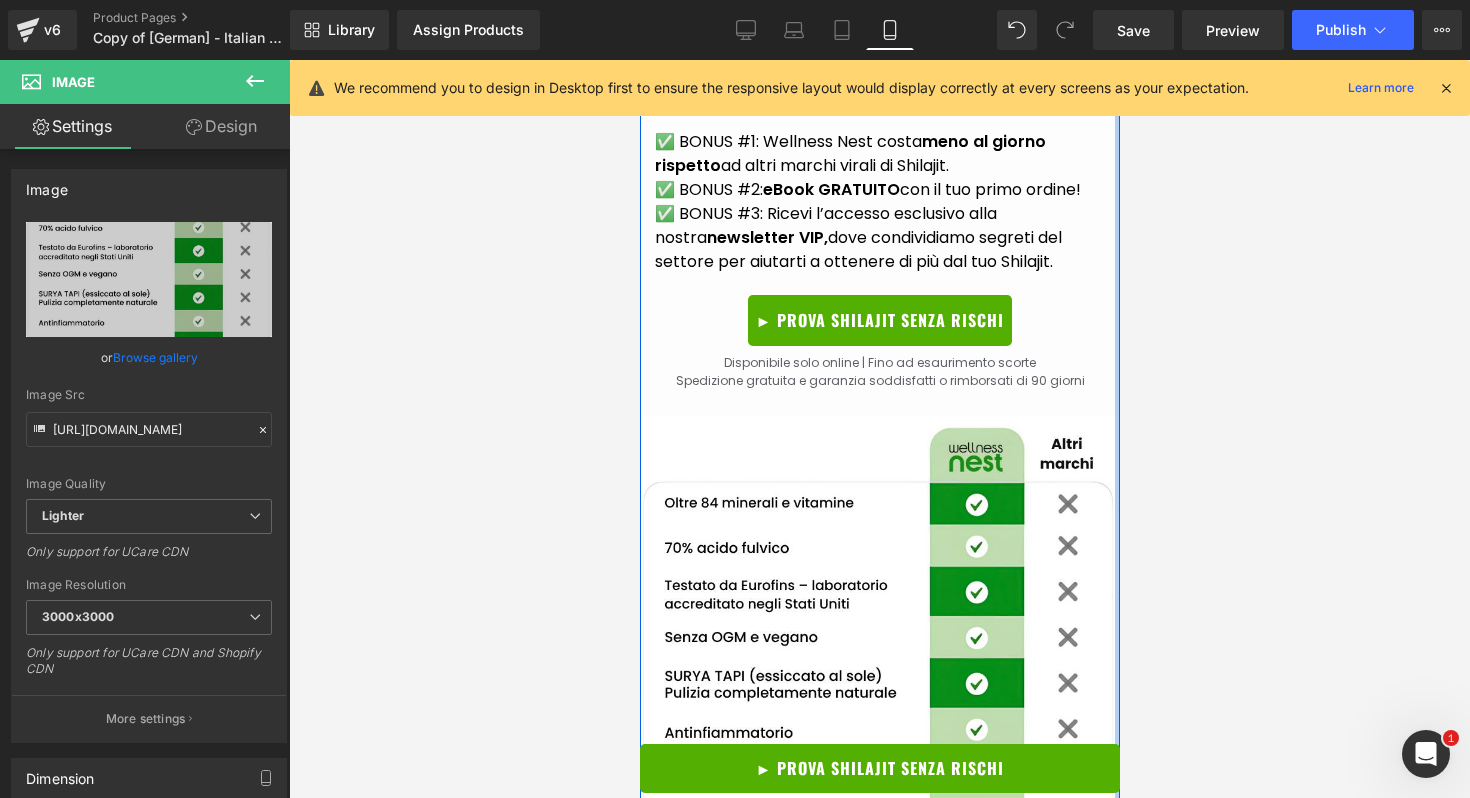 scroll, scrollTop: 4363, scrollLeft: 0, axis: vertical 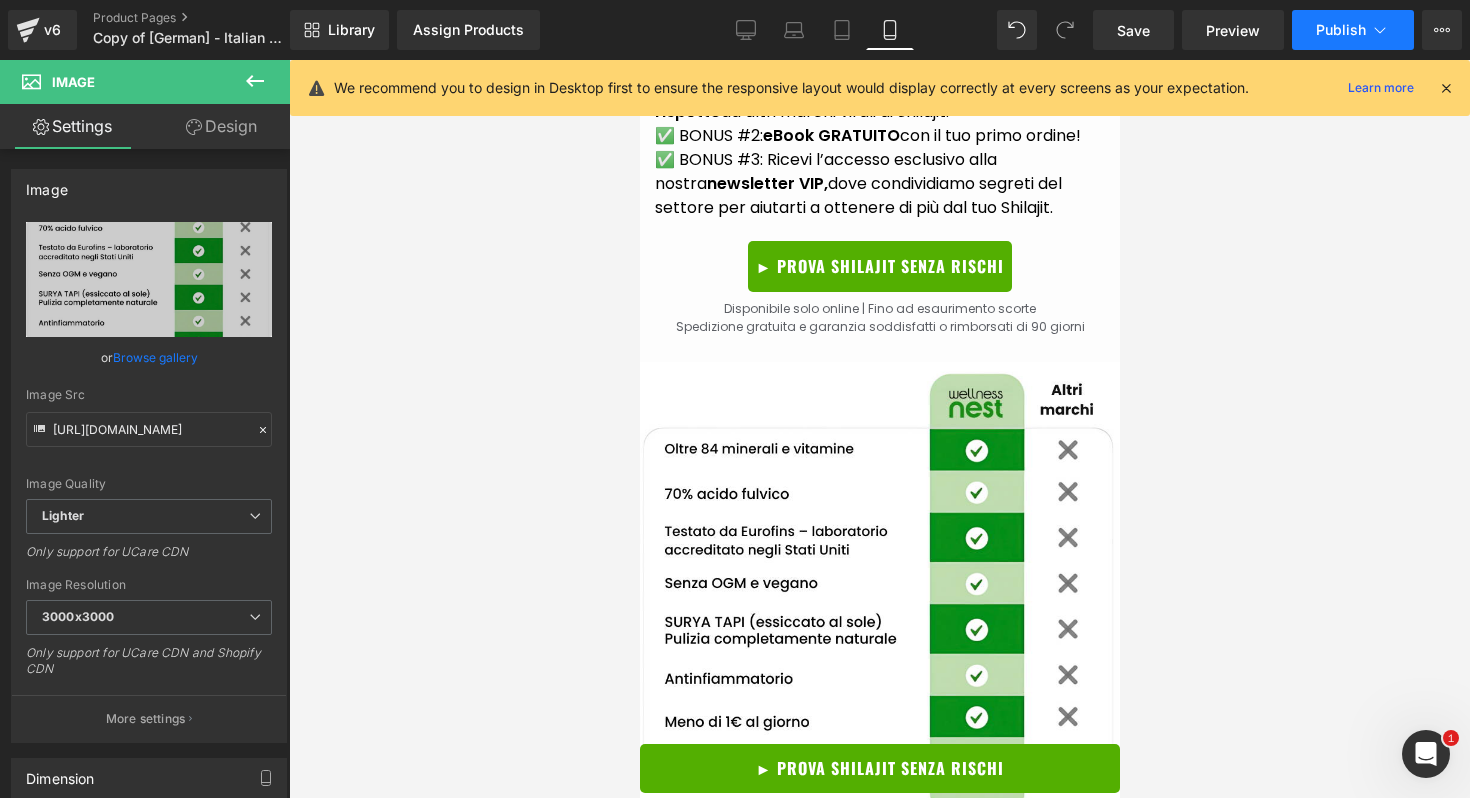 click on "Publish" at bounding box center [1341, 30] 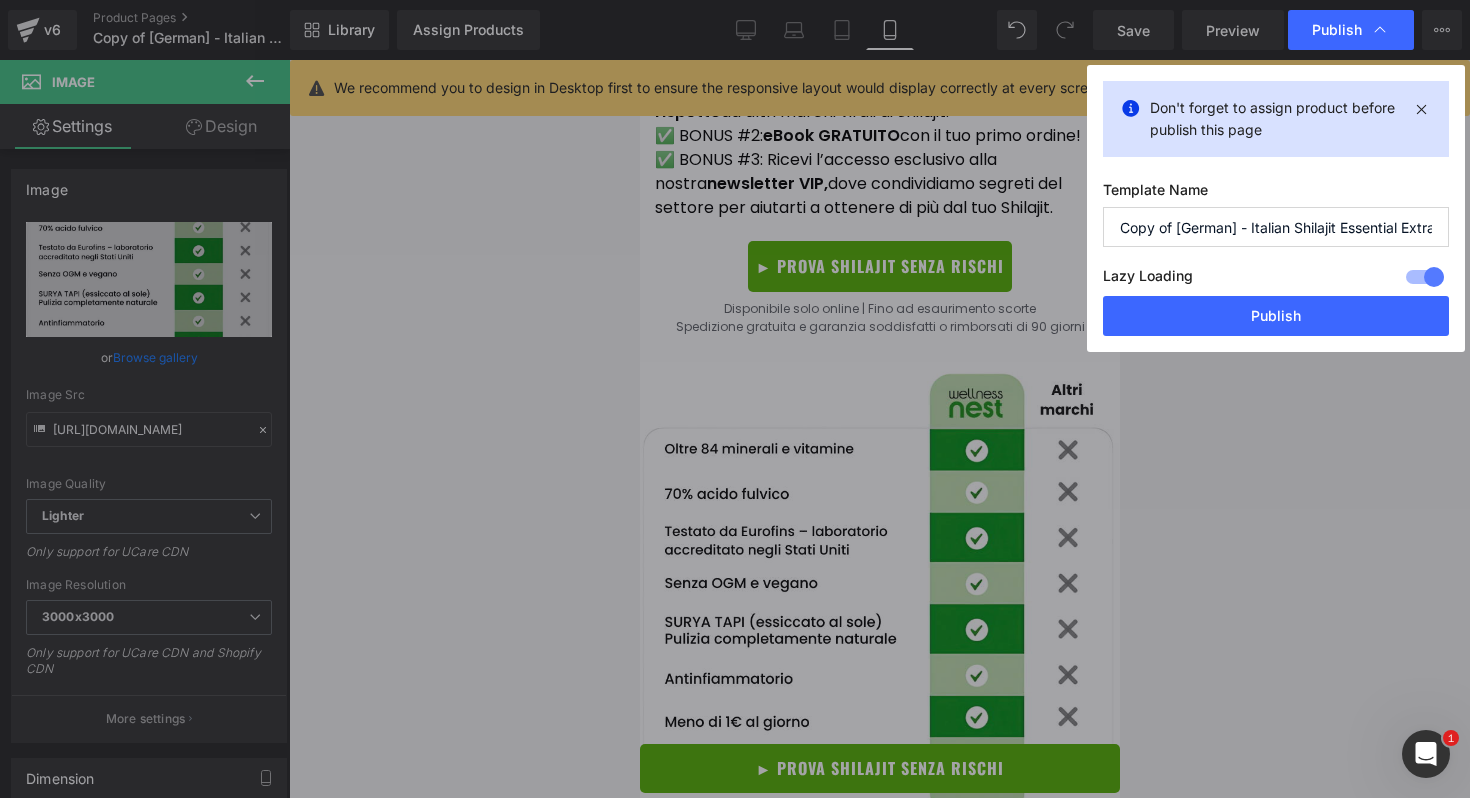 click on "Copy of [German] - Italian Shilajit Essential Extract" at bounding box center (1276, 227) 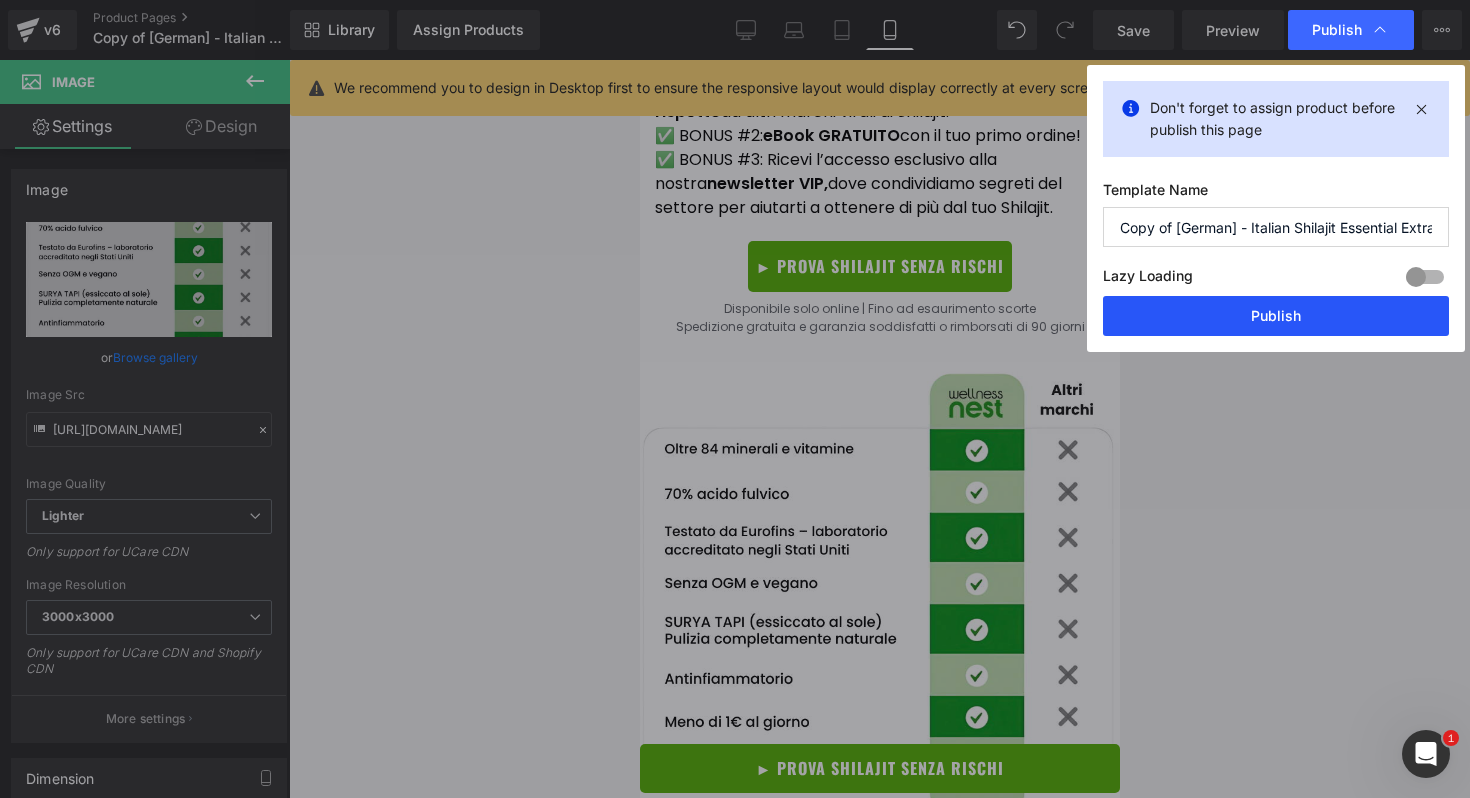 click on "Publish" at bounding box center [1276, 316] 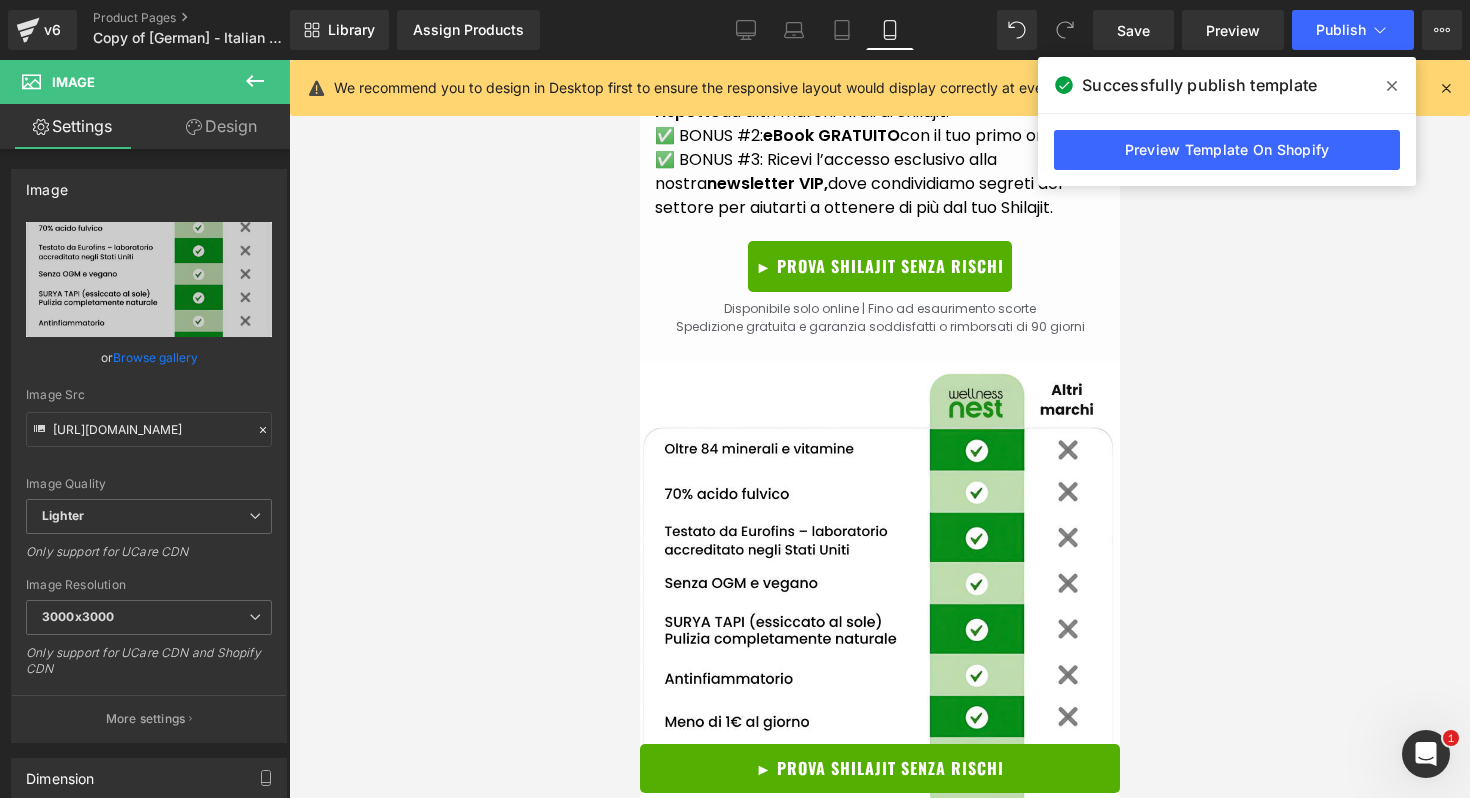 click at bounding box center [879, 429] 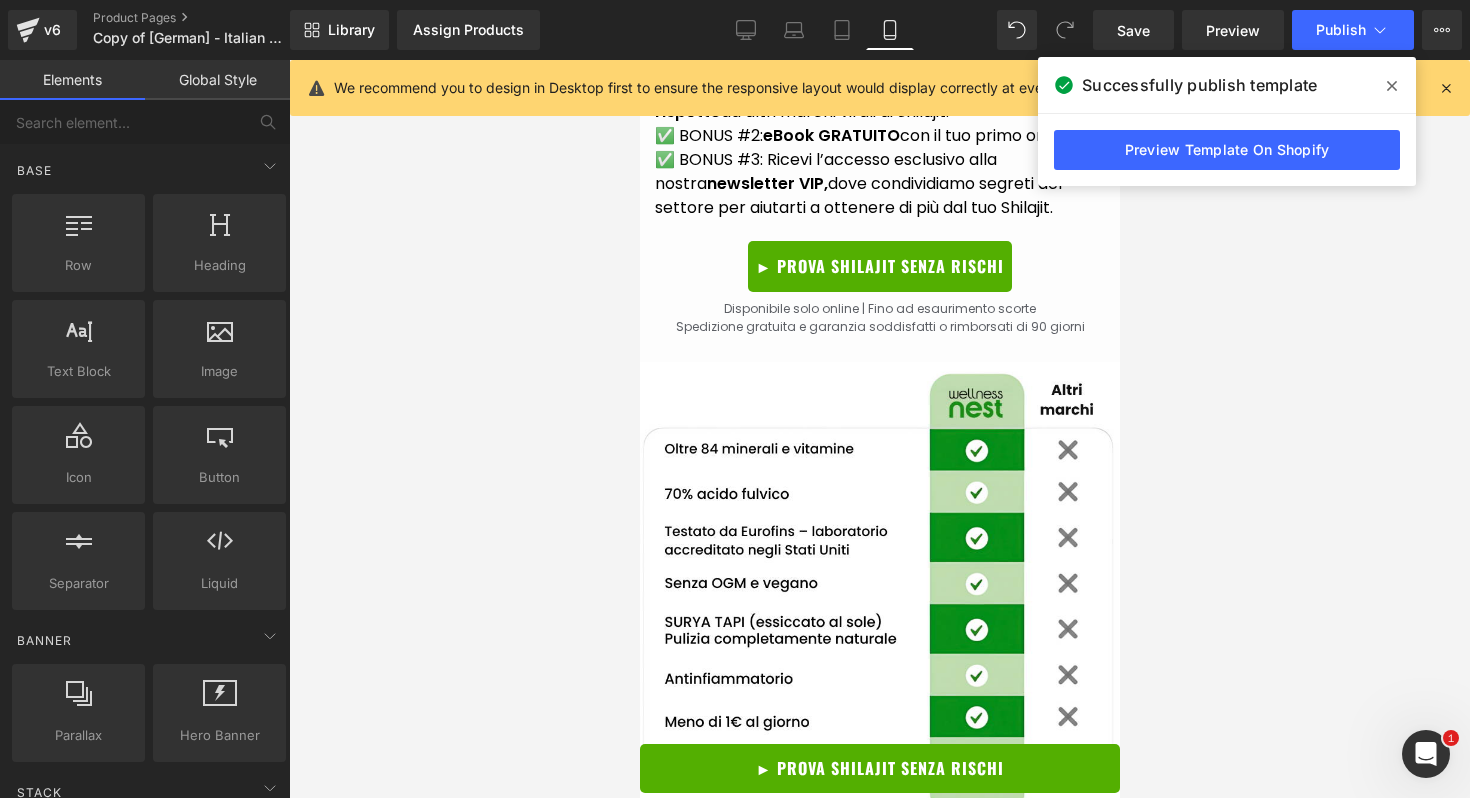 click 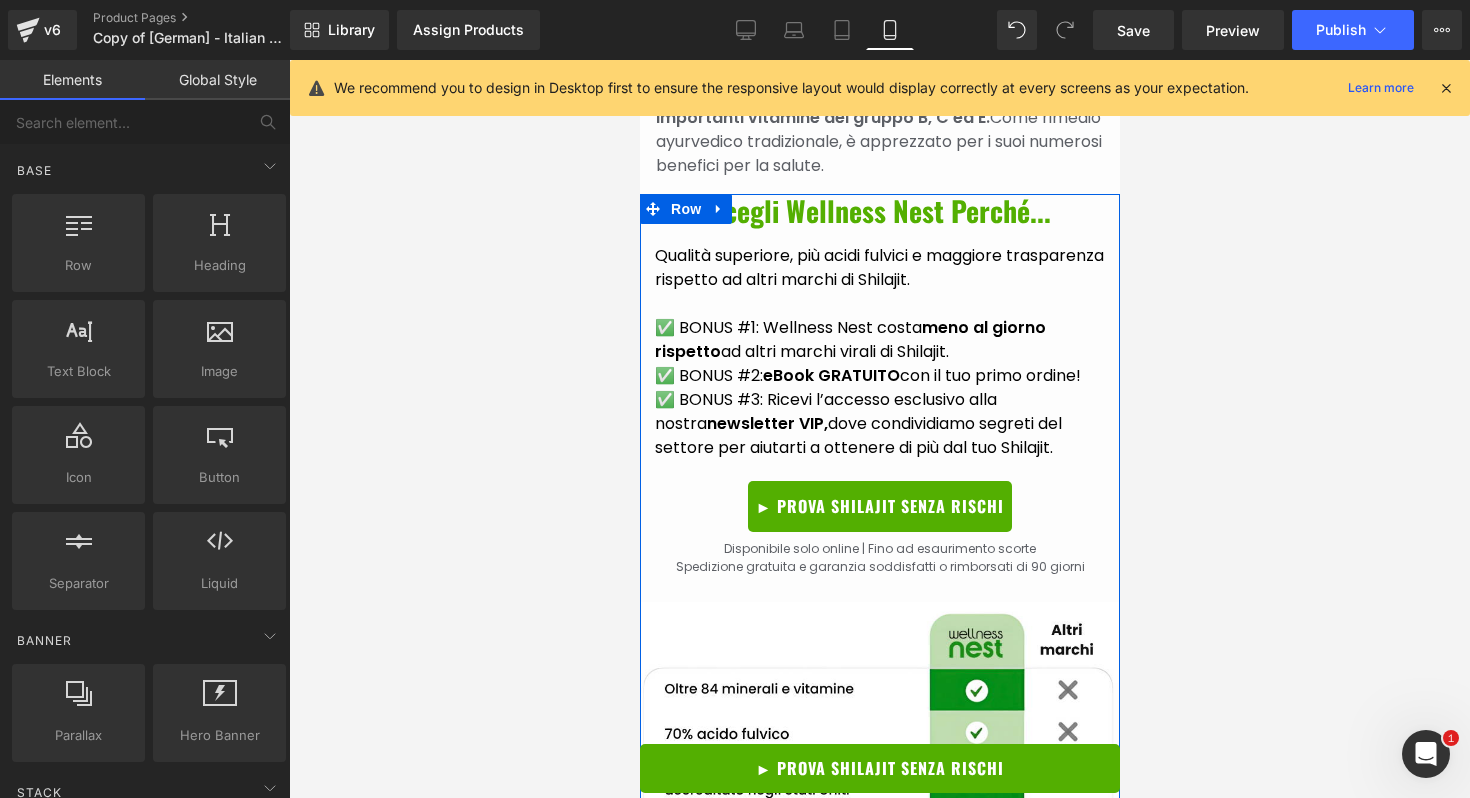 scroll, scrollTop: 4129, scrollLeft: 0, axis: vertical 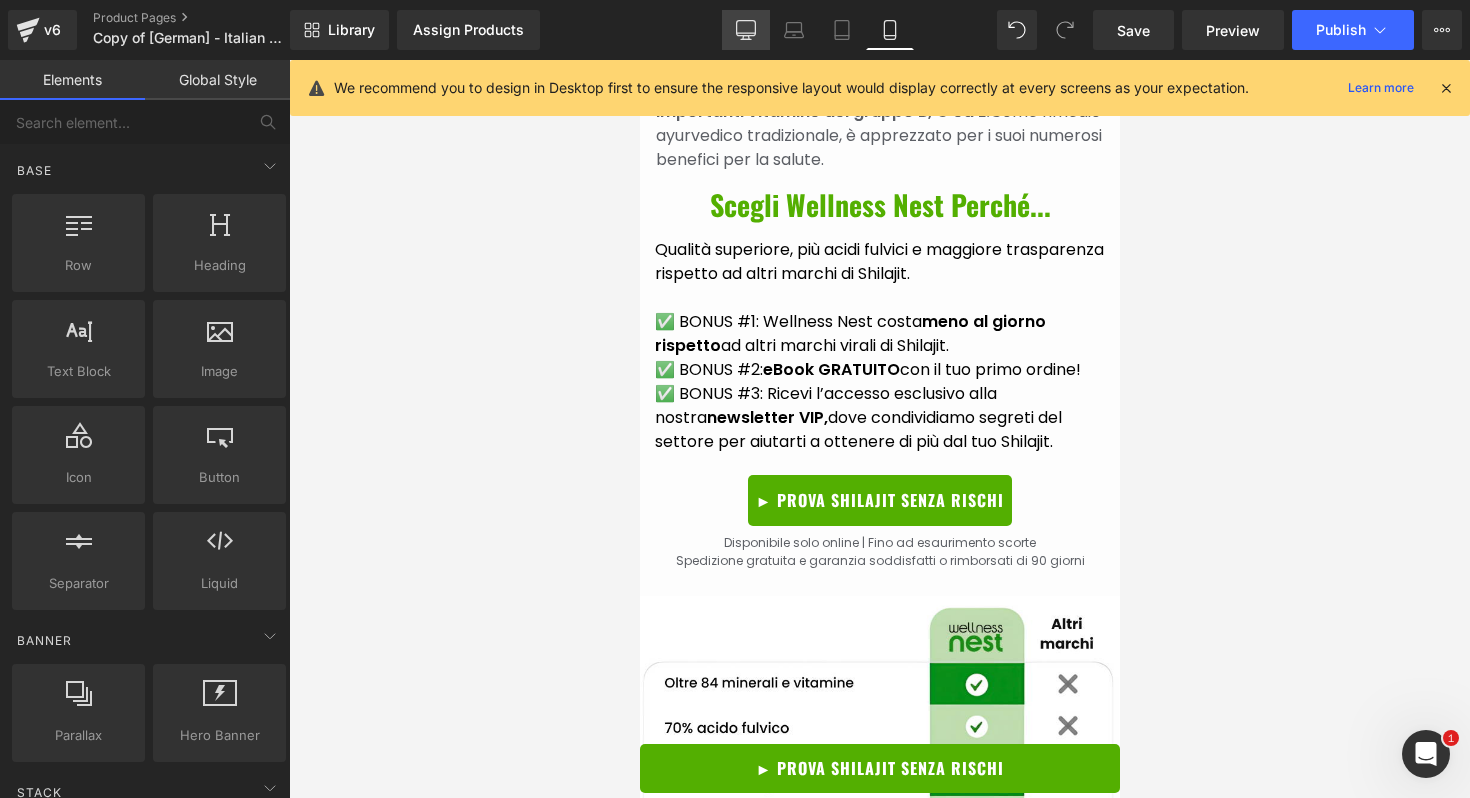 click 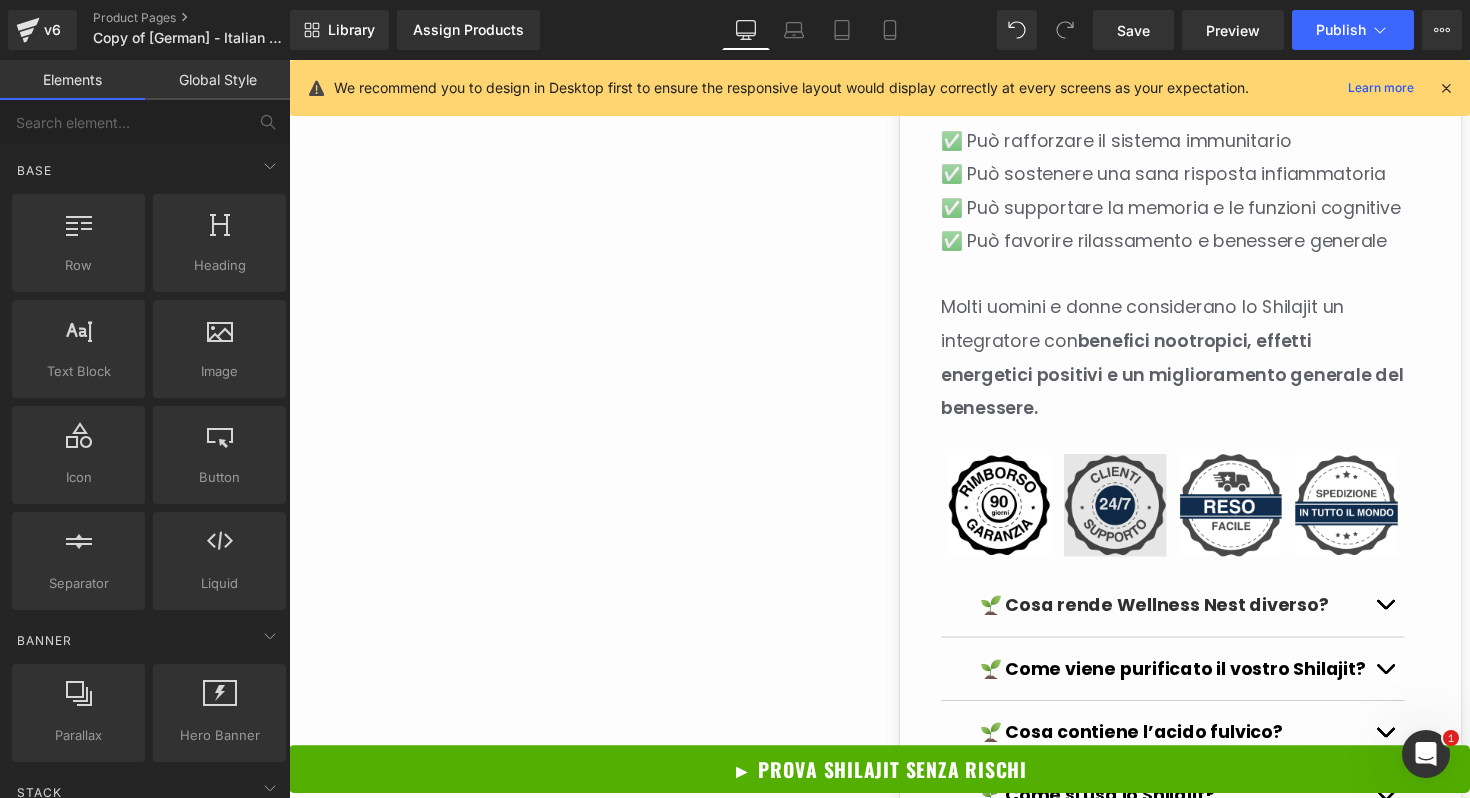 scroll, scrollTop: 1751, scrollLeft: 0, axis: vertical 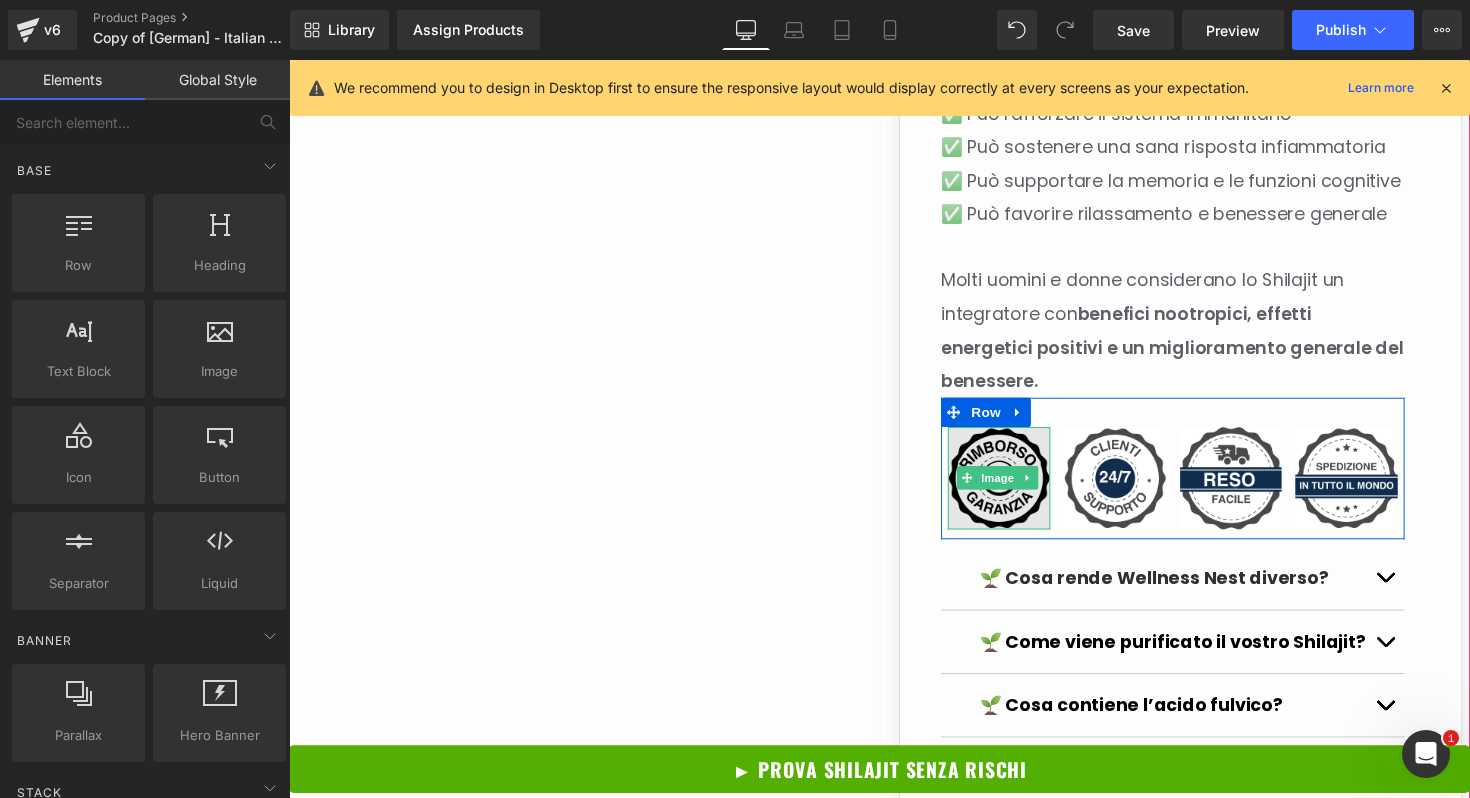 click at bounding box center [1016, 488] 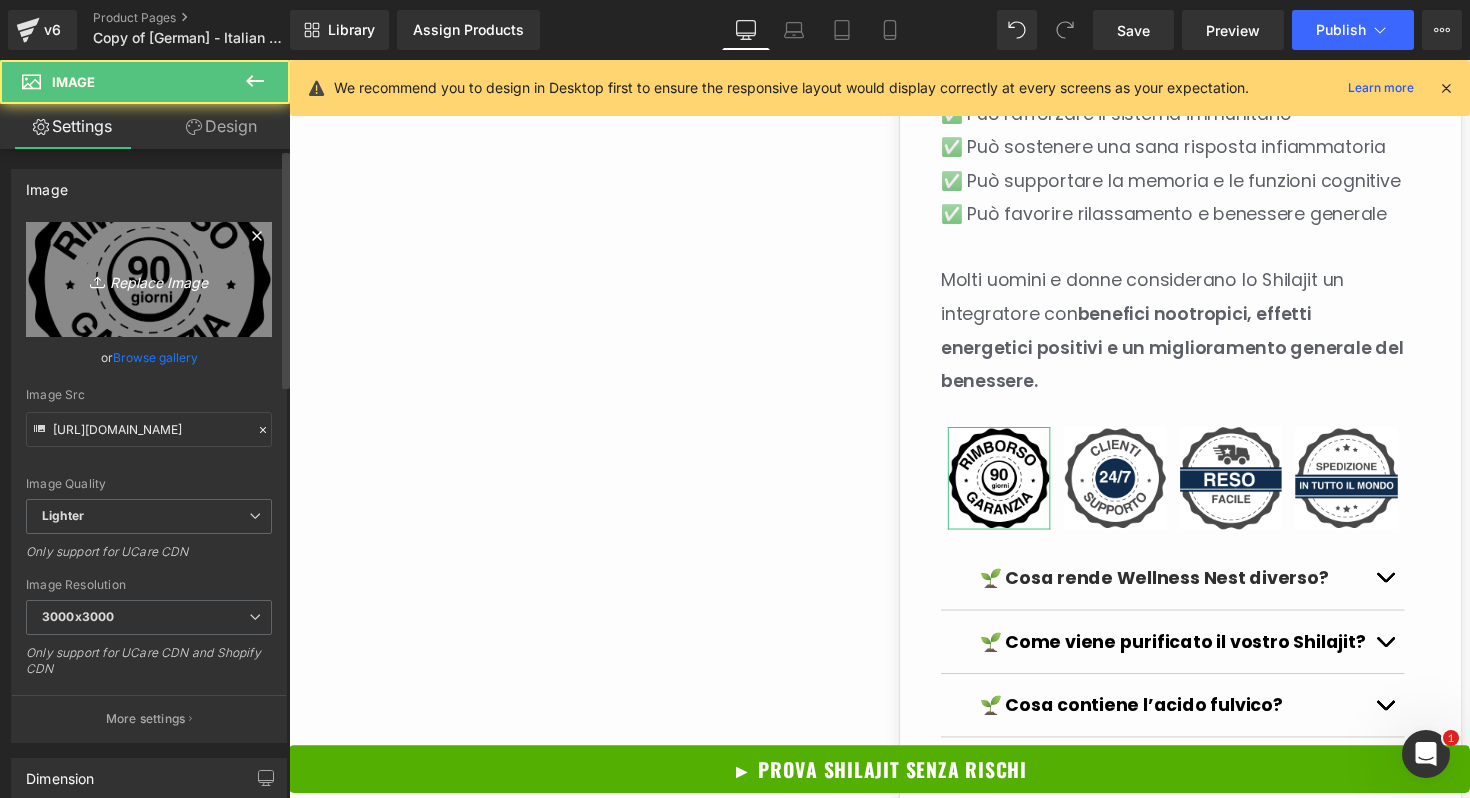 click on "Replace Image" at bounding box center [149, 279] 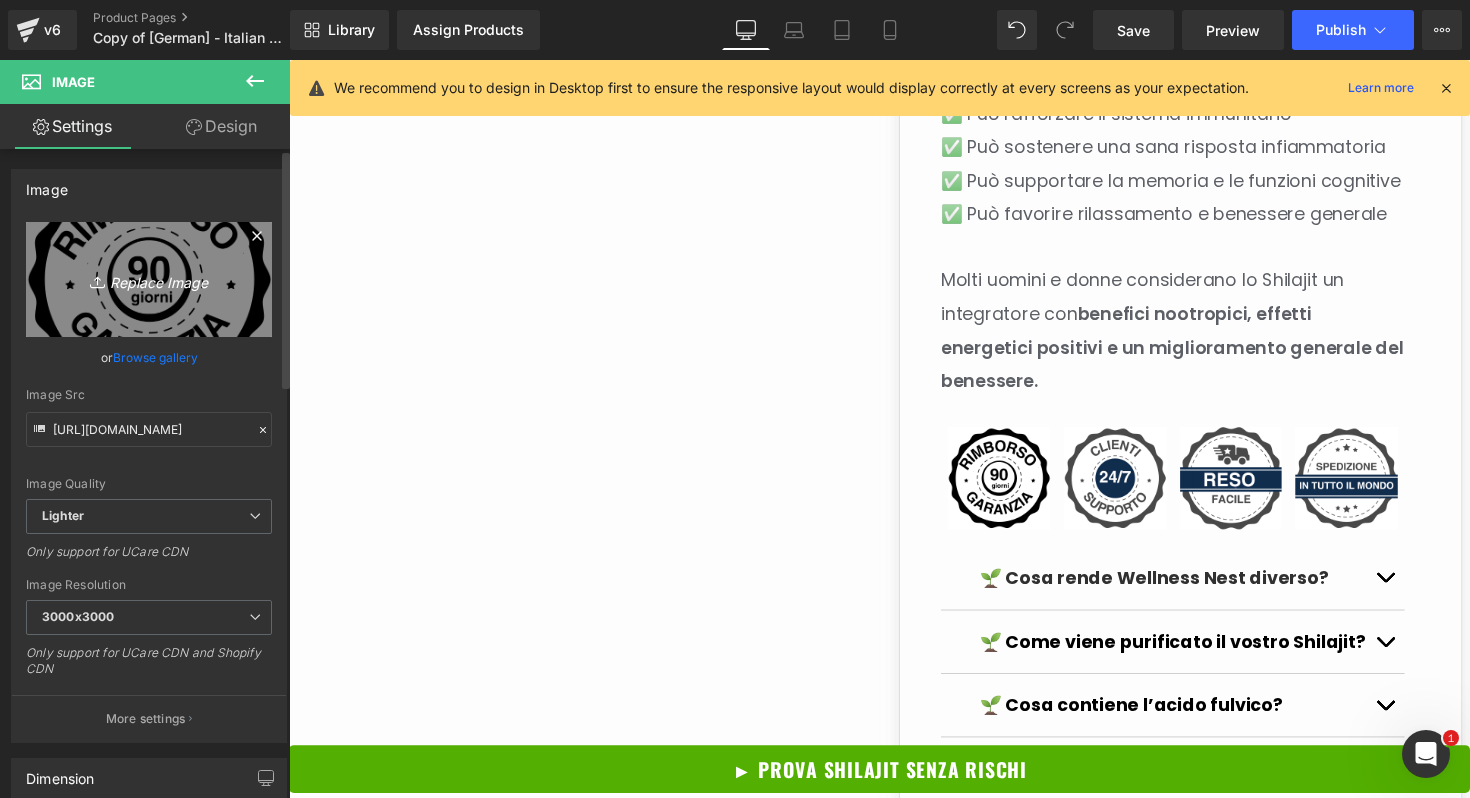 type on "C:\fakepath\ITALITY 1.png" 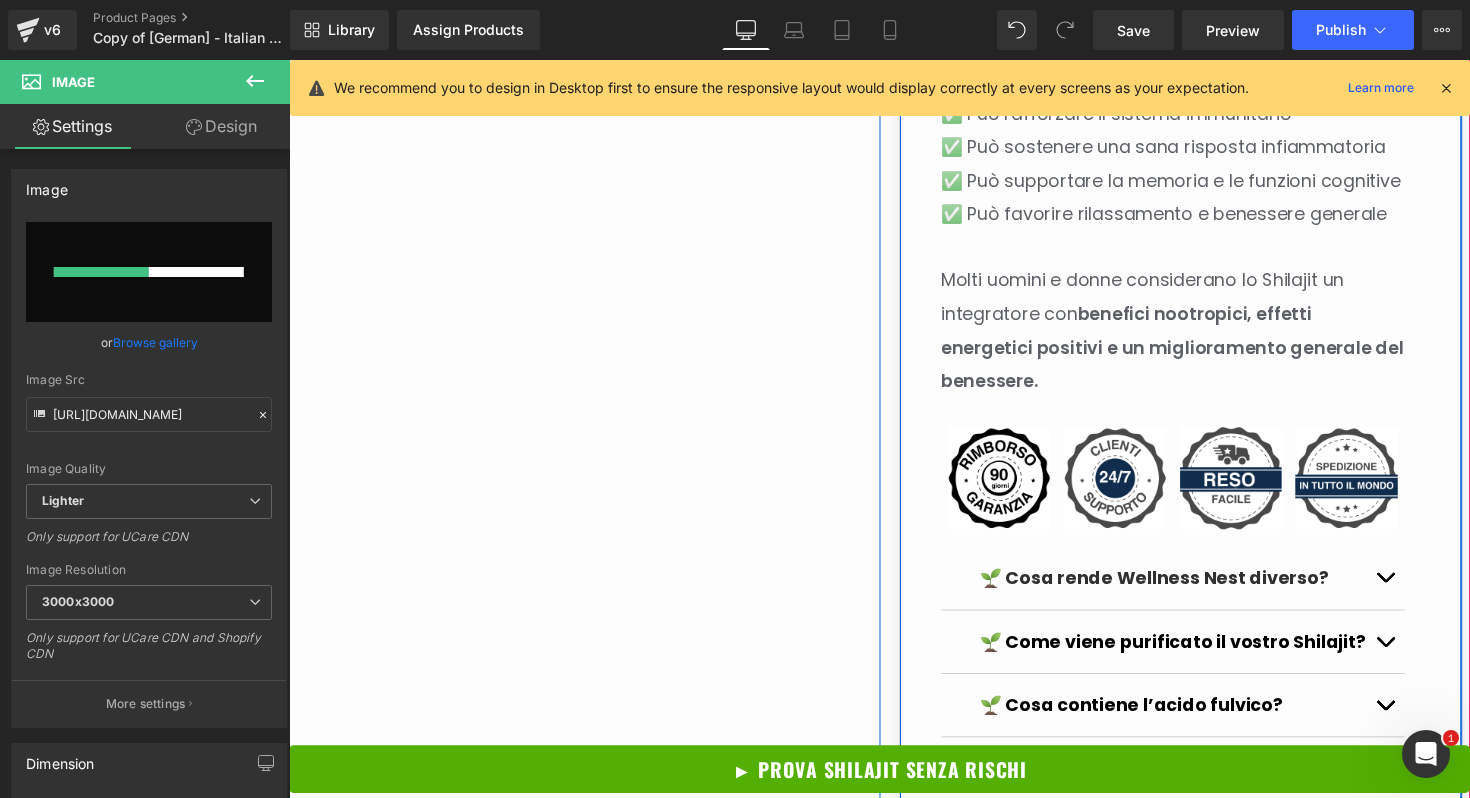 type 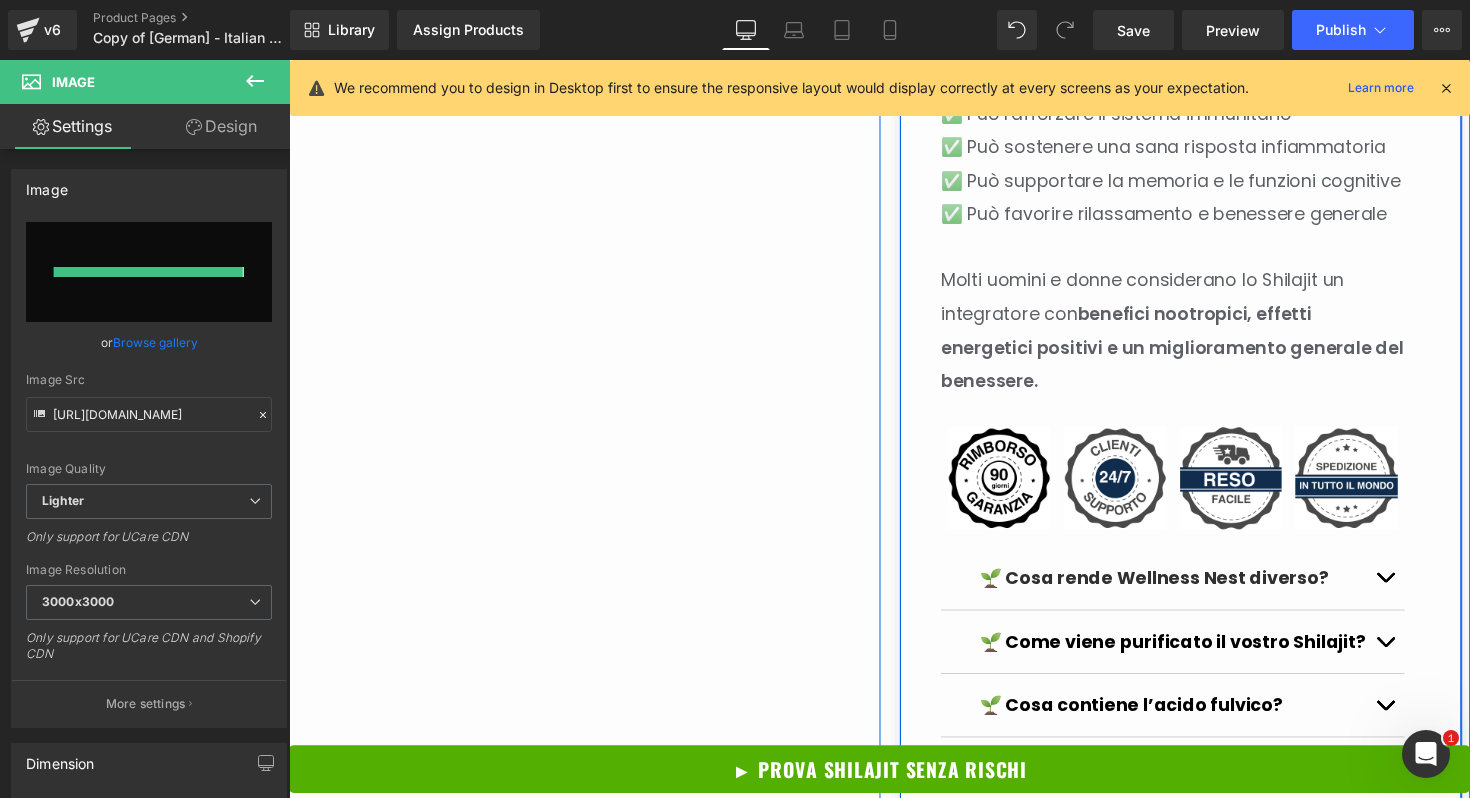 type on "[URL][DOMAIN_NAME]" 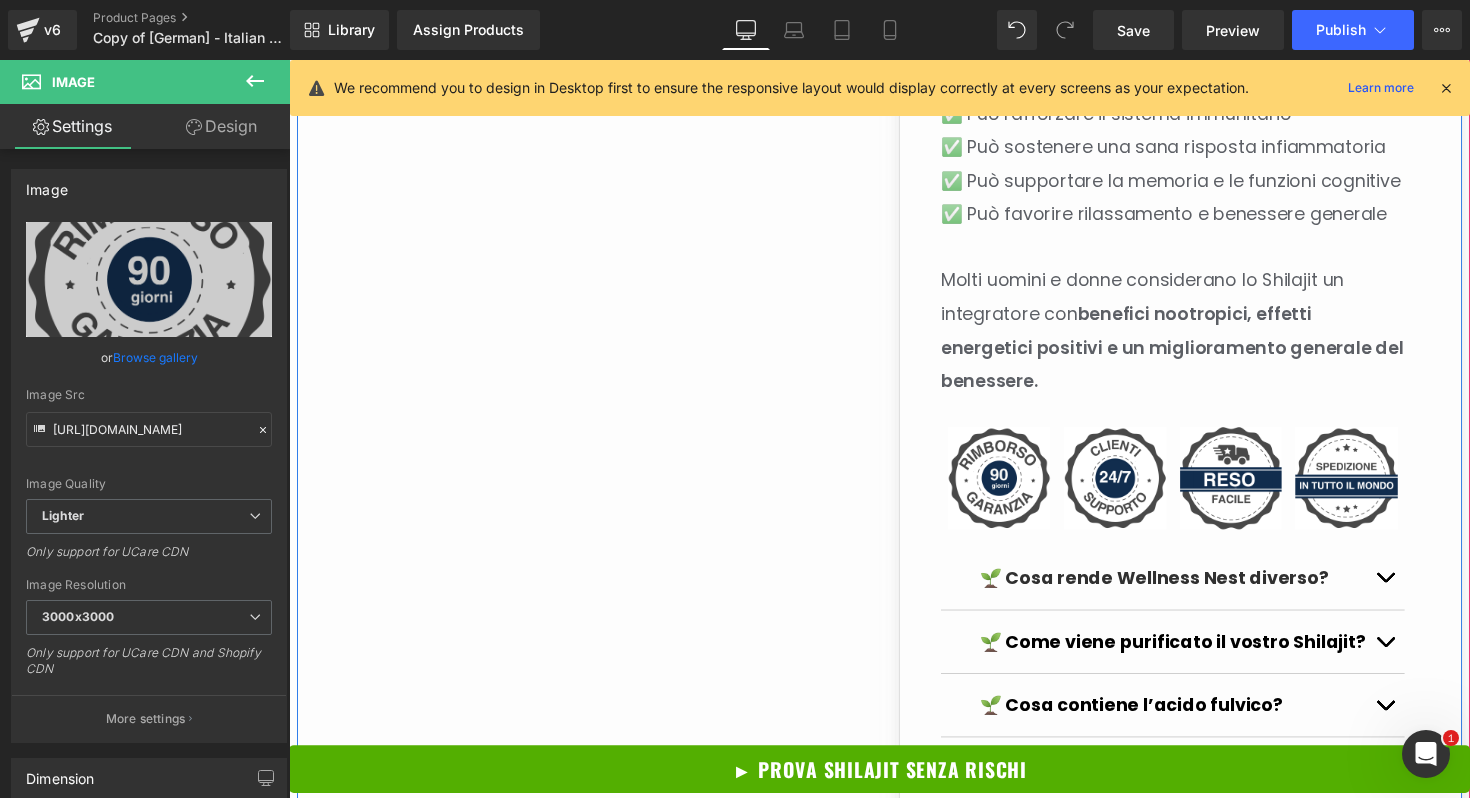 click on "Sale Off
(P) Image
‹" at bounding box center [894, -287] 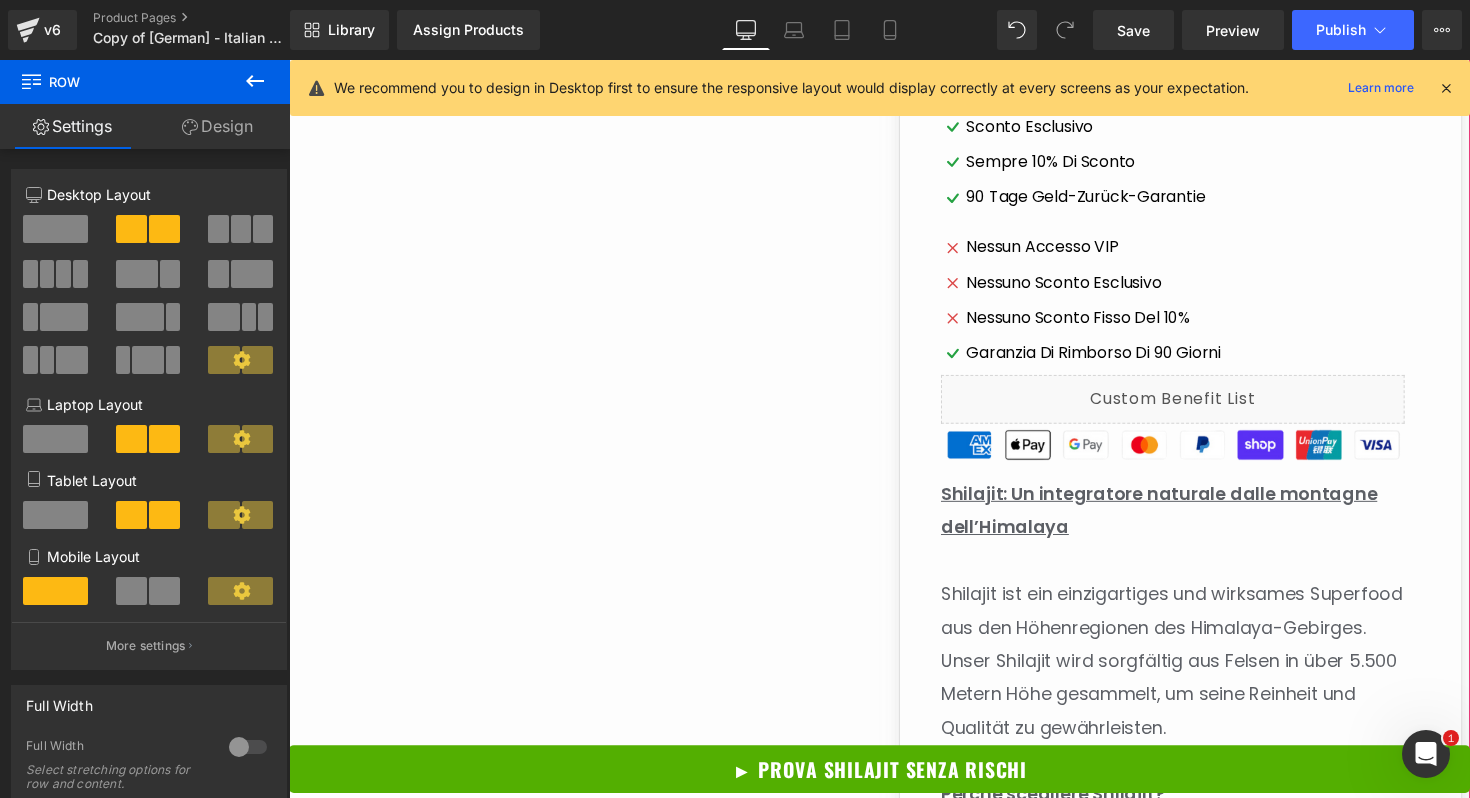 scroll, scrollTop: 0, scrollLeft: 0, axis: both 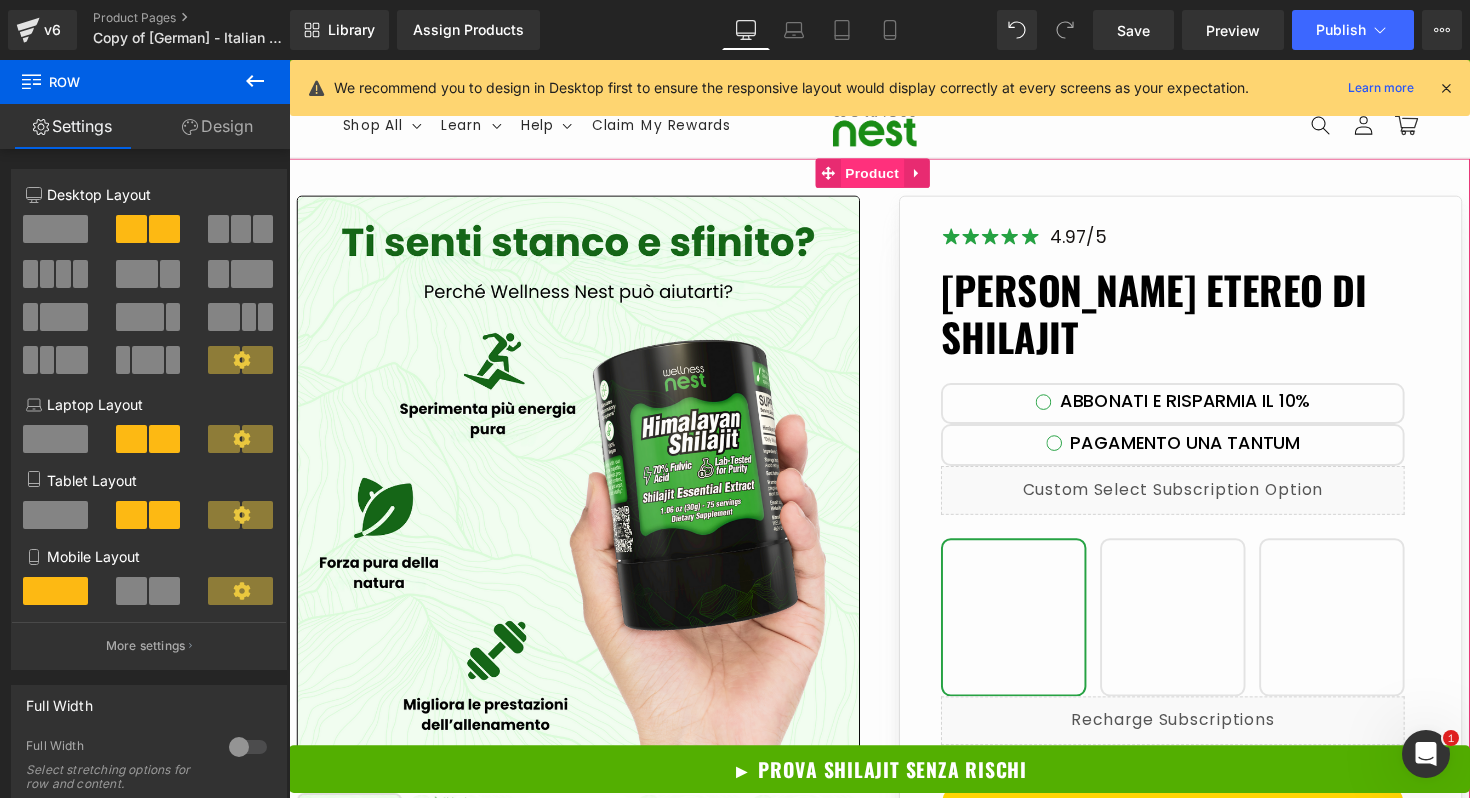 click on "Product" at bounding box center (886, 176) 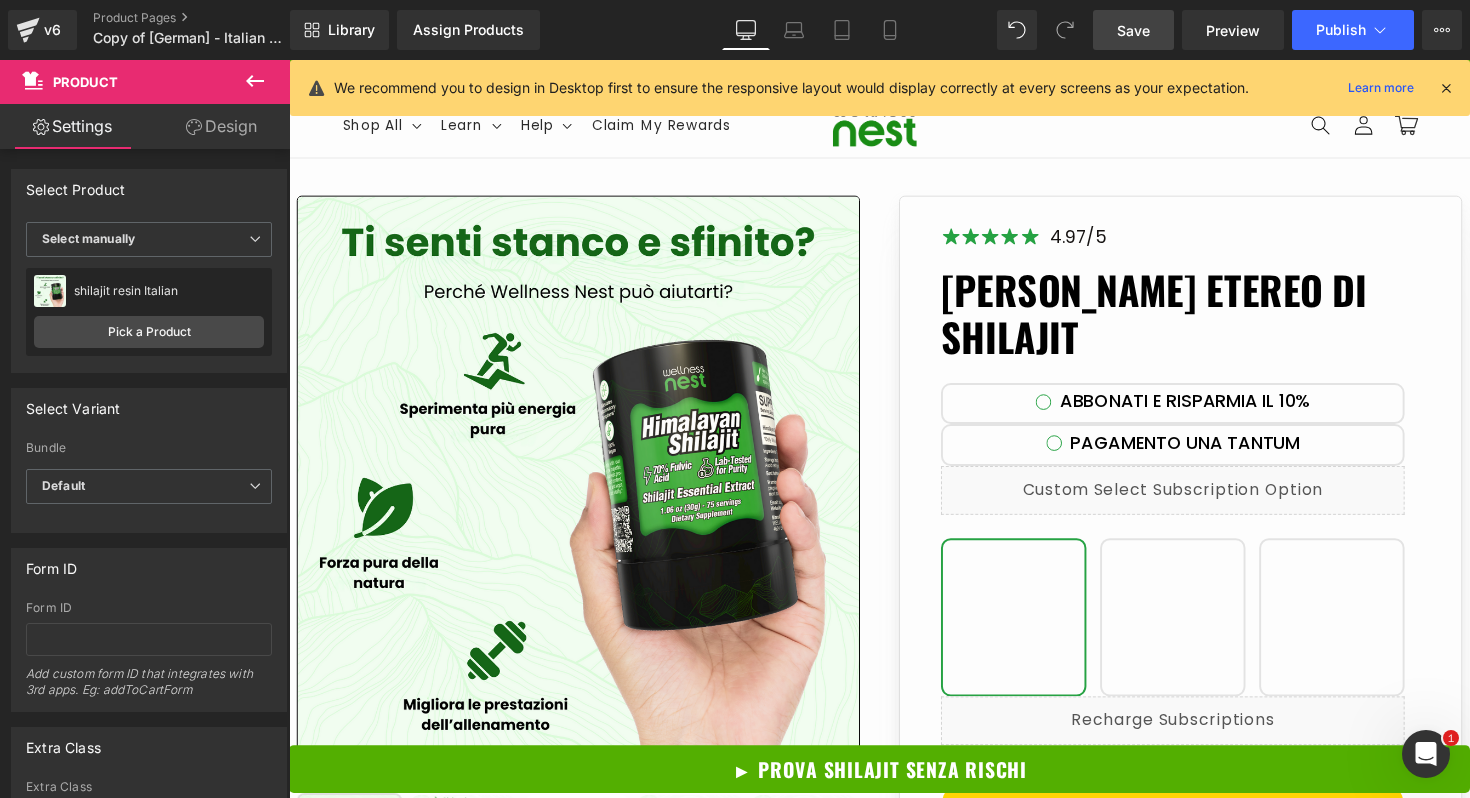 click on "Save" at bounding box center (1133, 30) 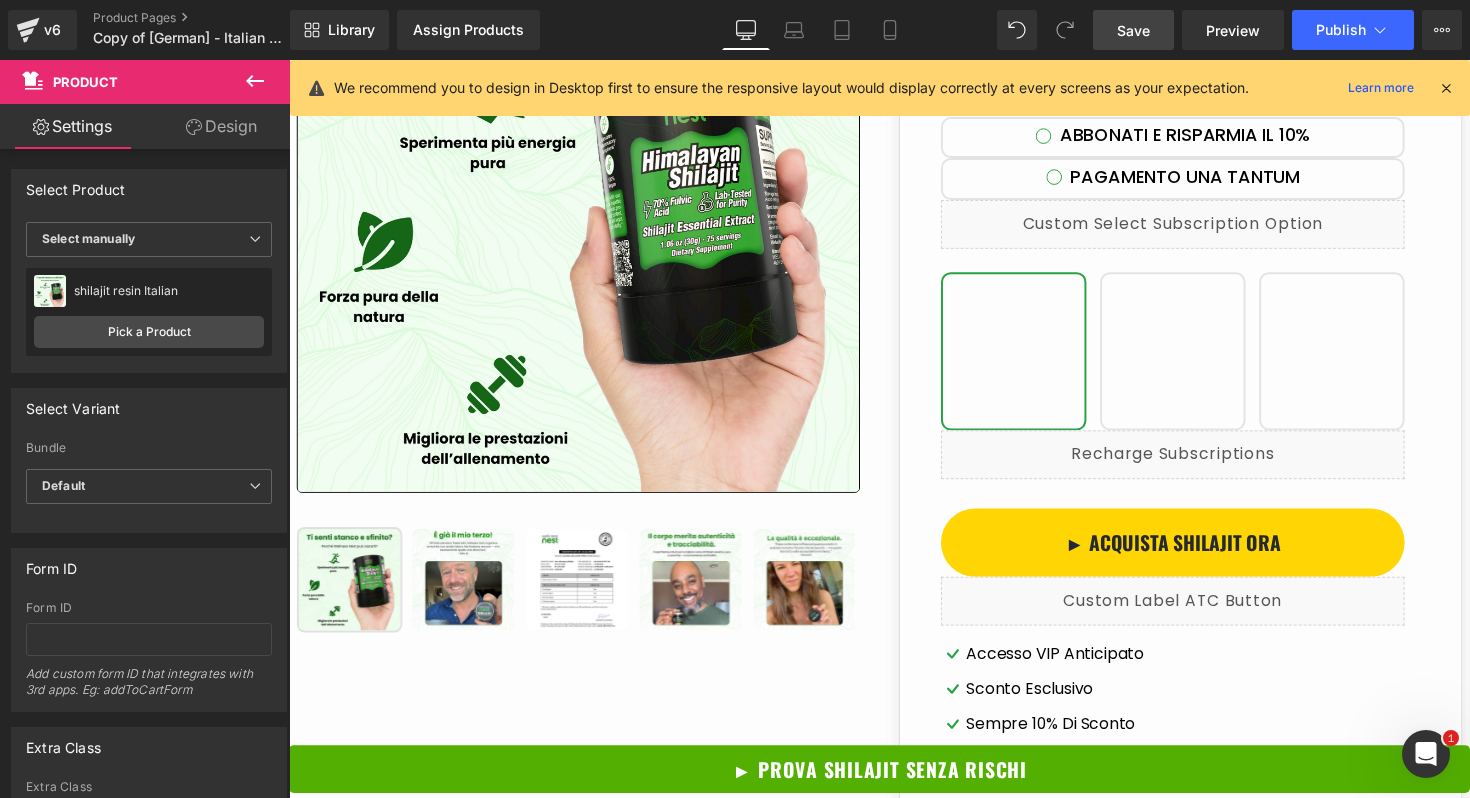 scroll, scrollTop: 0, scrollLeft: 0, axis: both 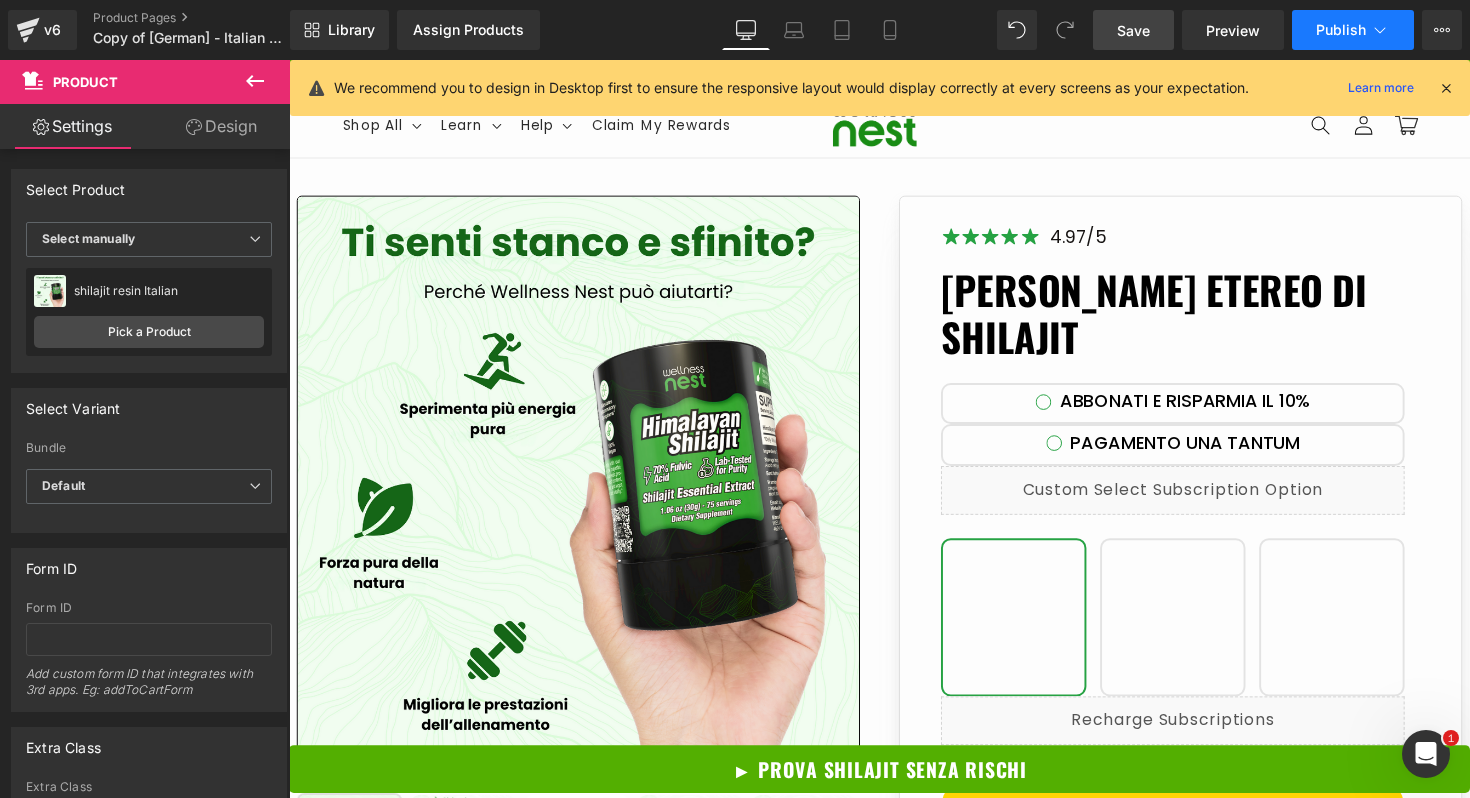 click 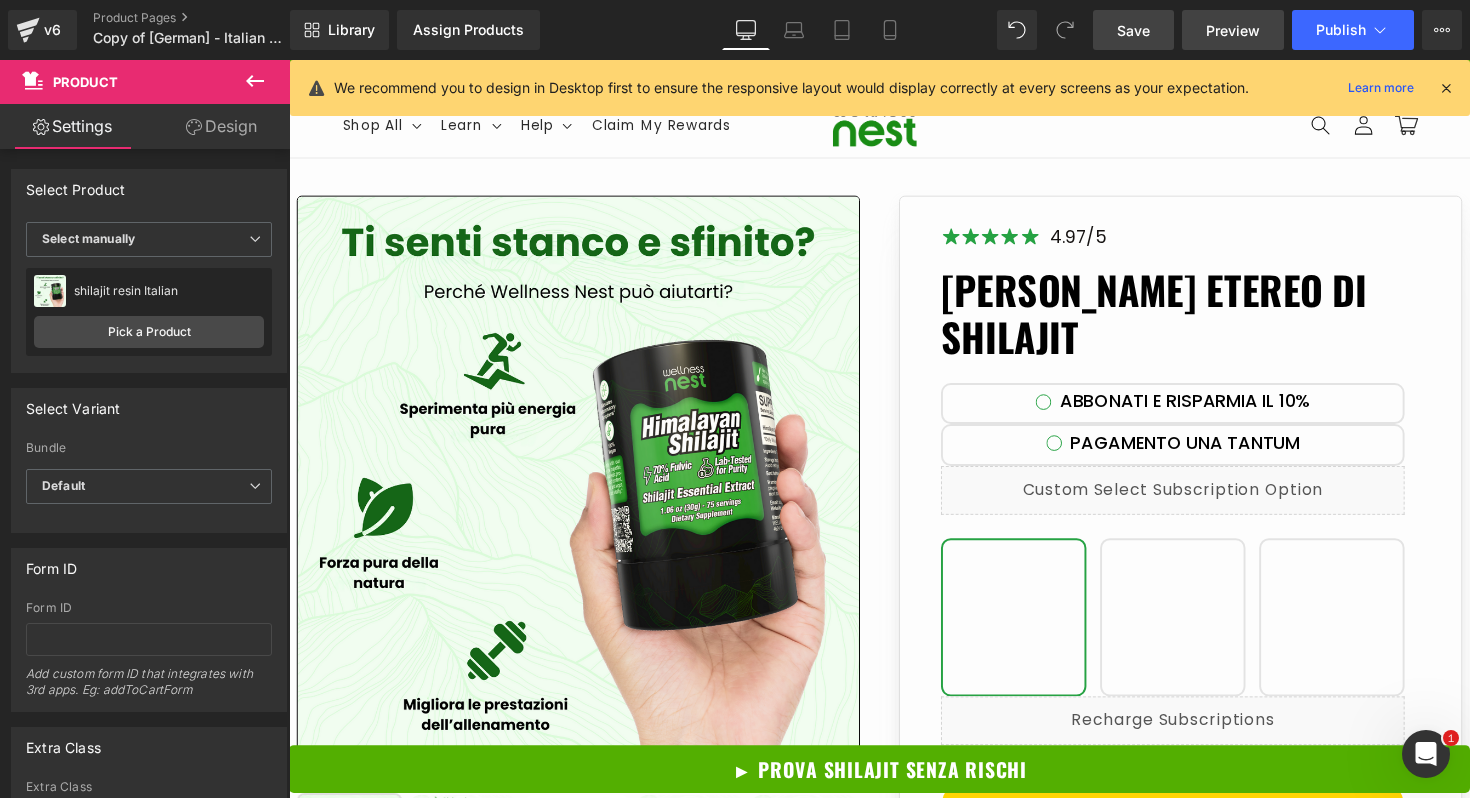 click on "Preview" at bounding box center (1233, 30) 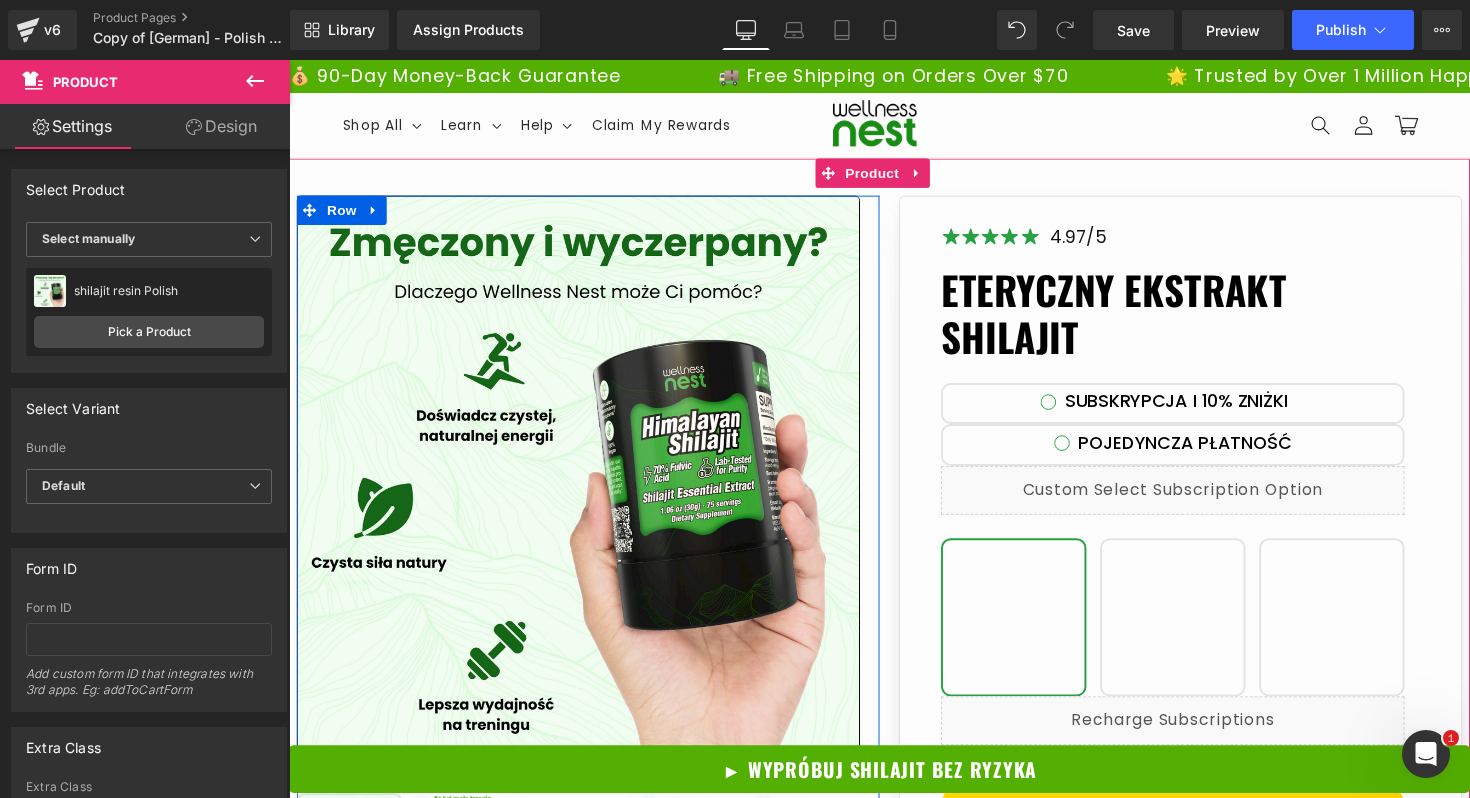scroll, scrollTop: 490, scrollLeft: 0, axis: vertical 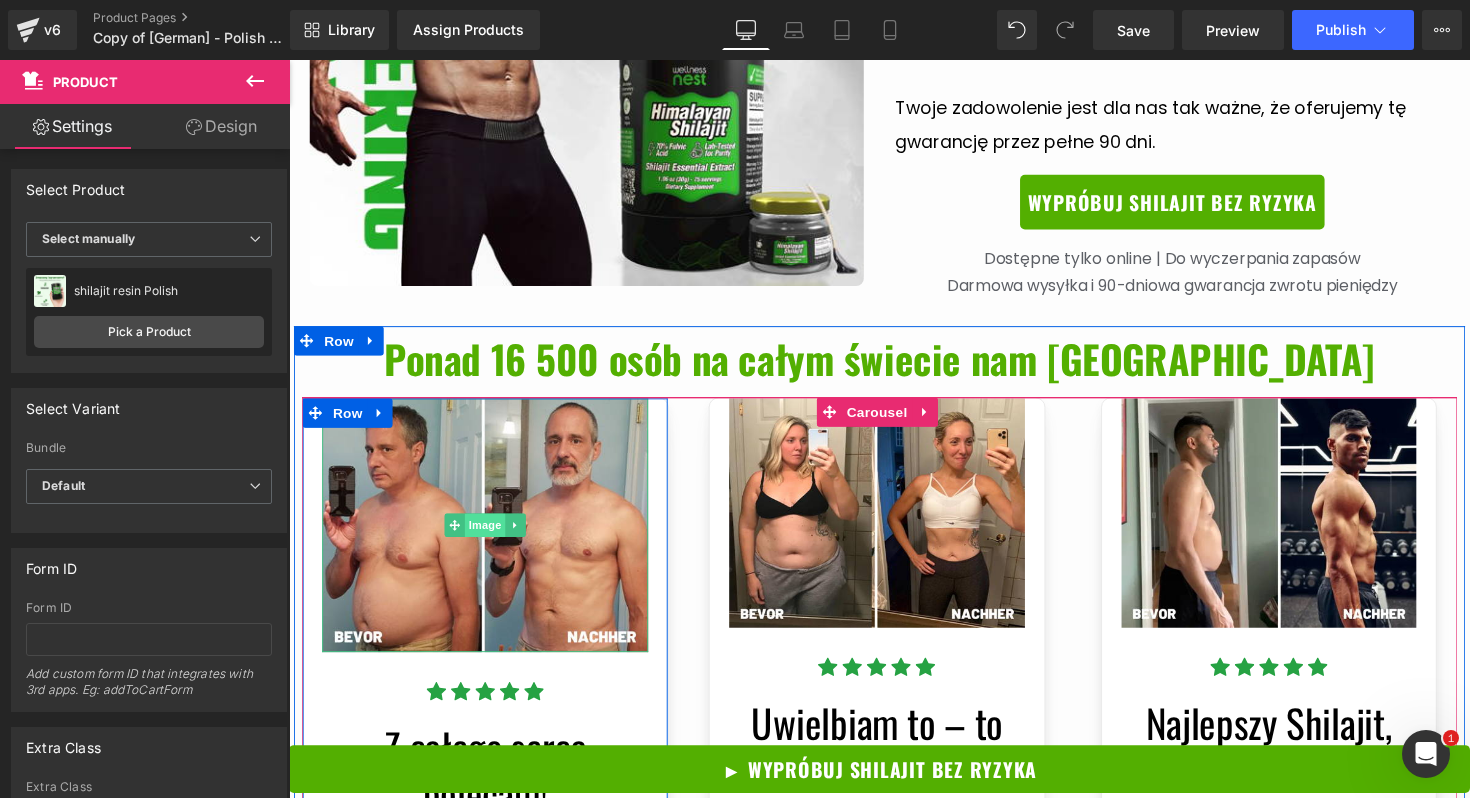 click on "Image" at bounding box center [490, 537] 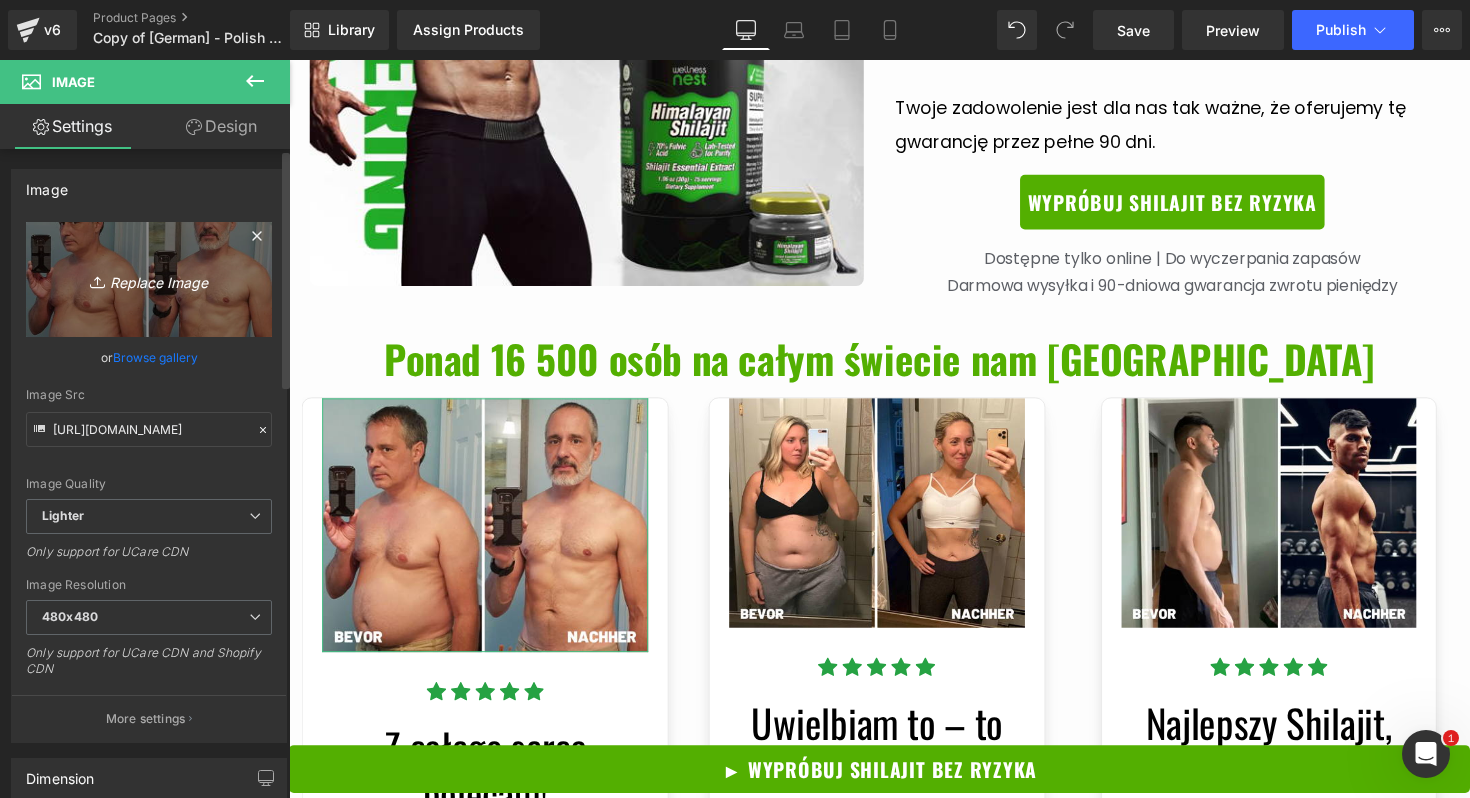 click on "Replace Image" at bounding box center (149, 279) 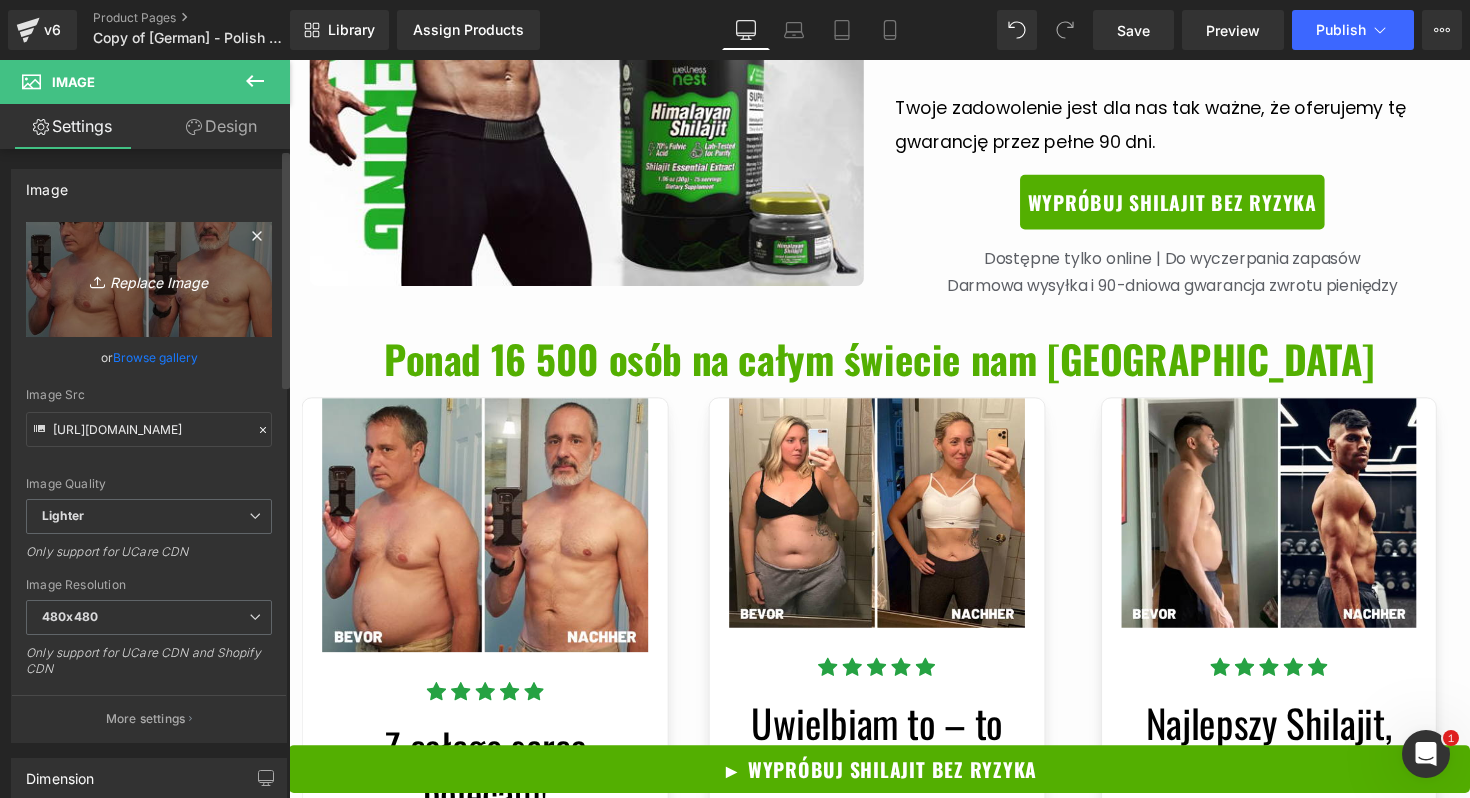 type on "C:\fakepath\6.png" 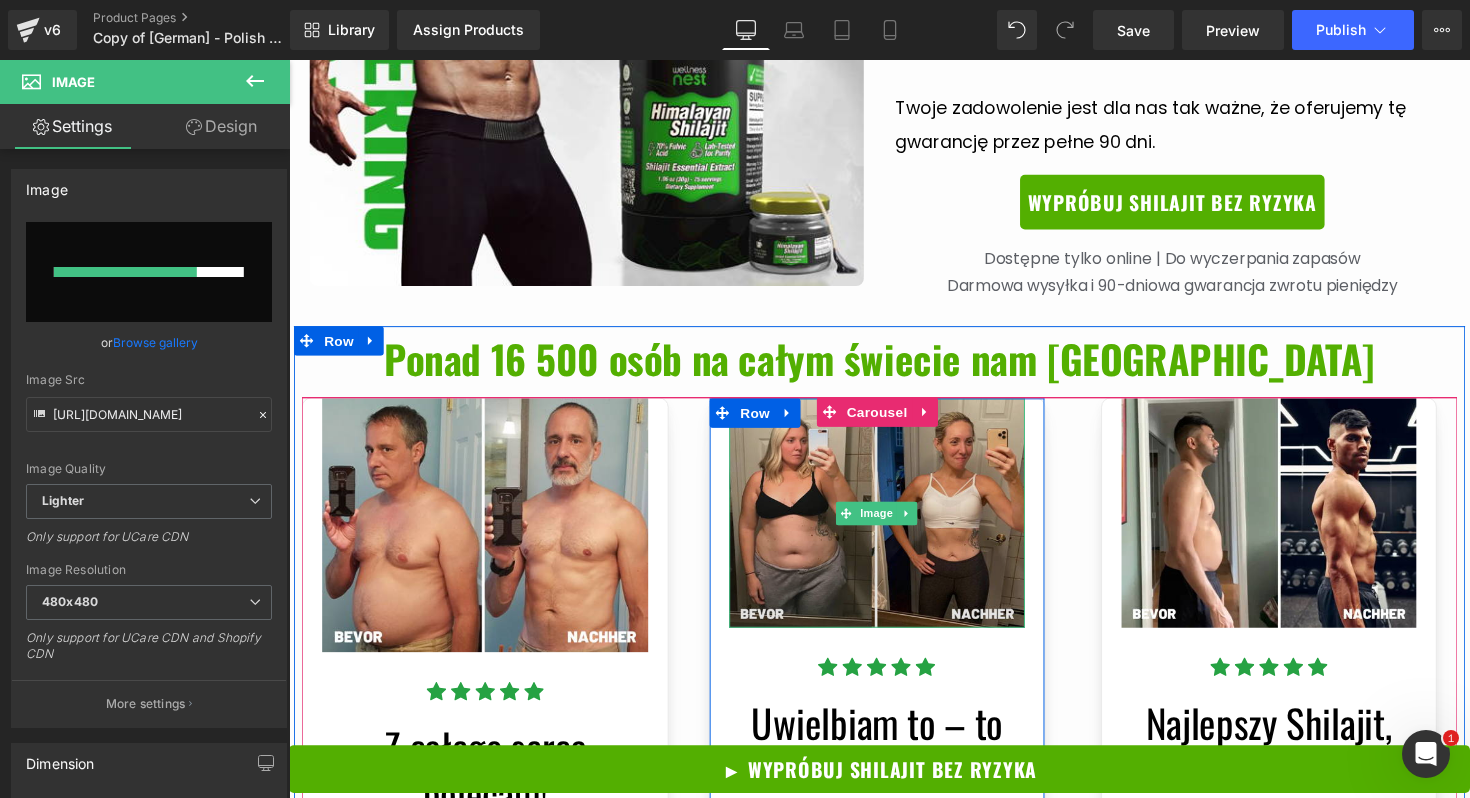 type 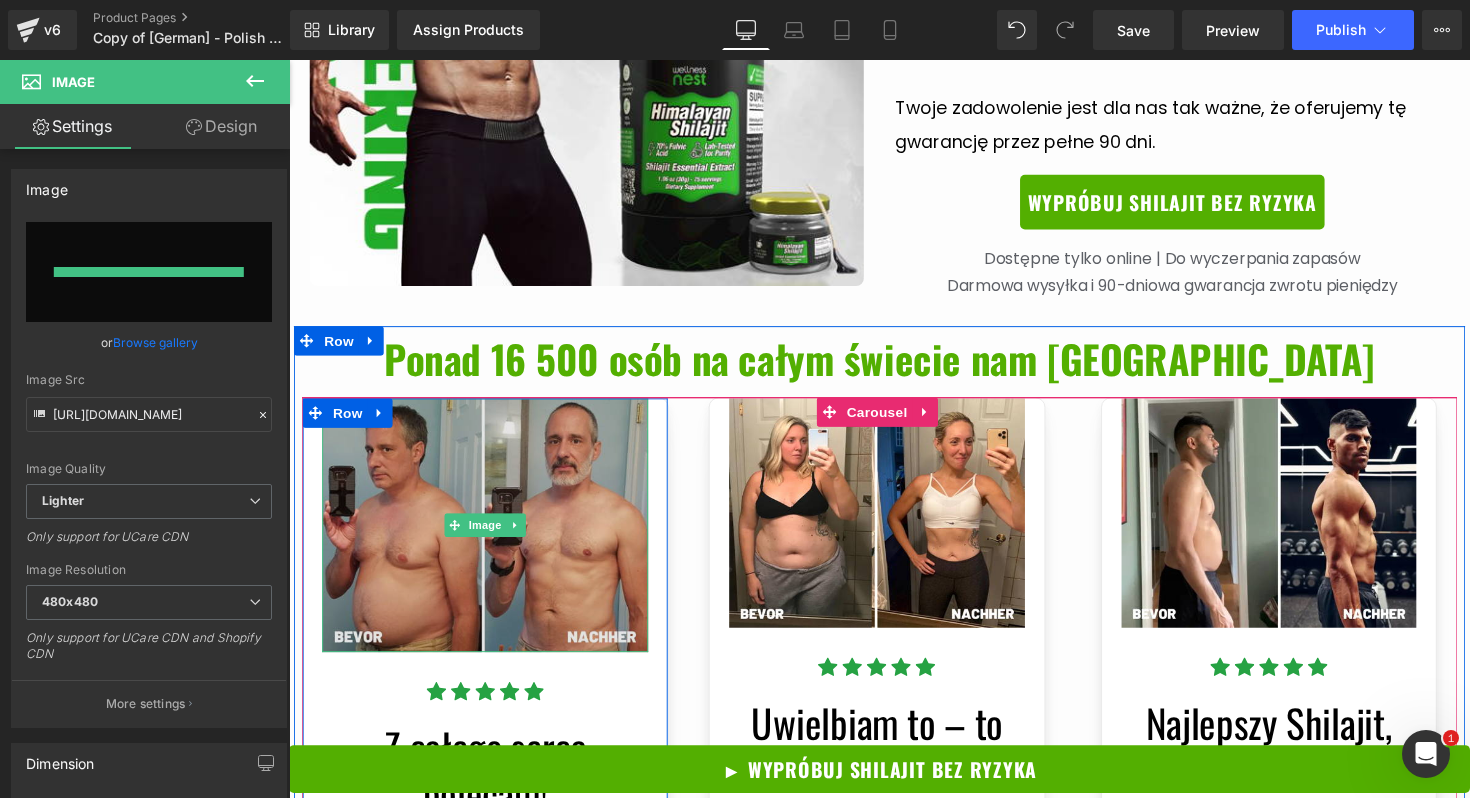 type on "https://ucarecdn.com/170c5c21-6ef5-40e4-8dc9-feeb18fbd9c8/-/format/auto/-/preview/3000x3000/-/quality/lighter/6.png" 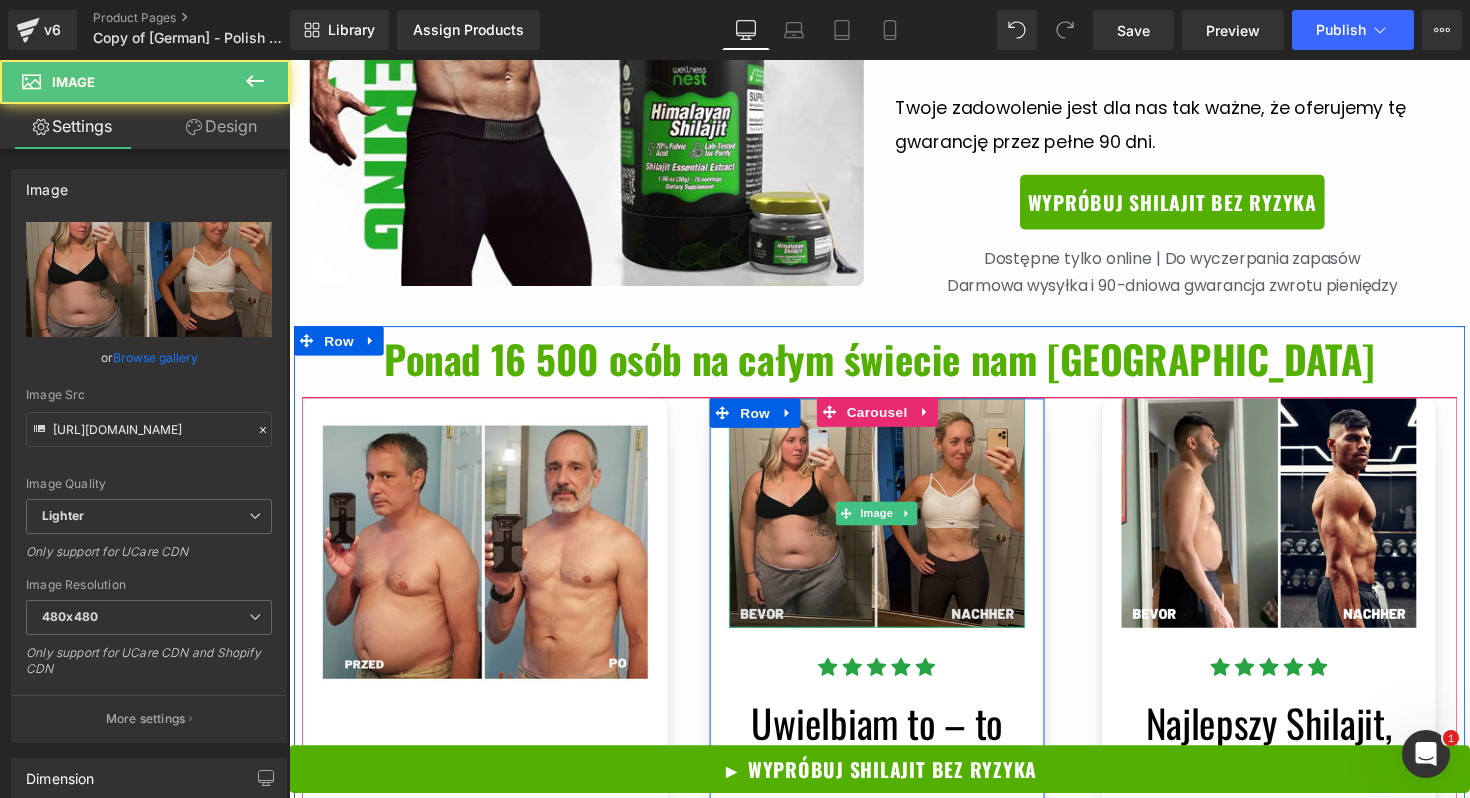 click at bounding box center [891, 524] 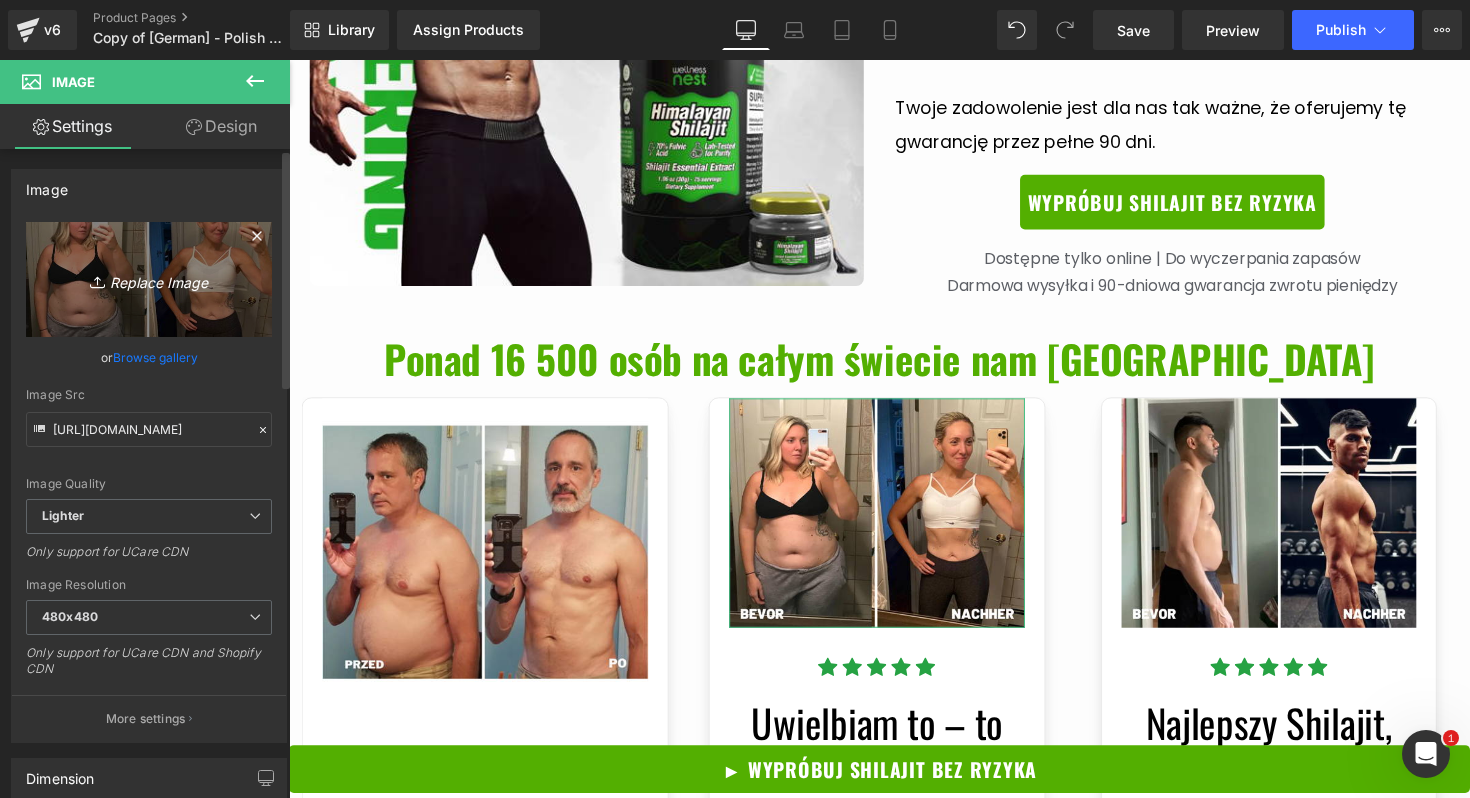 click on "Replace Image" at bounding box center (149, 279) 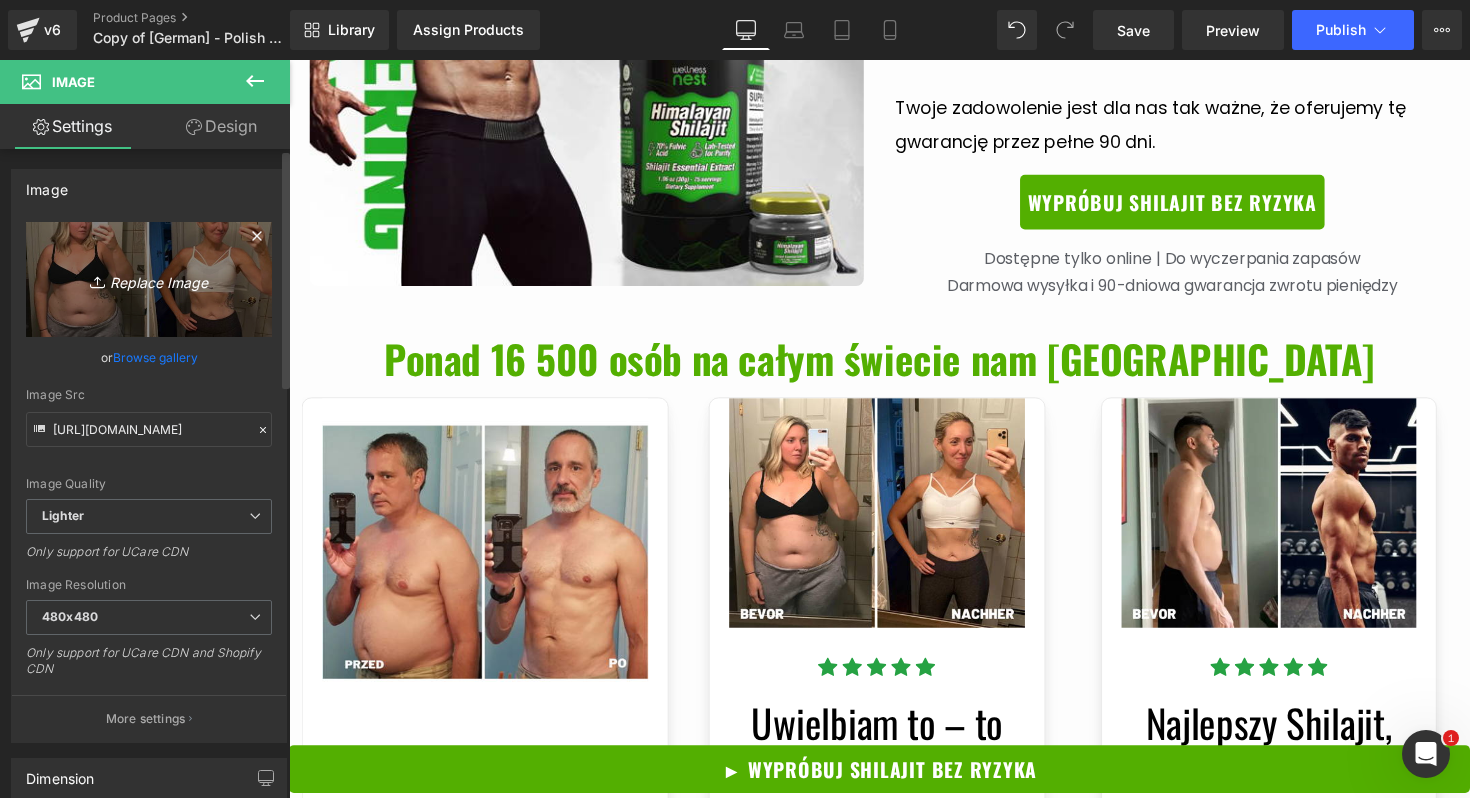 type on "C:\fakepath\7.png" 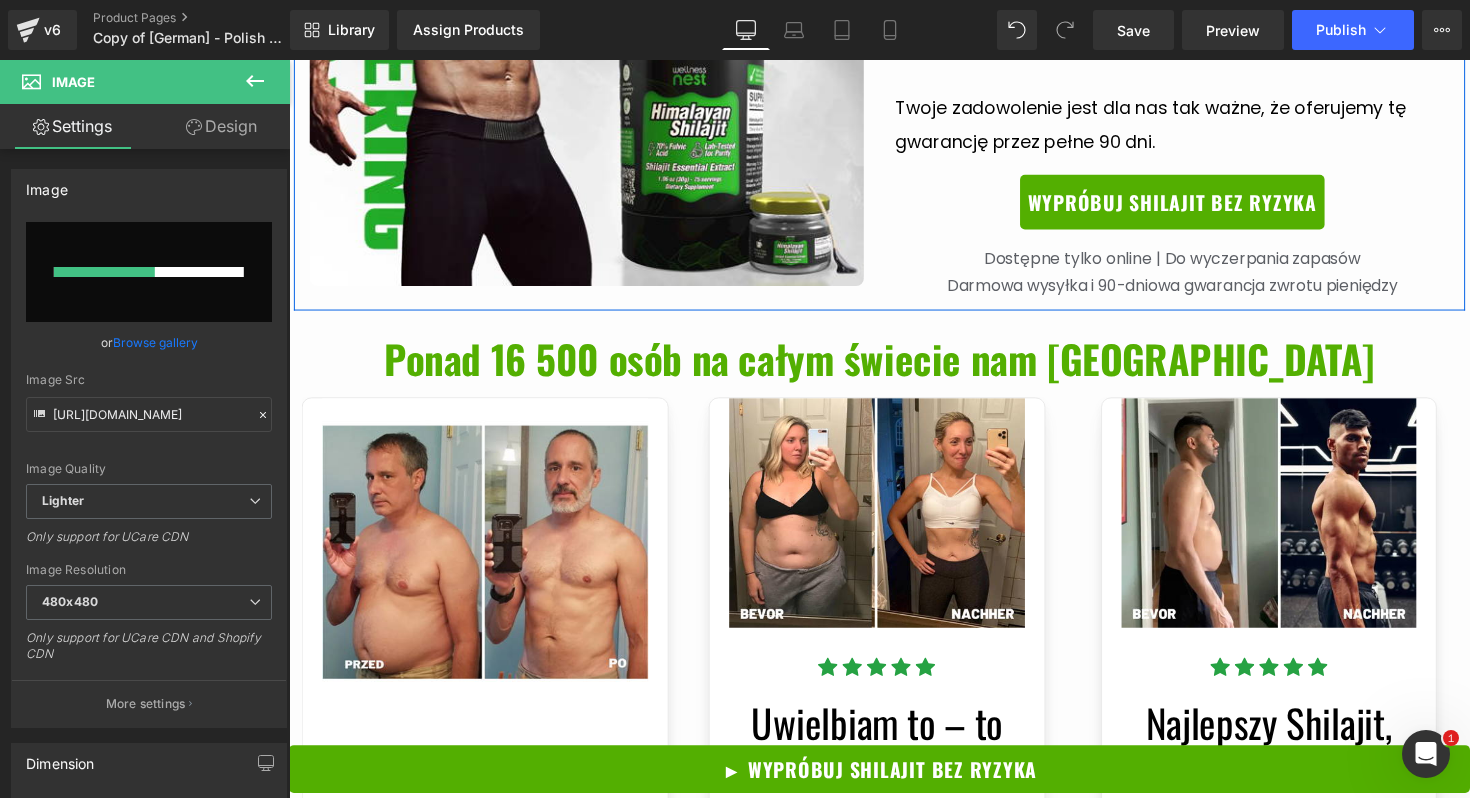 type 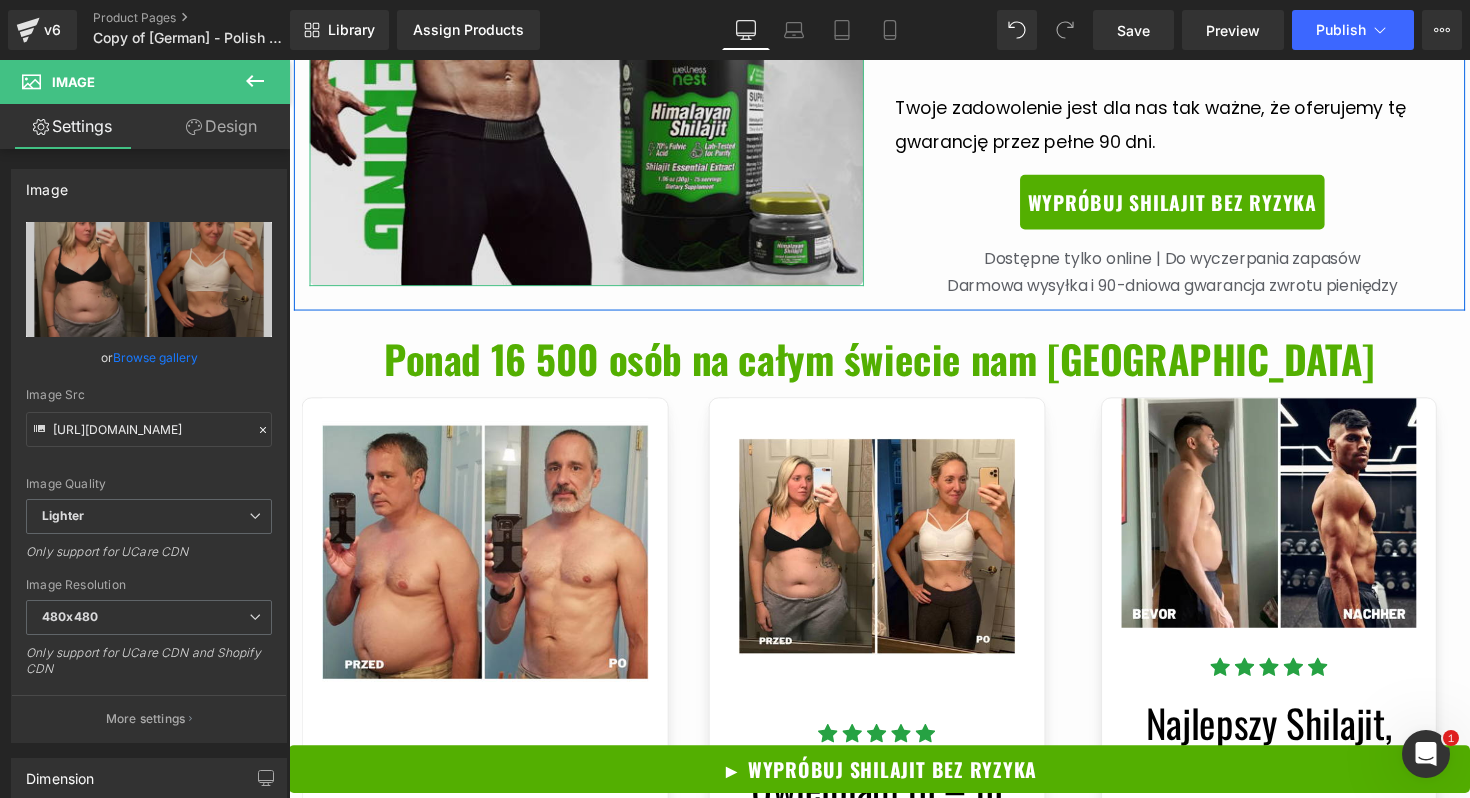 type on "https://ucarecdn.com/9328b6e2-0c93-48e1-affe-6d0c5cda59ed/-/format/auto/-/preview/480x480/-/quality/lighter/7.png" 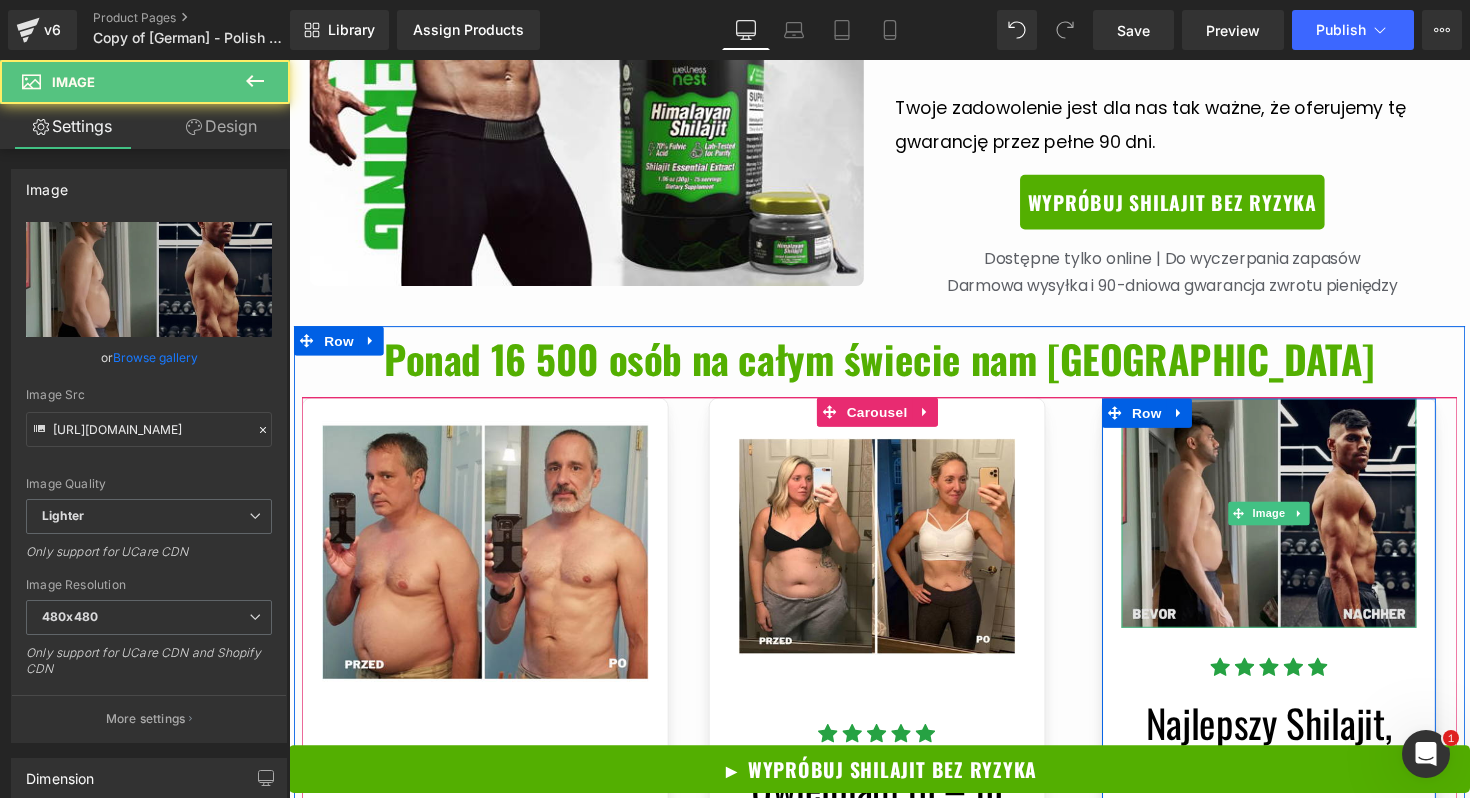 click at bounding box center [1293, 524] 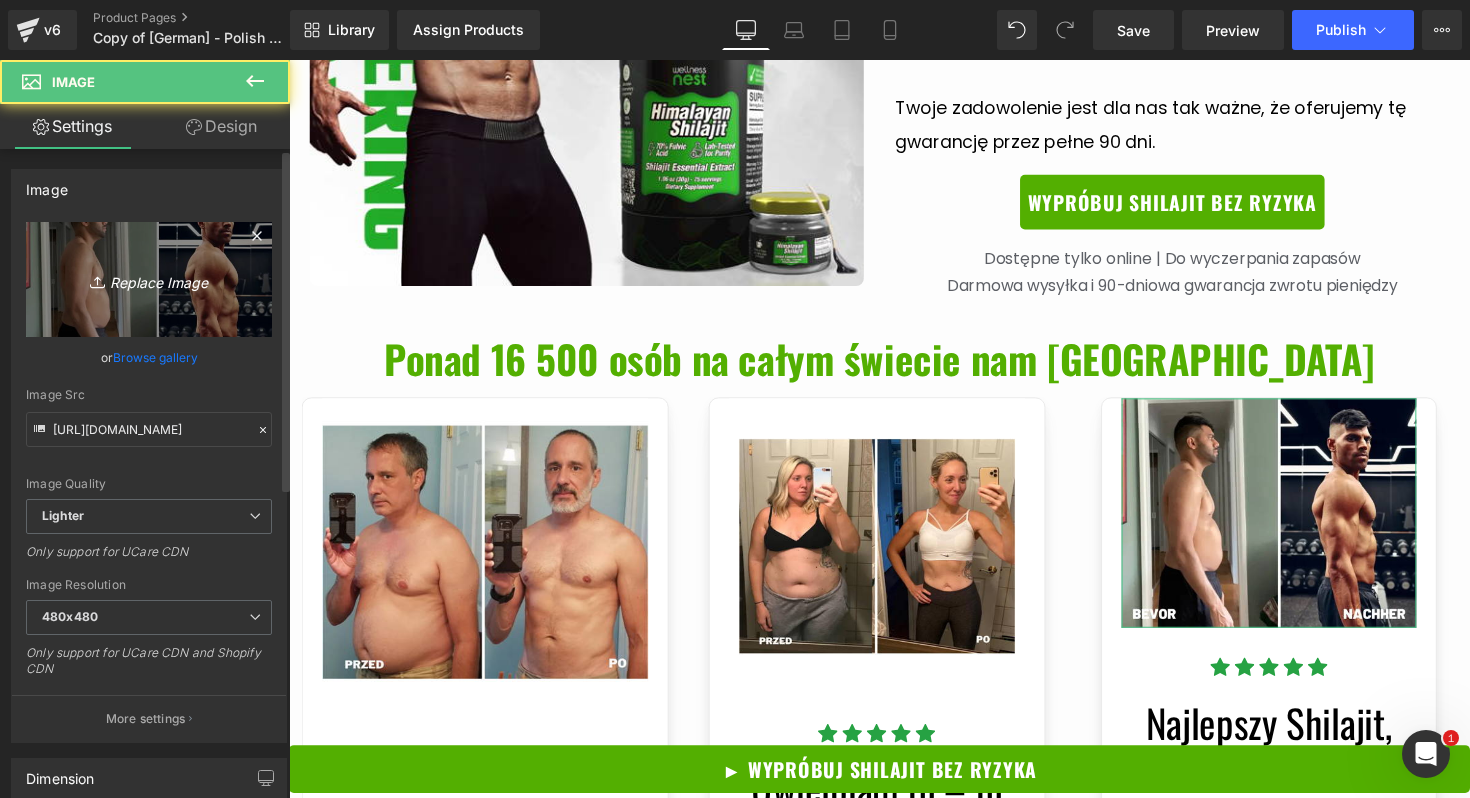click on "Replace Image" at bounding box center (149, 279) 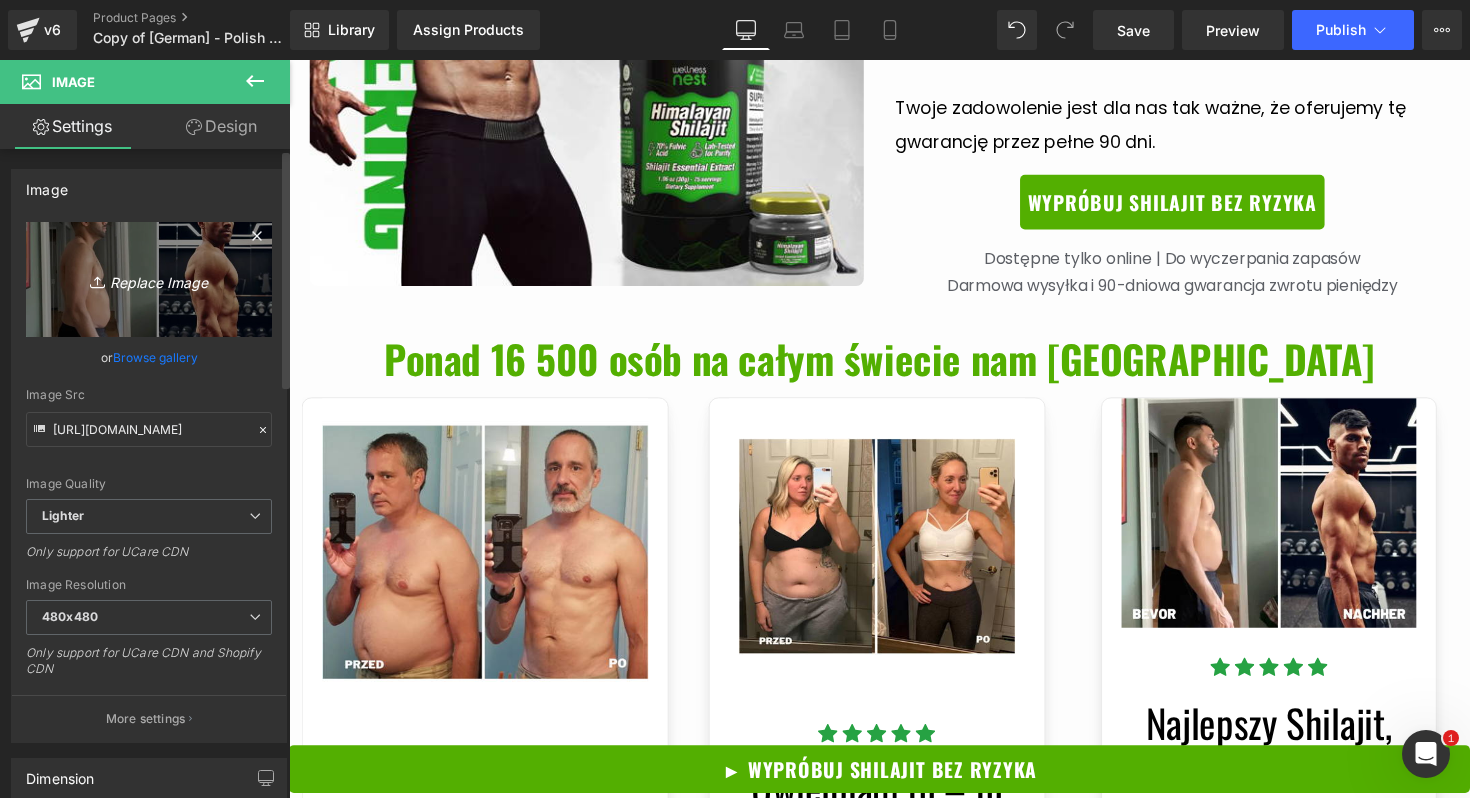 type on "C:\fakepath\8.png" 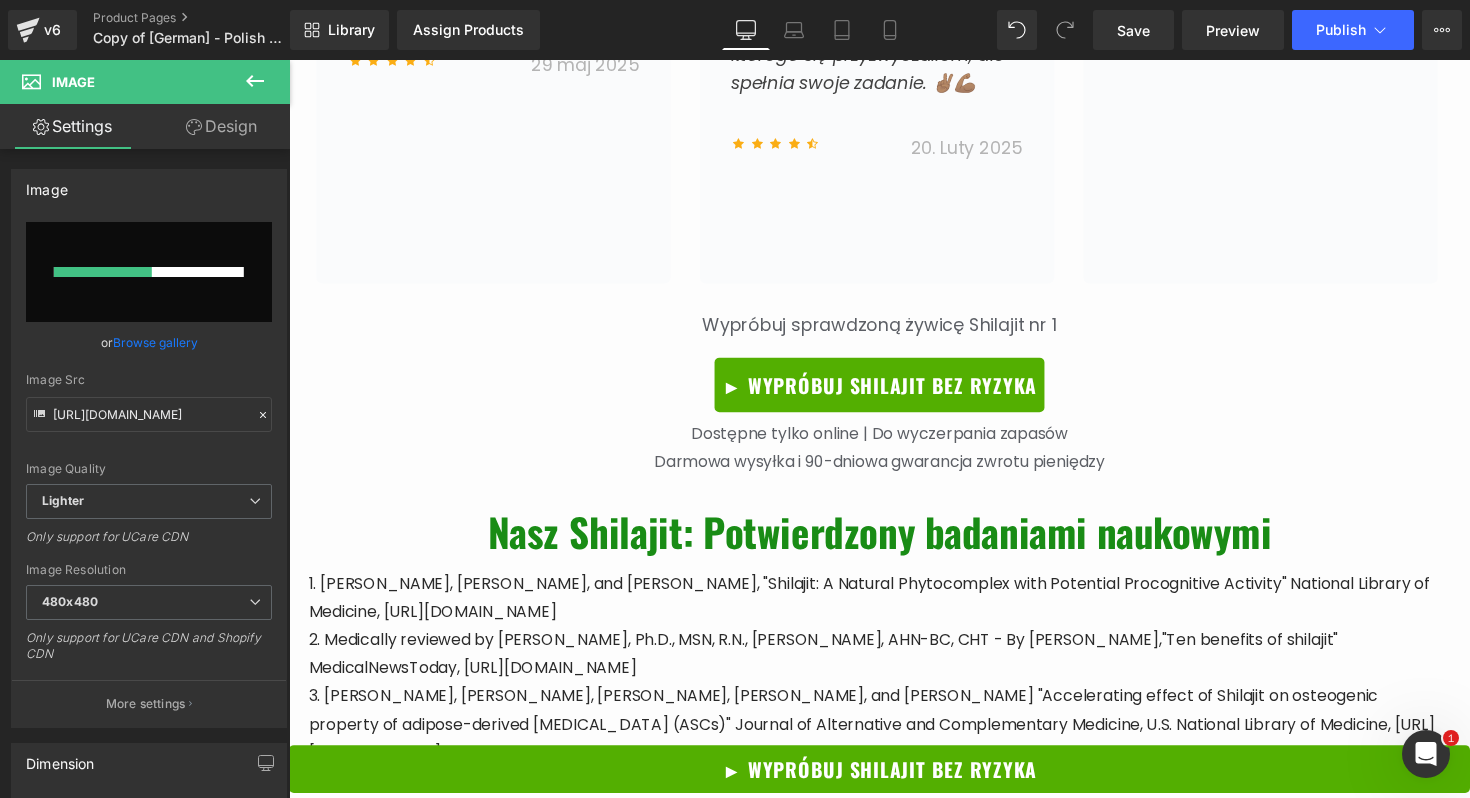 type 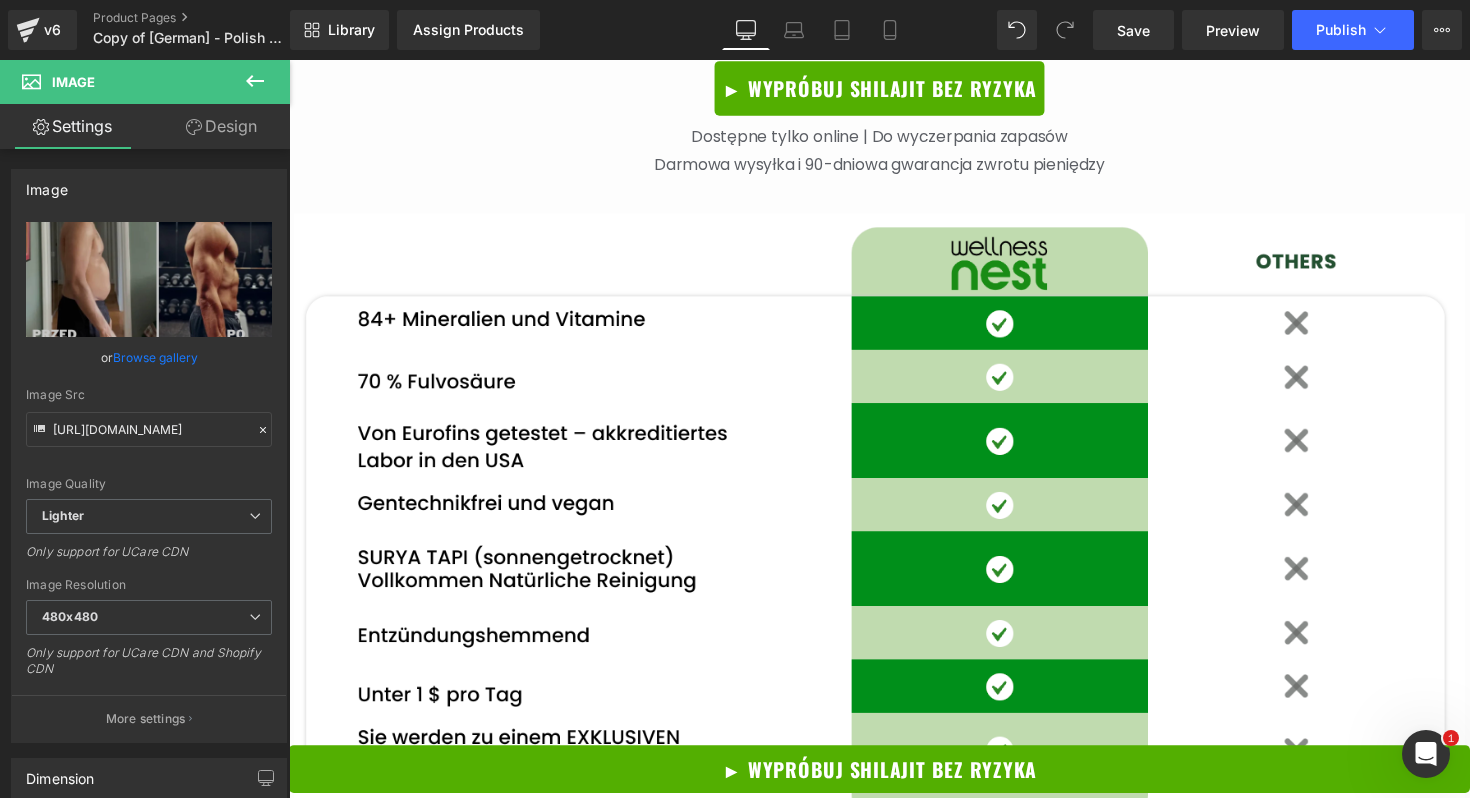 type on "https://ucarecdn.com/53b15a65-c07b-42cc-a913-2bbe0ce779a7/-/format/auto/-/preview/480x480/-/quality/lighter/8.png" 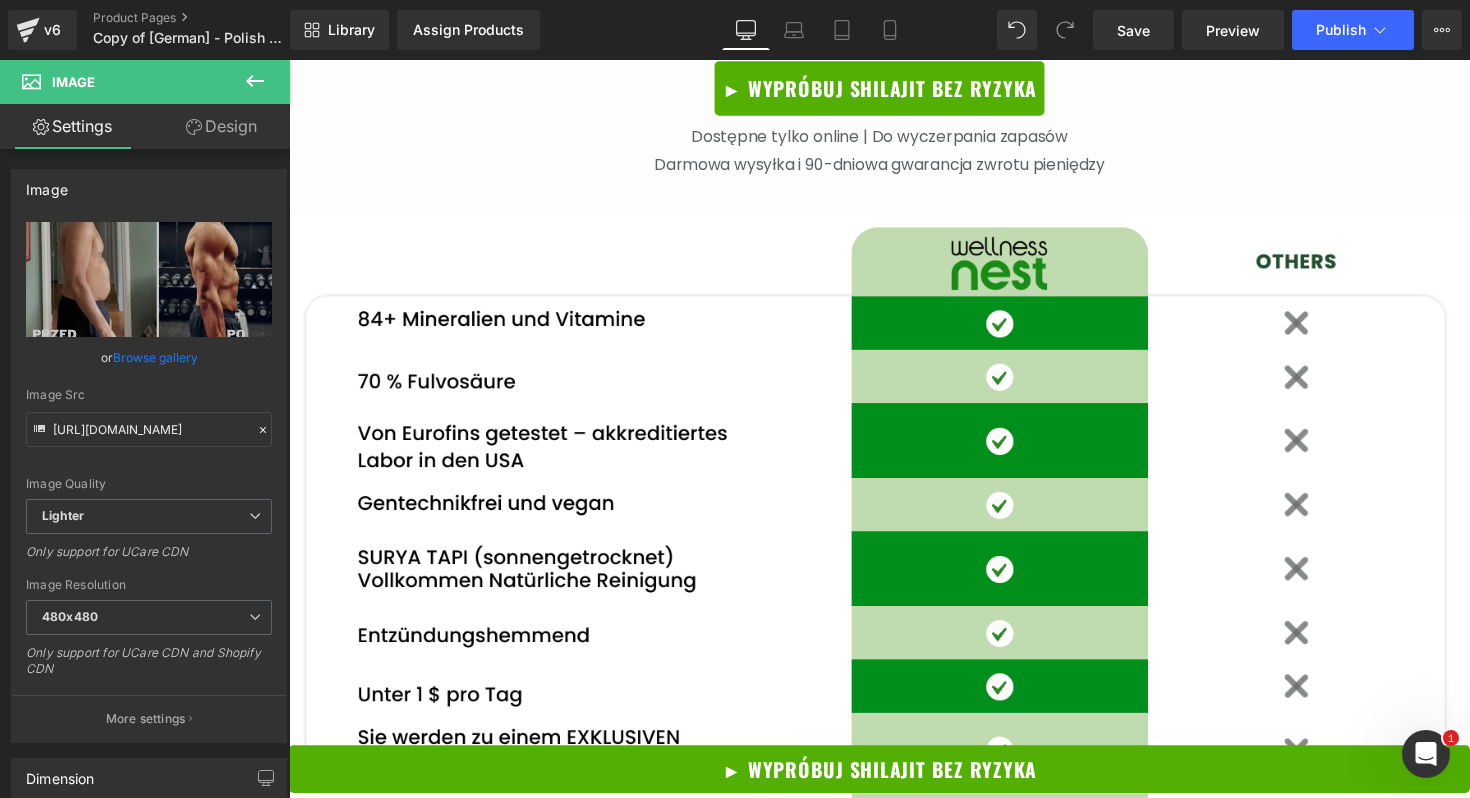 scroll, scrollTop: 4247, scrollLeft: 0, axis: vertical 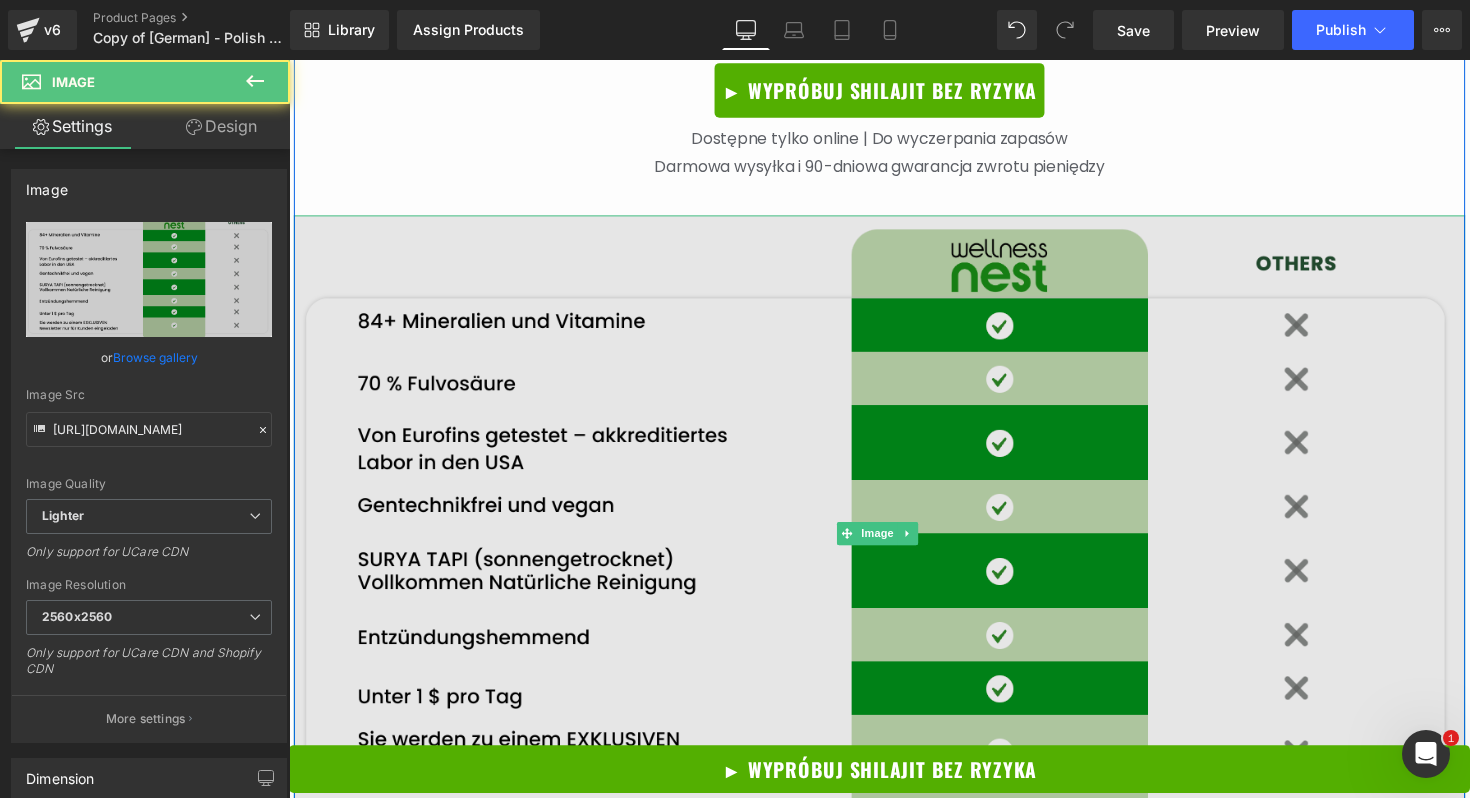 click at bounding box center (894, 545) 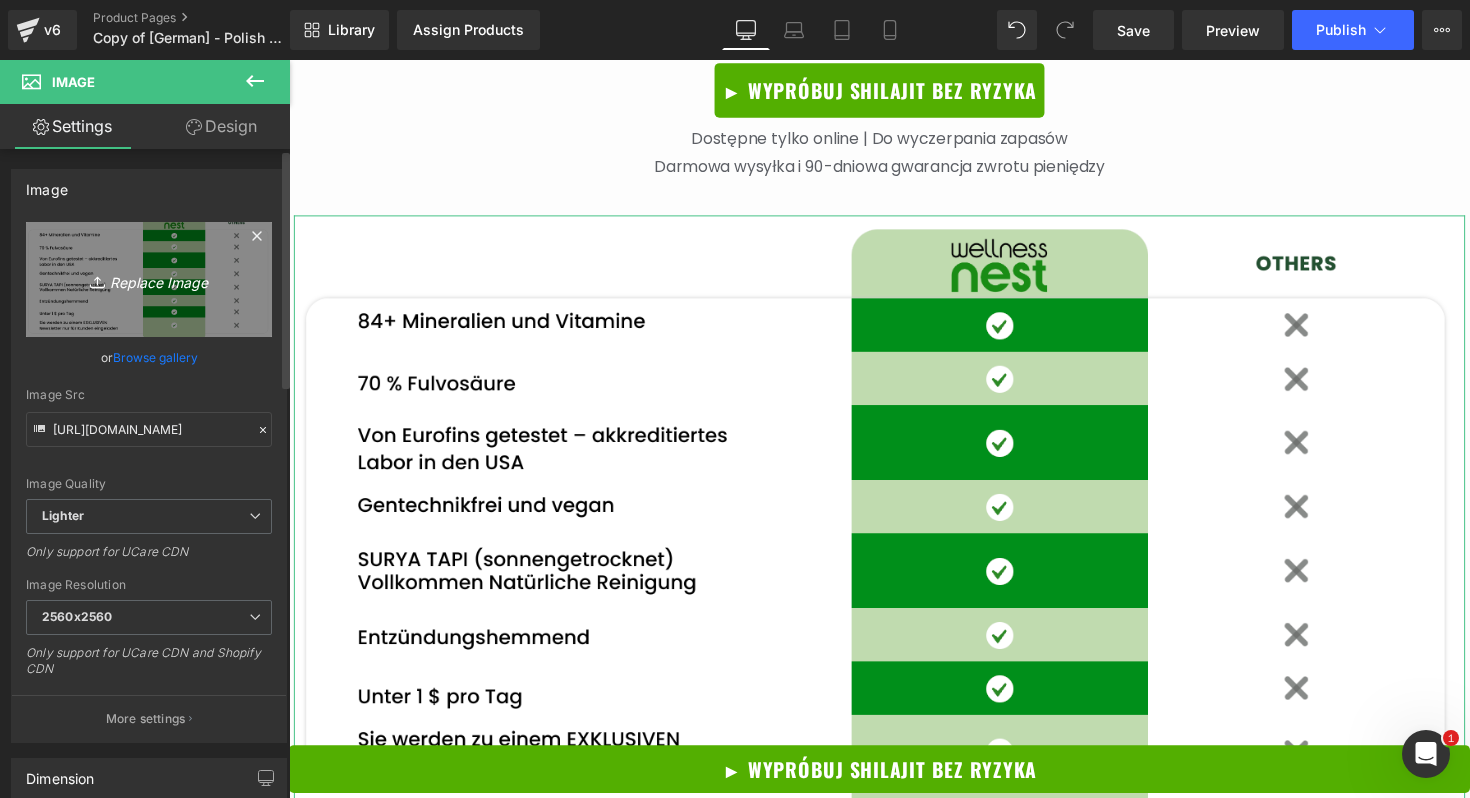 click on "Replace Image" at bounding box center (149, 279) 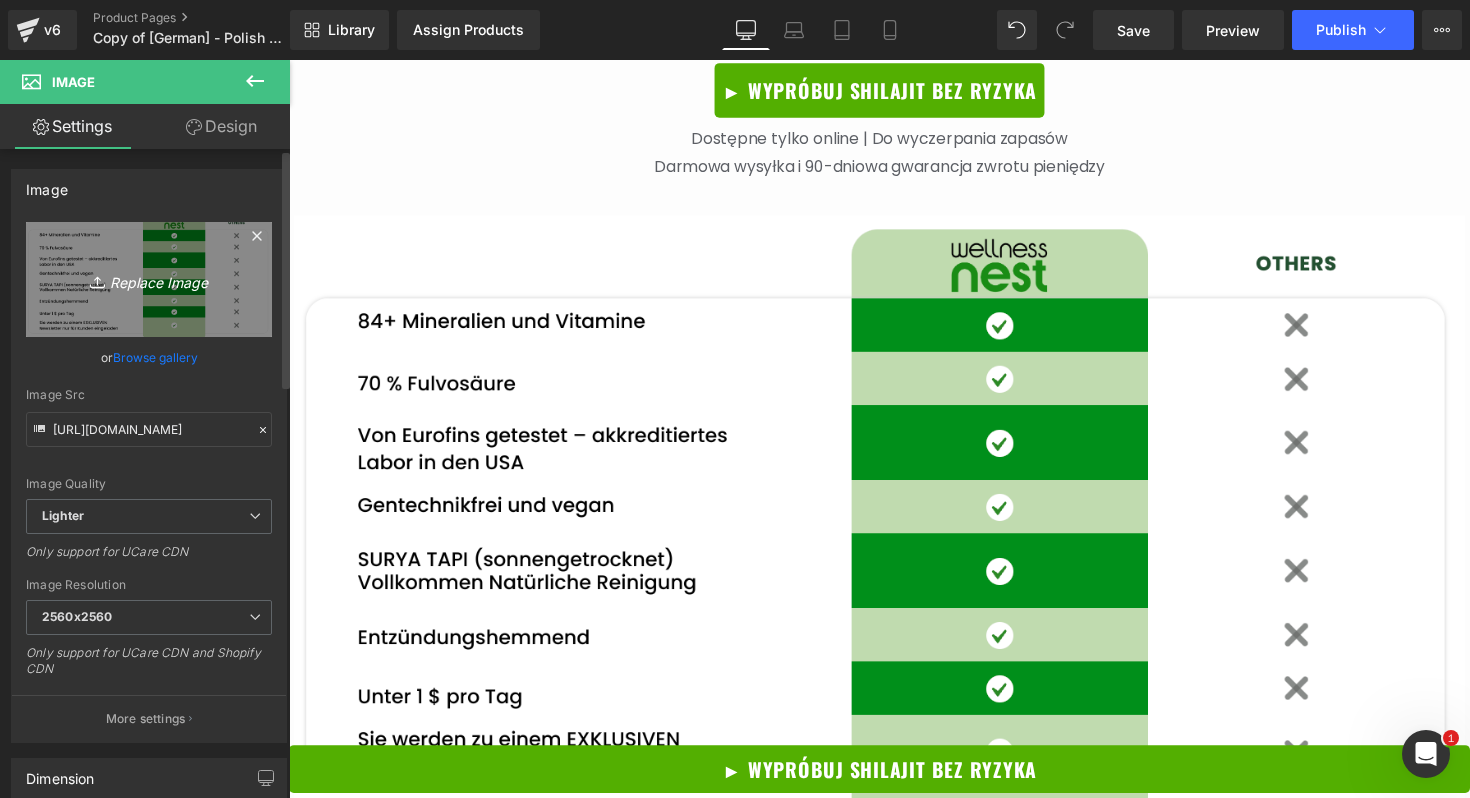 type on "C:\fakepath\PC.png" 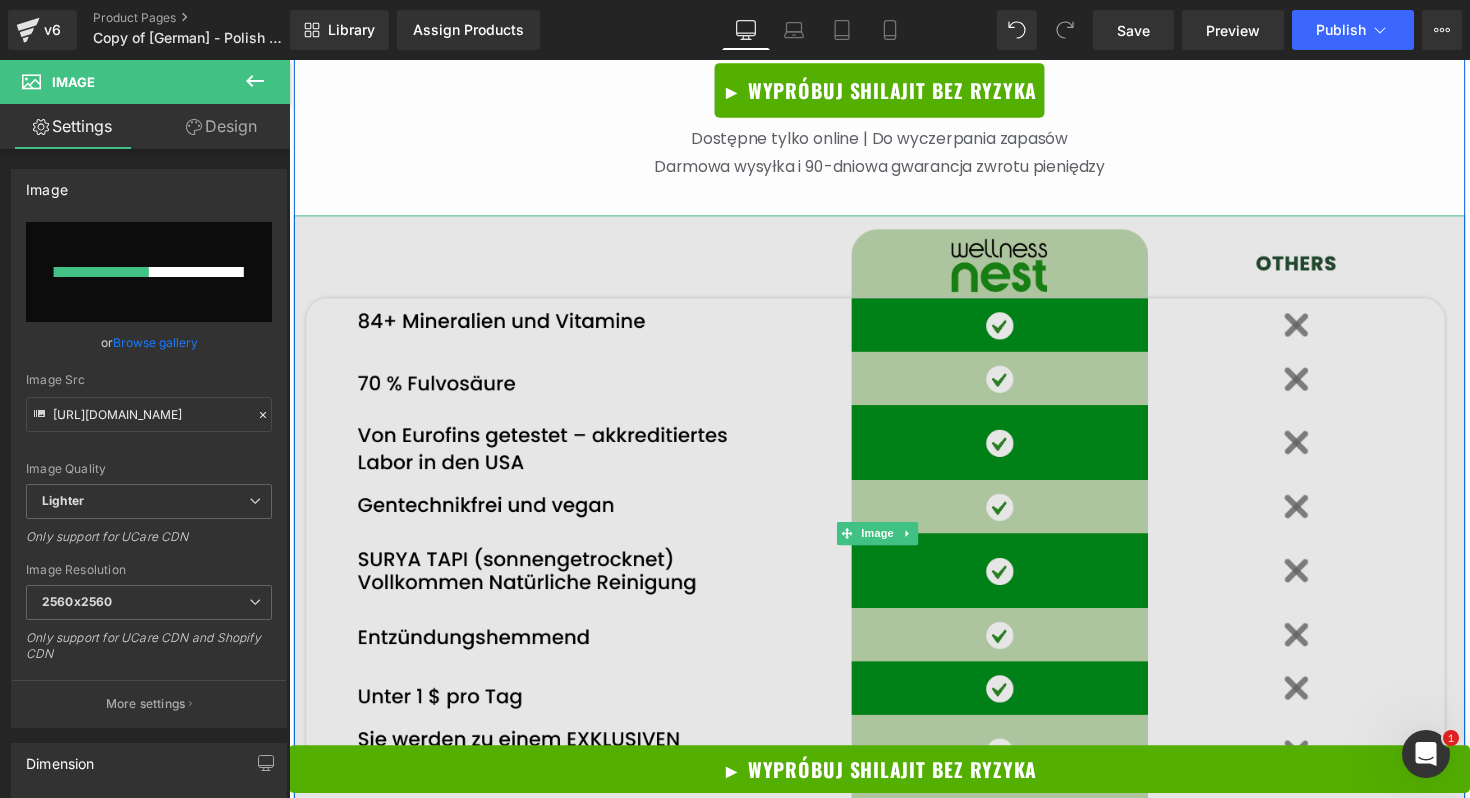 type 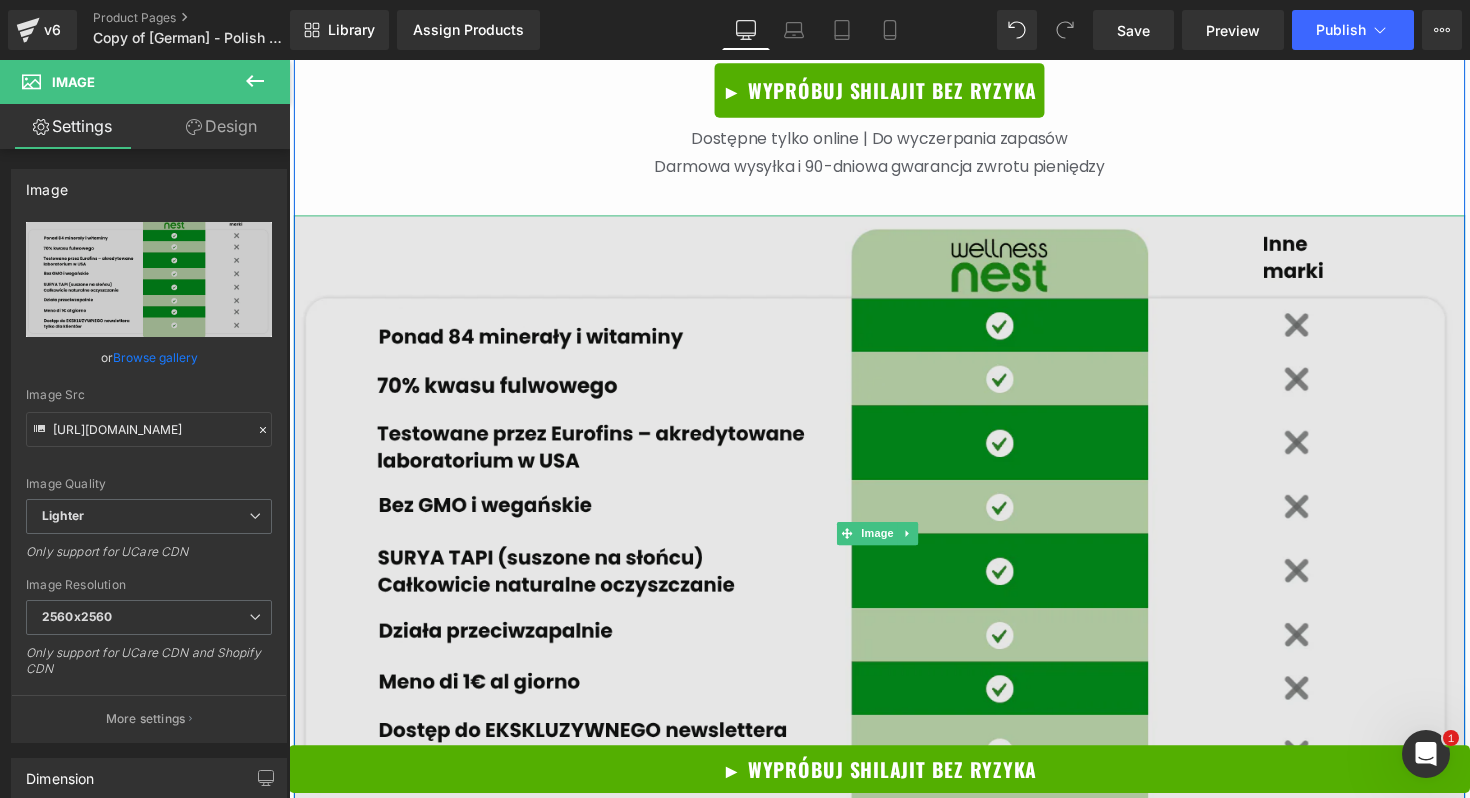 type on "https://ucarecdn.com/7836cf70-d251-4b36-9114-2262284ece2e/-/format/auto/-/preview/2560x2560/-/quality/lighter/PC.png" 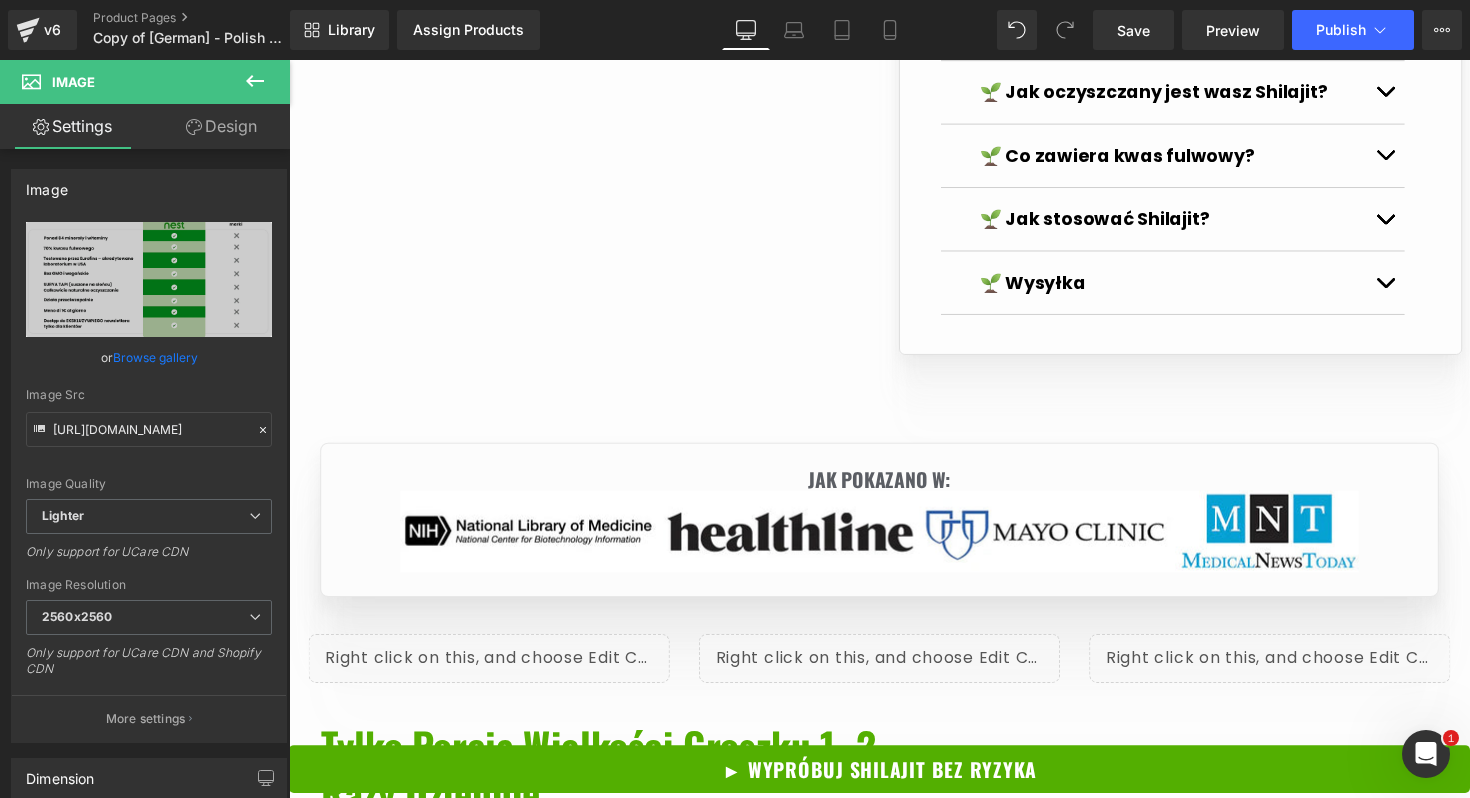 scroll, scrollTop: 1893, scrollLeft: 0, axis: vertical 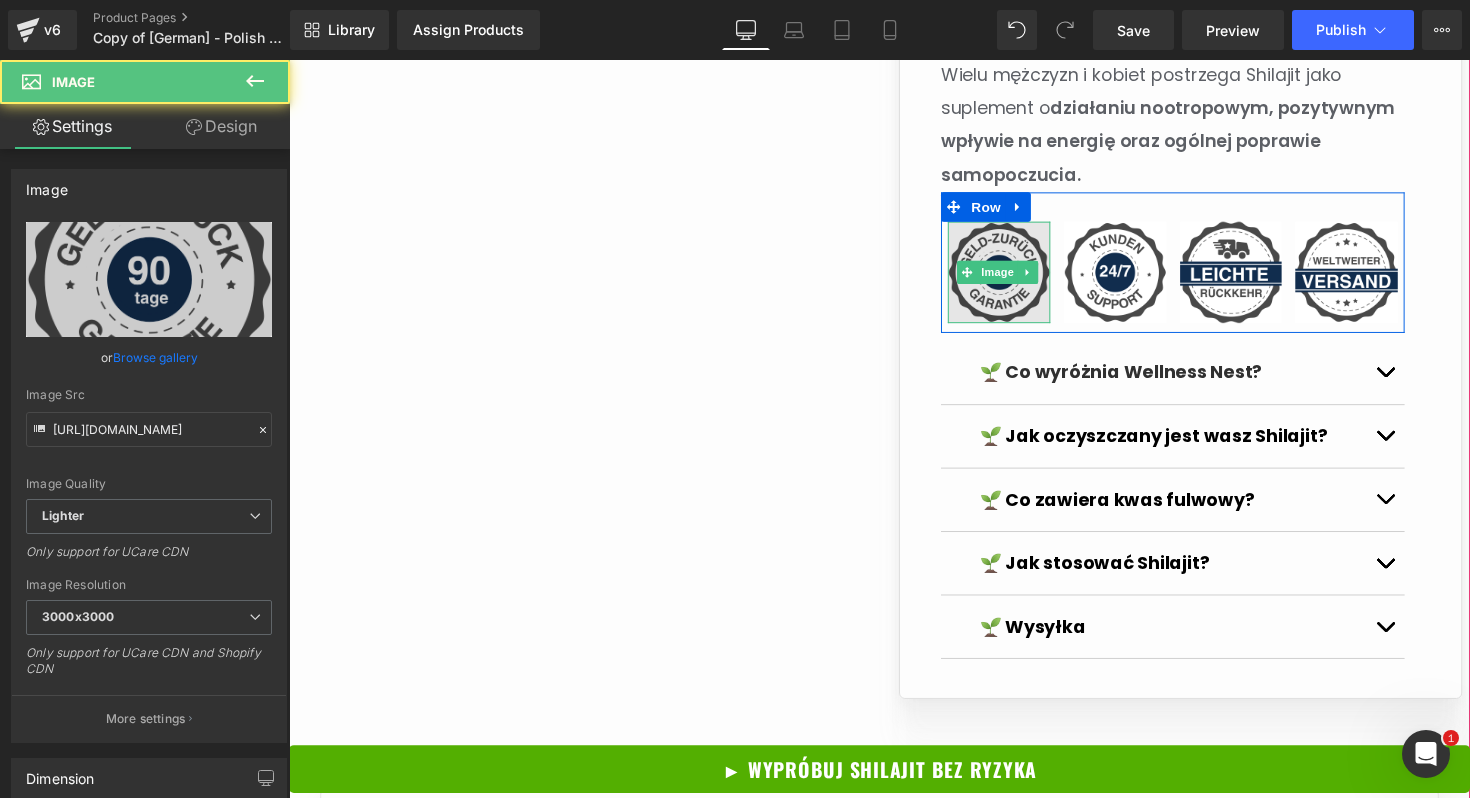 click at bounding box center [1016, 278] 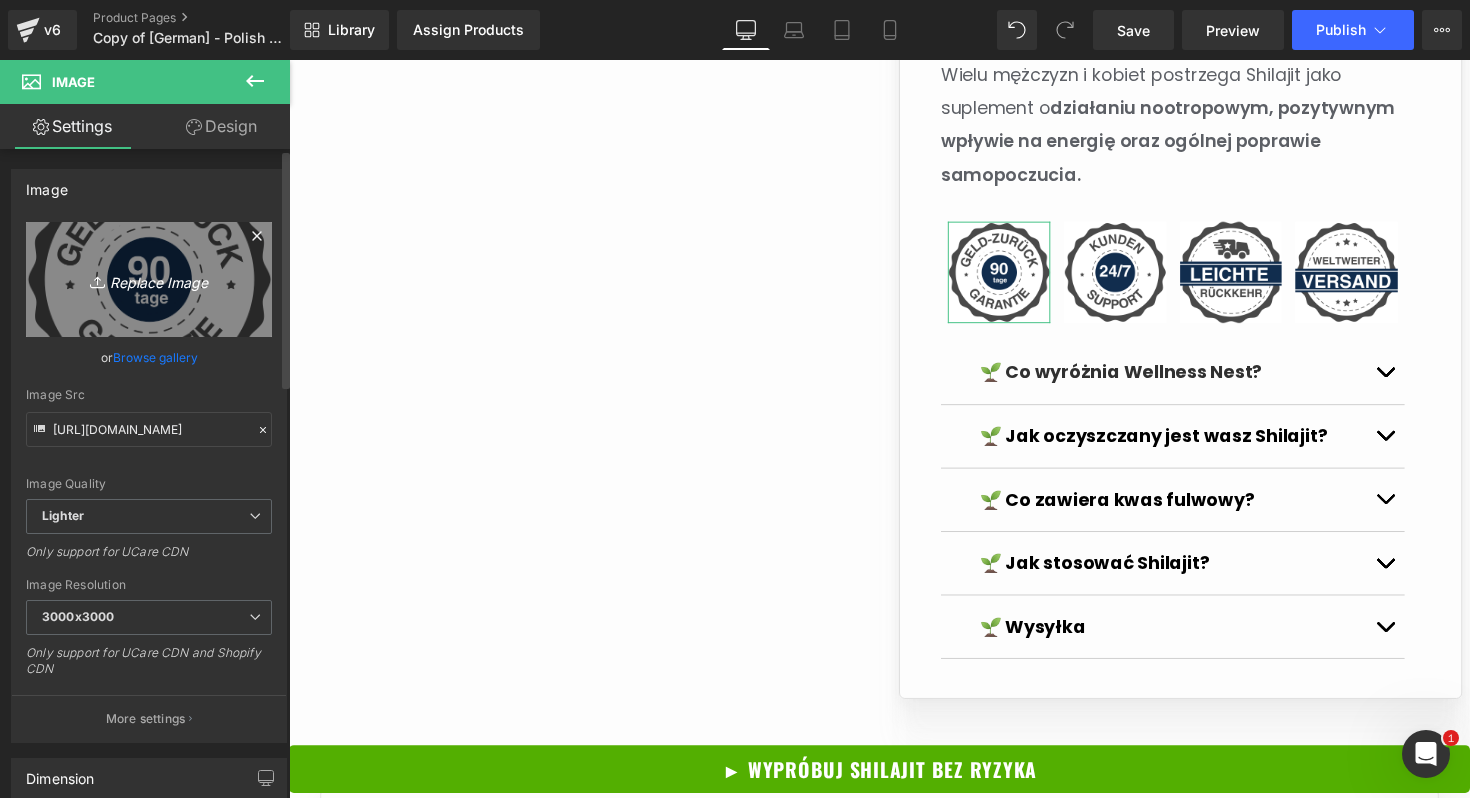 click on "Replace Image" at bounding box center (149, 279) 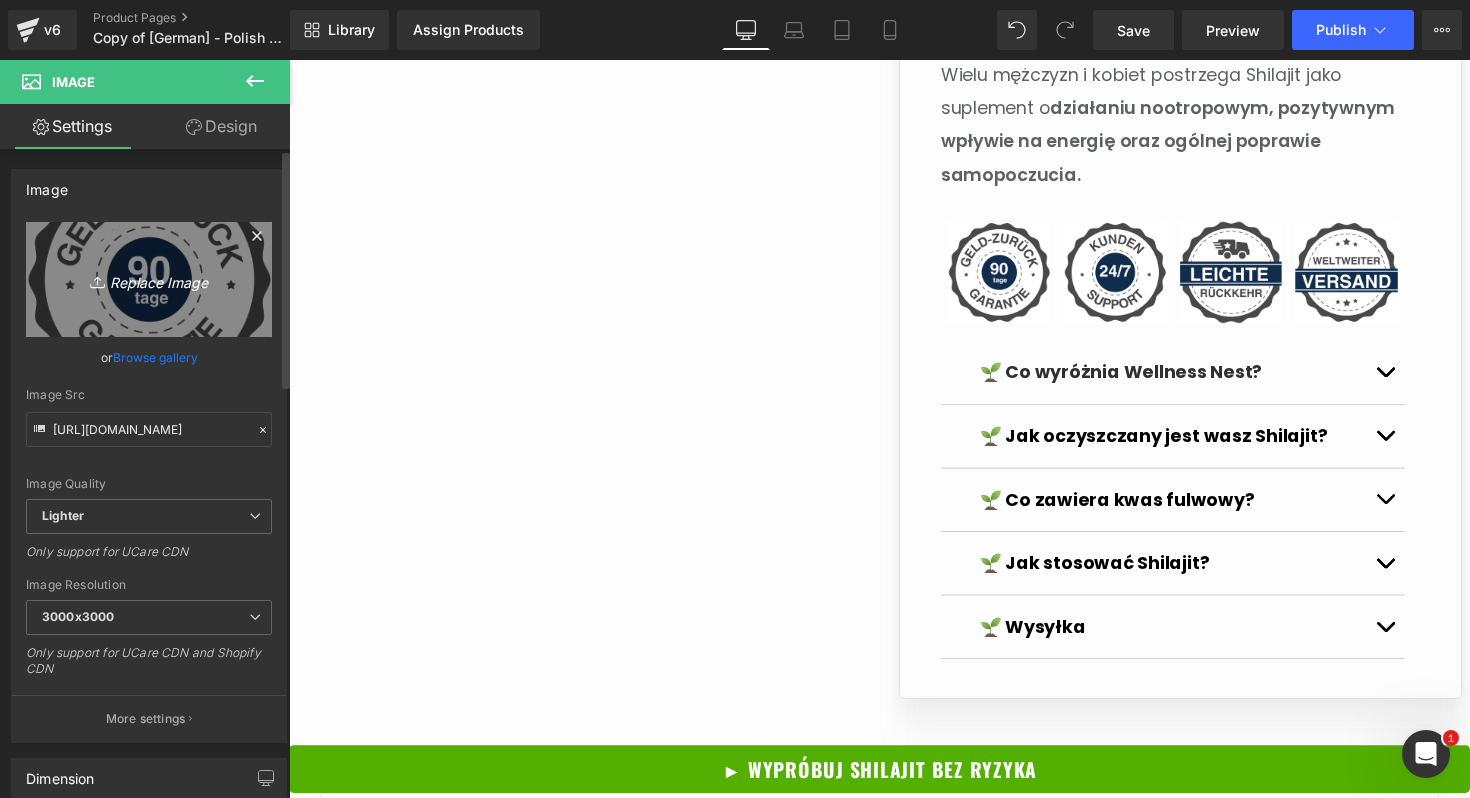 type on "C:\fakepath\POLISH 1.png" 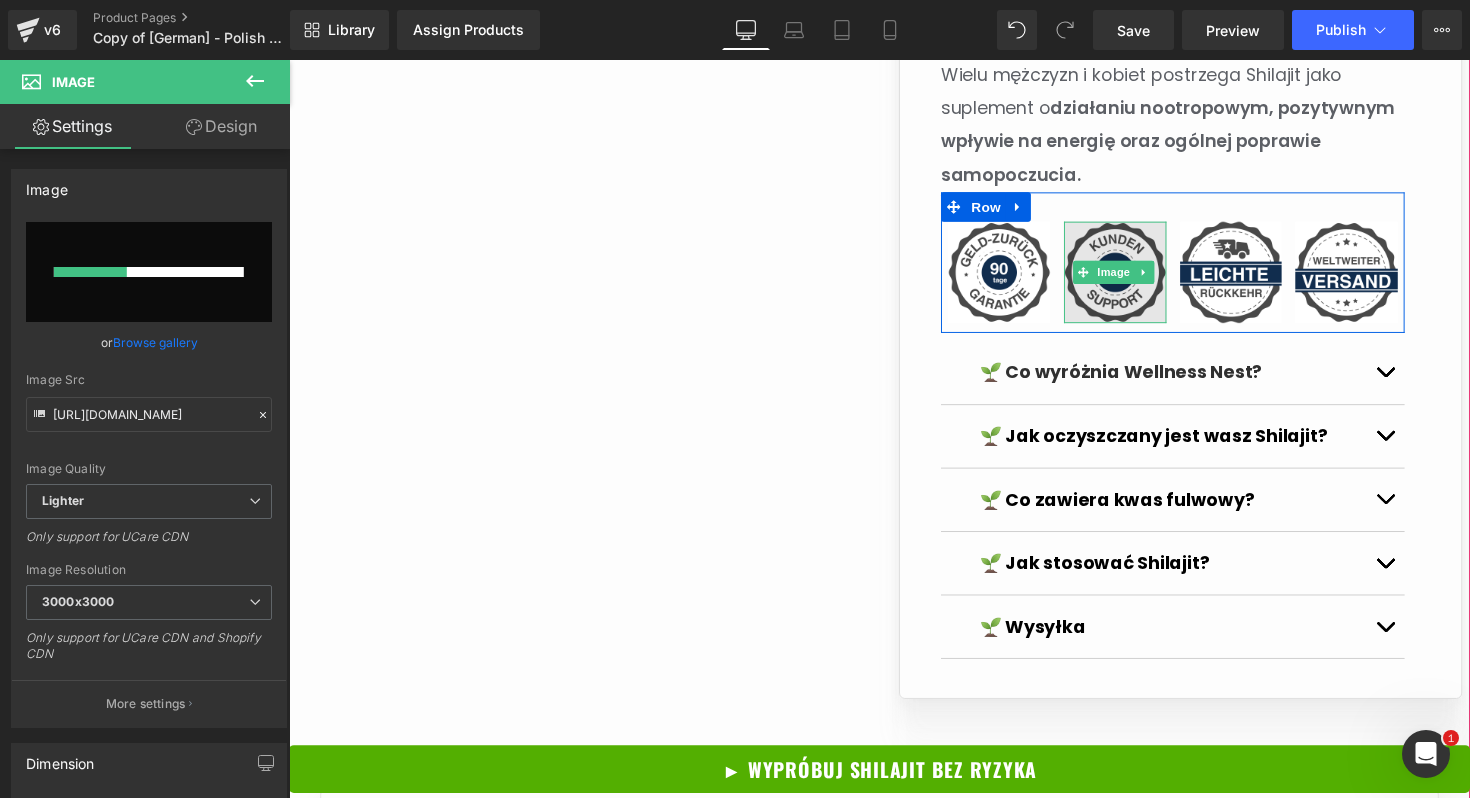 click at bounding box center (1135, 278) 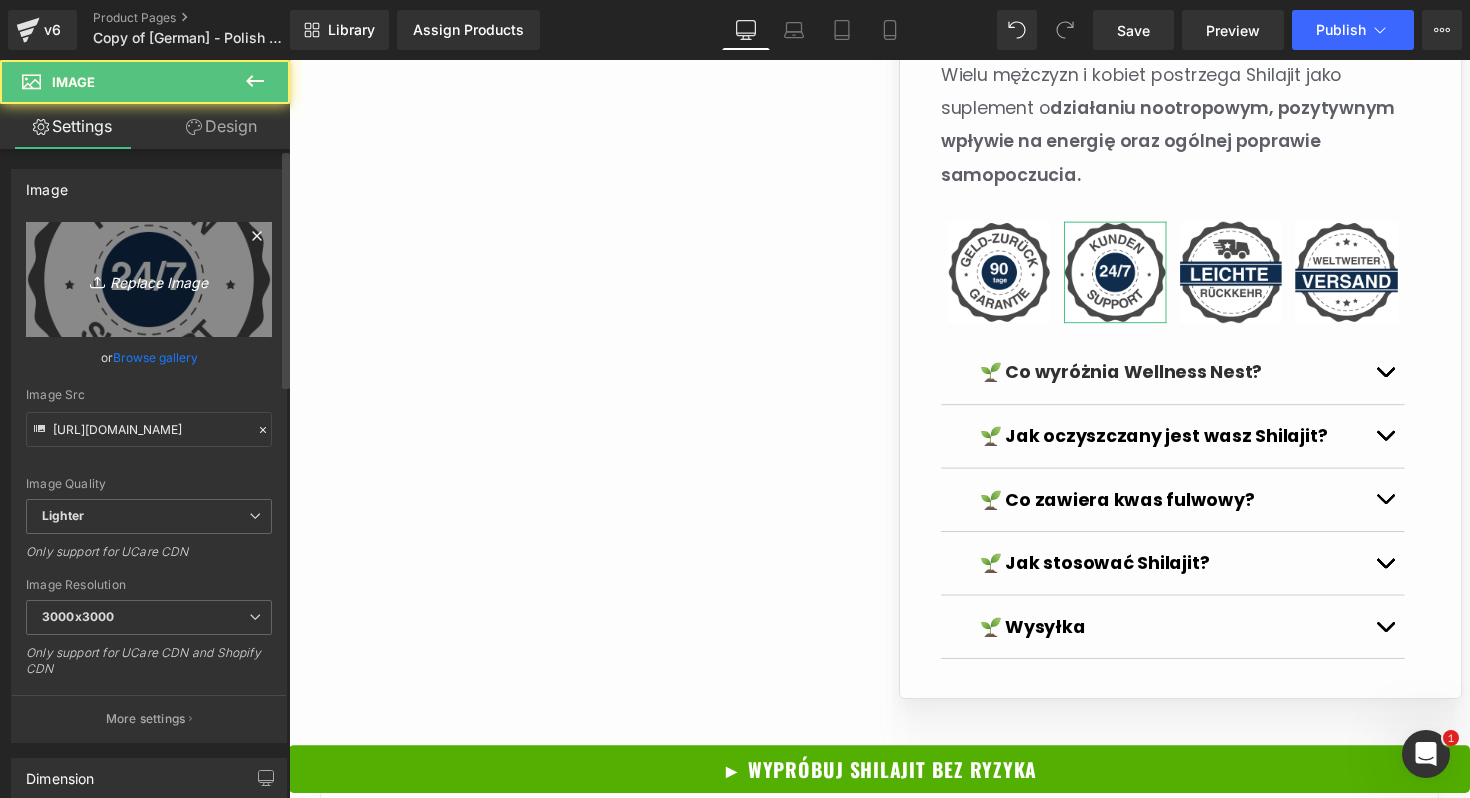 click on "Replace Image" at bounding box center [149, 279] 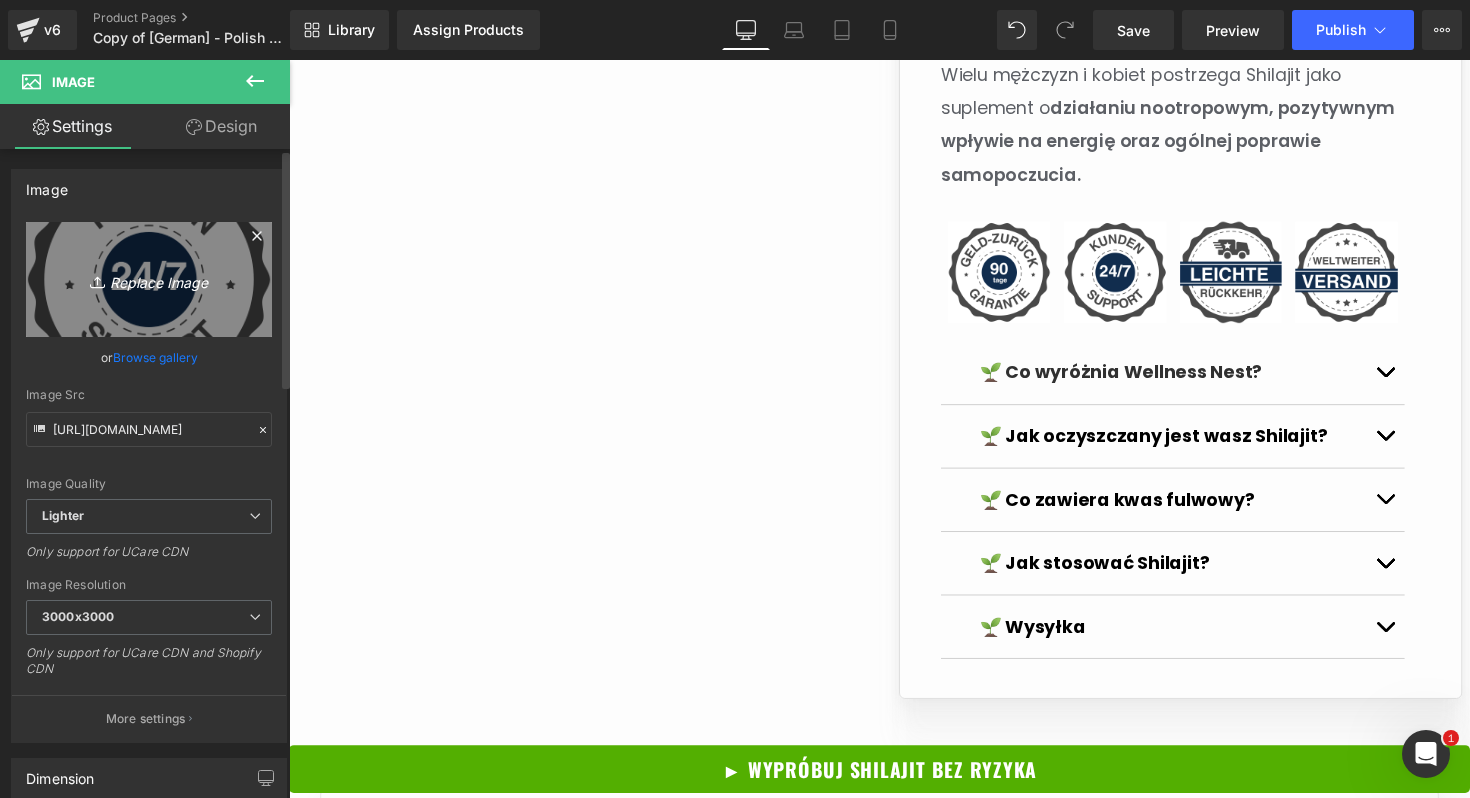 type on "C:\fakepath\10.png" 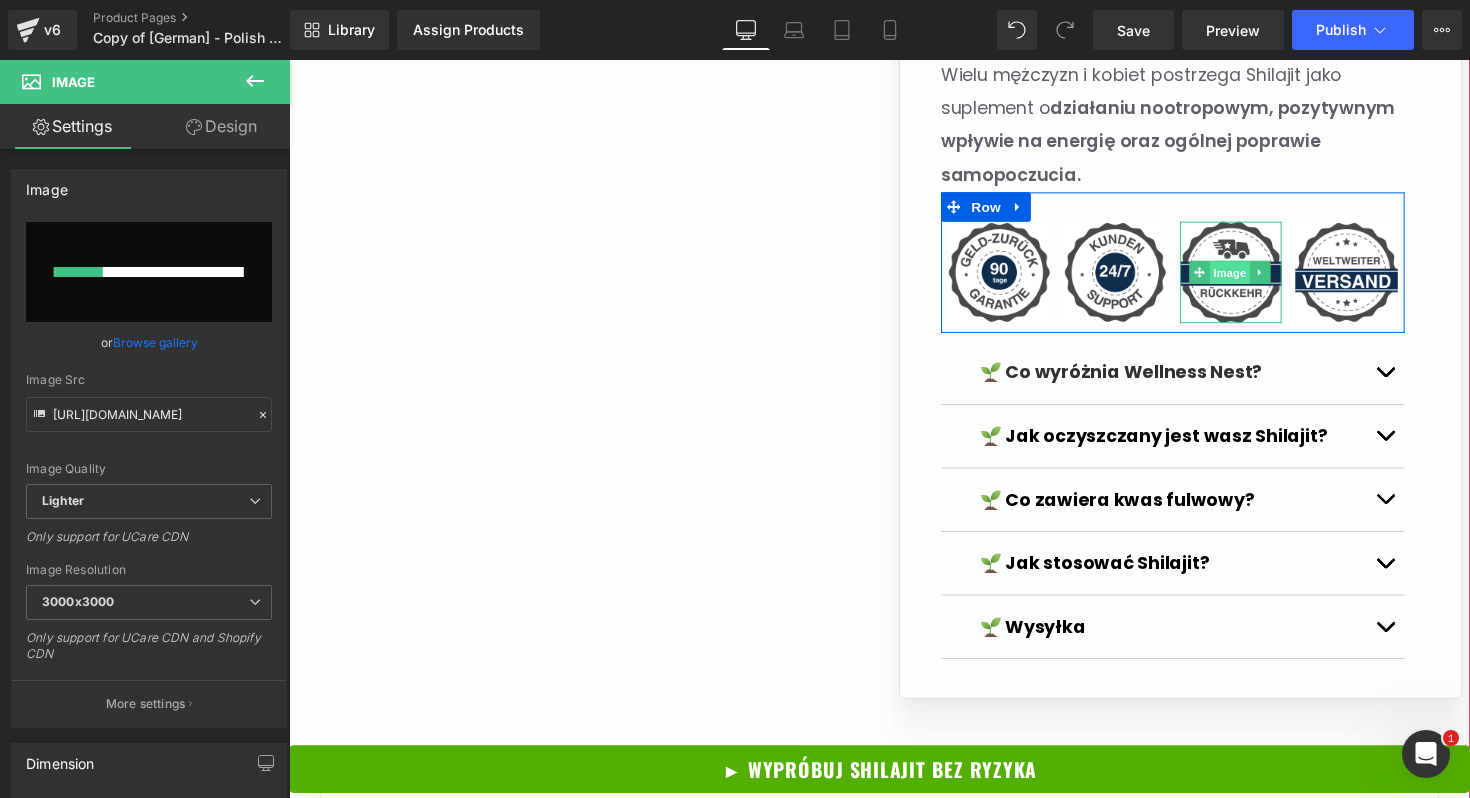 click on "Image" at bounding box center (1253, 279) 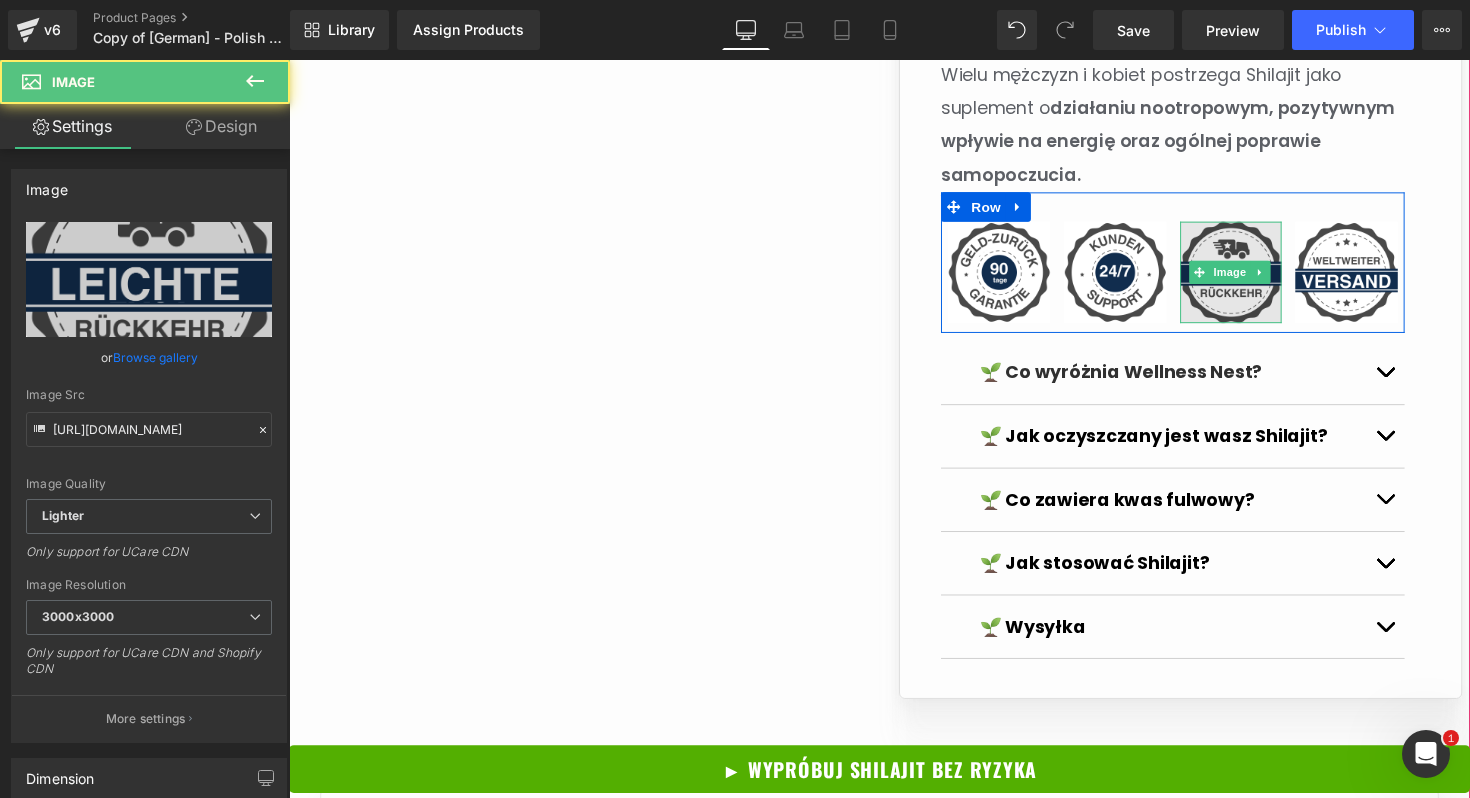 click at bounding box center [1254, 278] 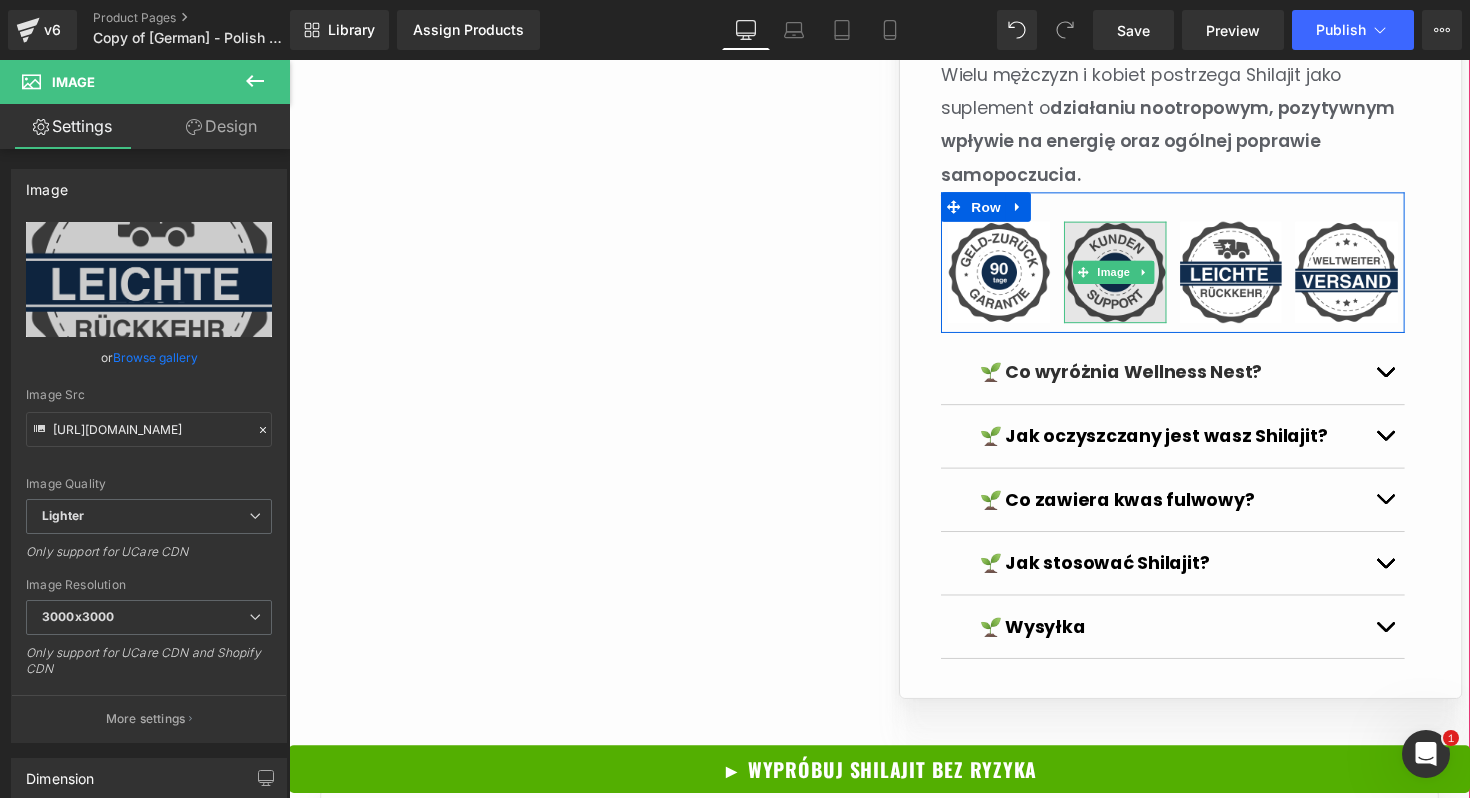 click at bounding box center [1135, 278] 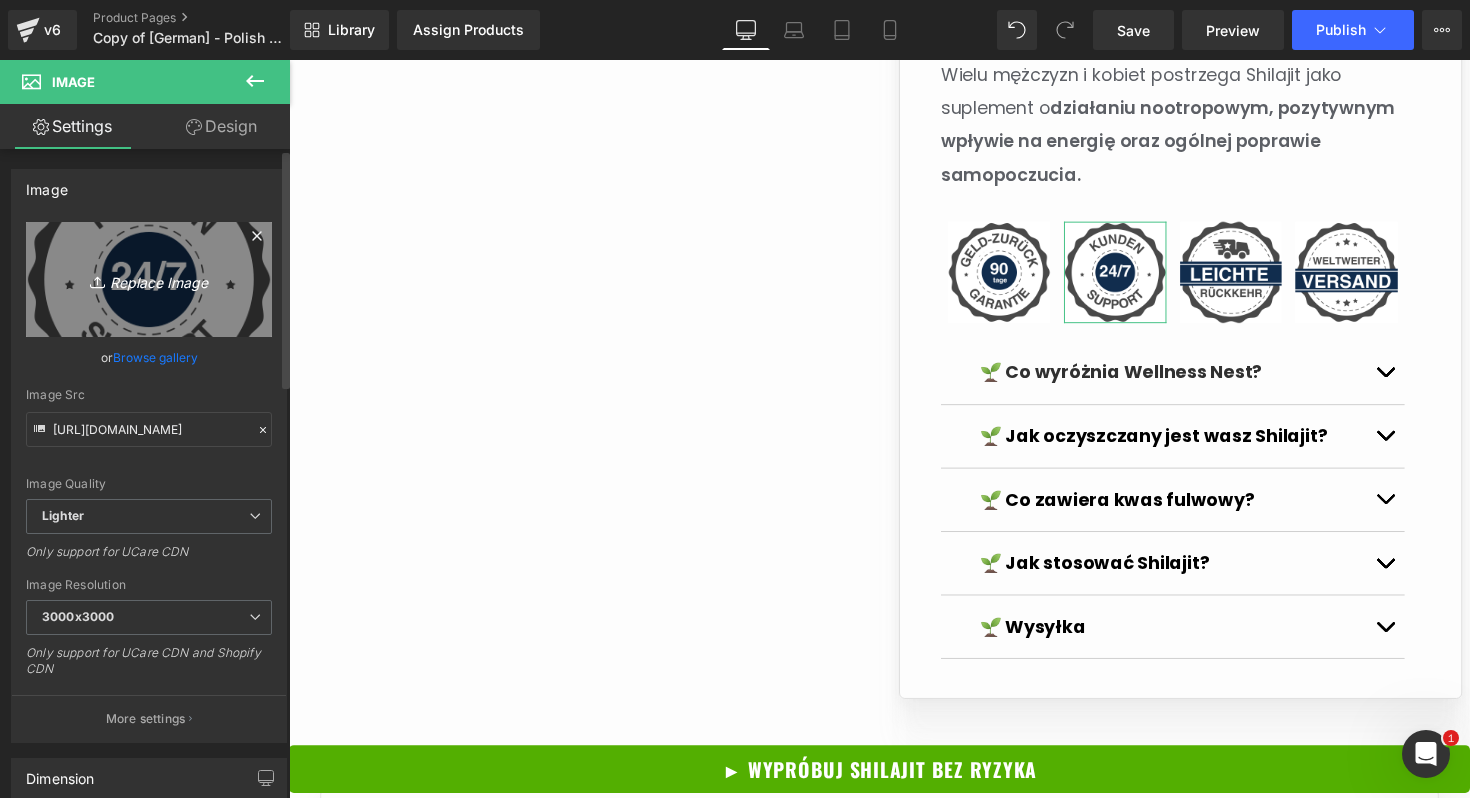 click on "Replace Image" at bounding box center [149, 279] 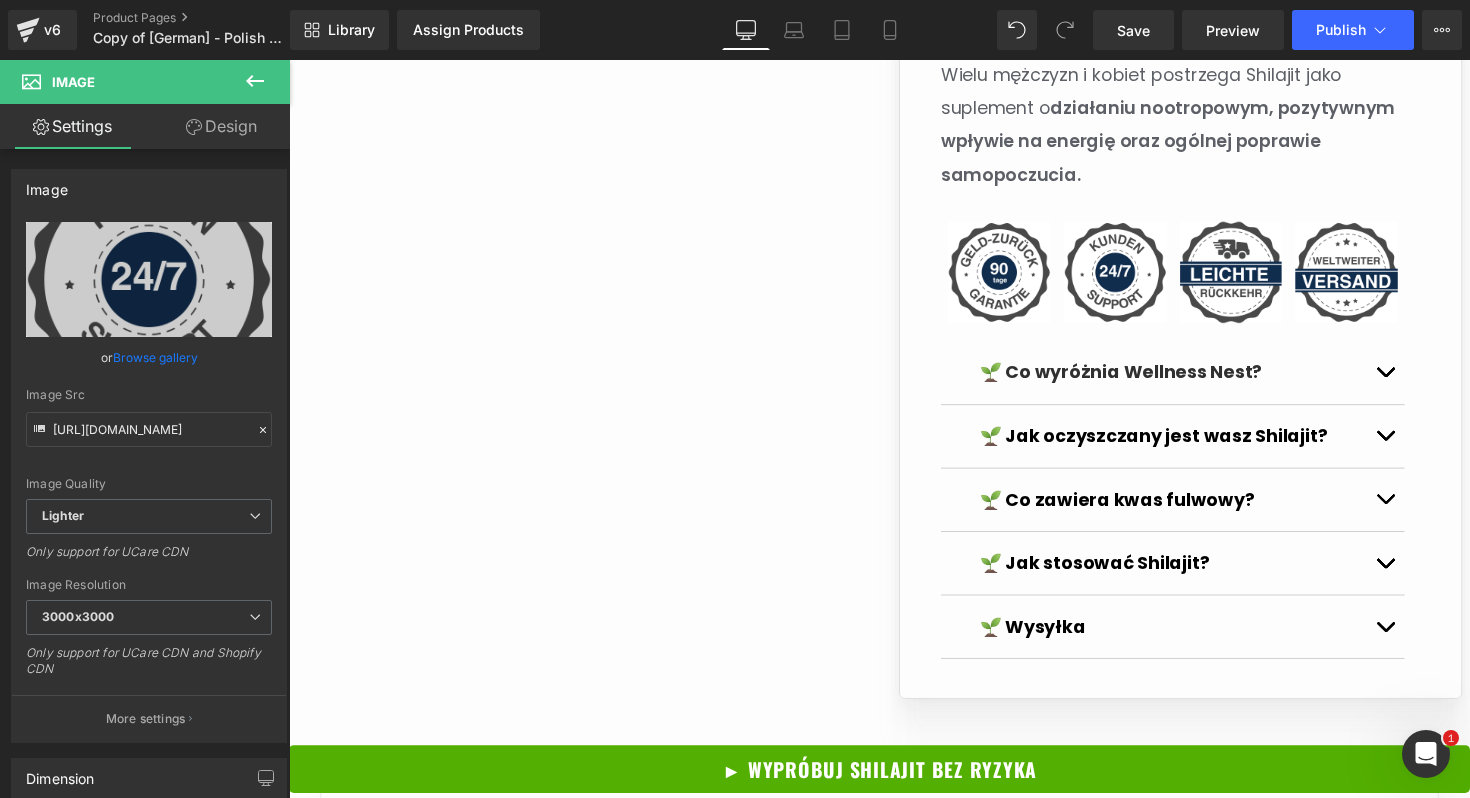 type on "C:\fakepath\10.png" 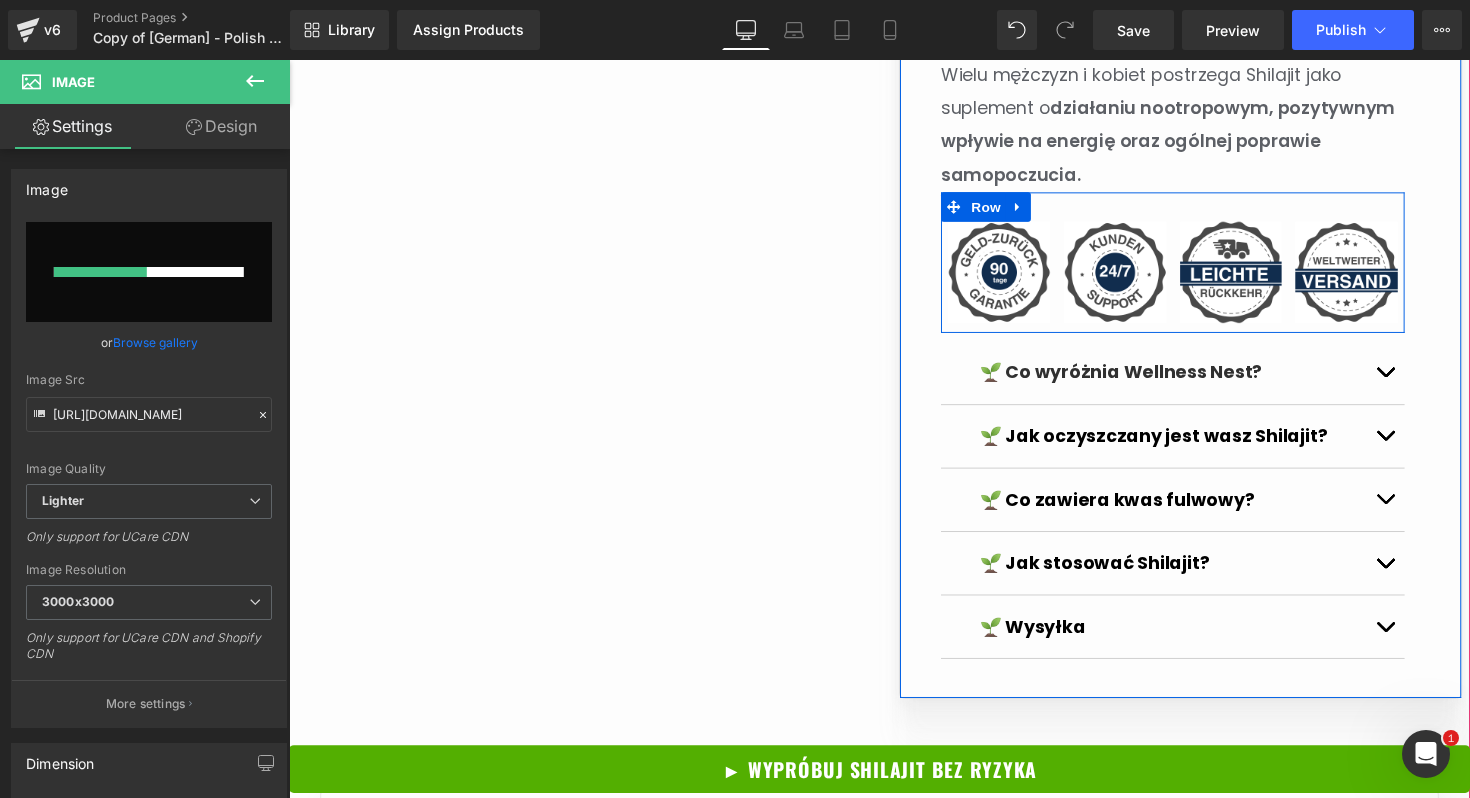 type 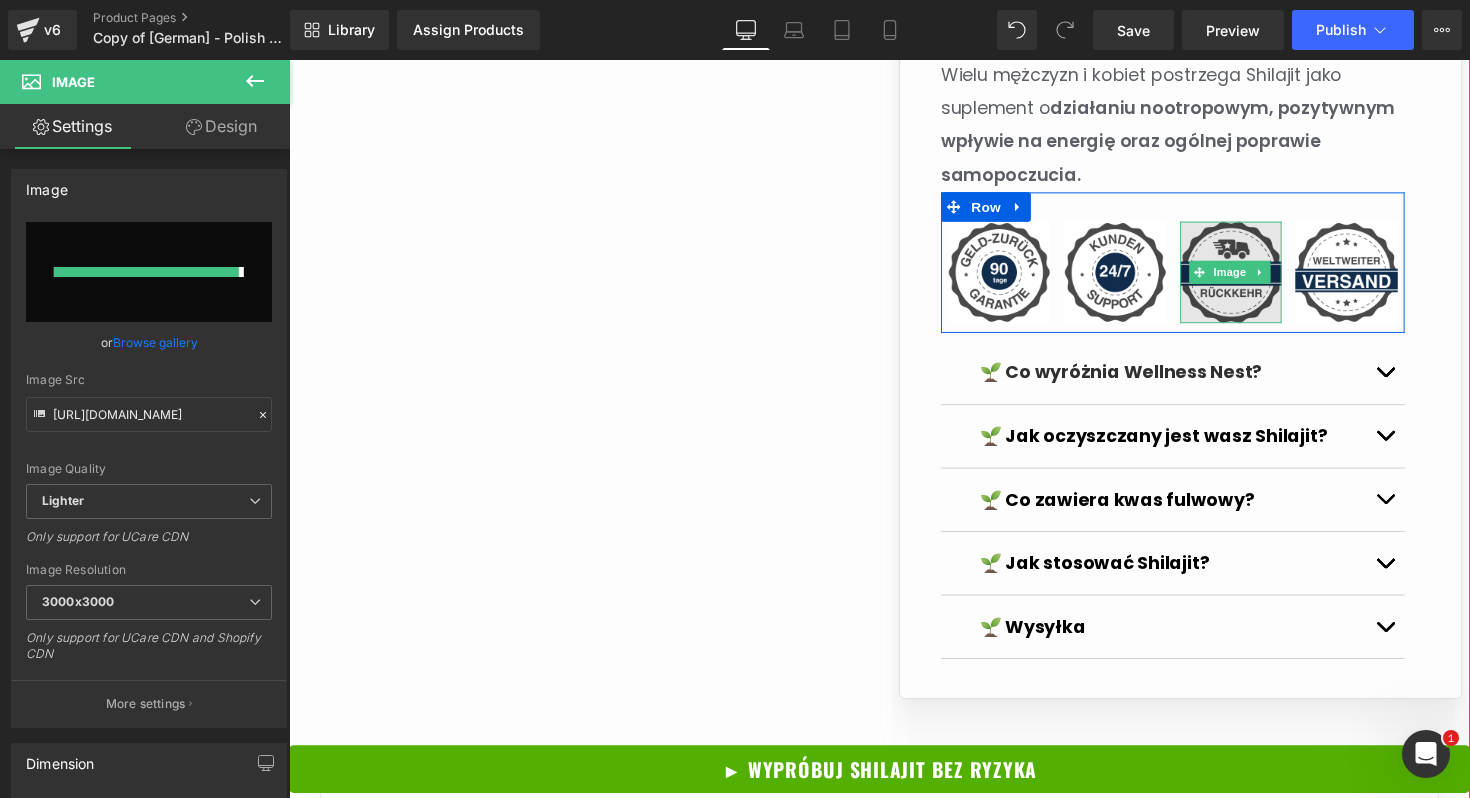type on "https://ucarecdn.com/f13be676-49fd-488b-bc4b-35980cff6691/-/format/auto/-/preview/3000x3000/-/quality/lighter/10.png" 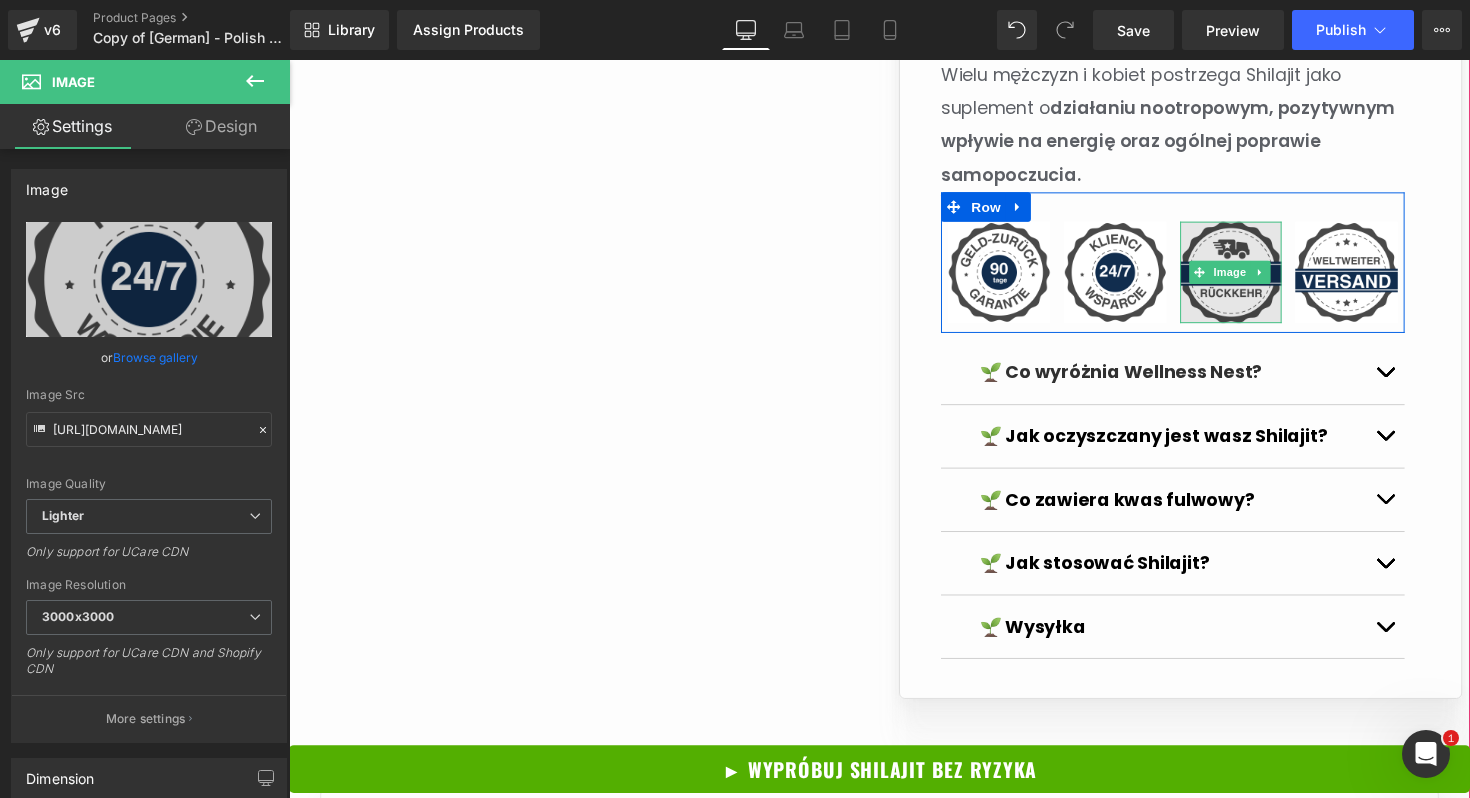 click at bounding box center [1254, 278] 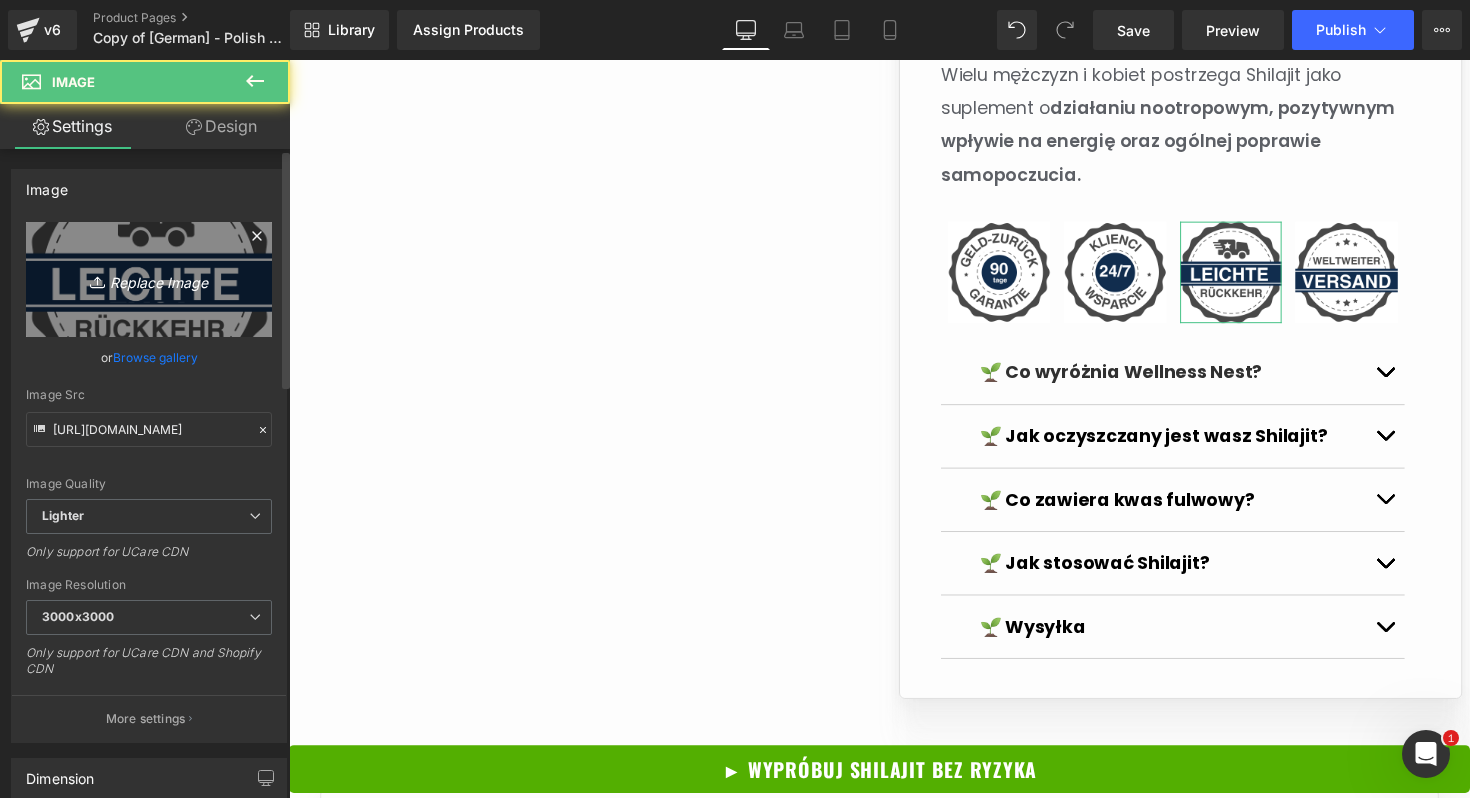 click on "Replace Image" at bounding box center (149, 279) 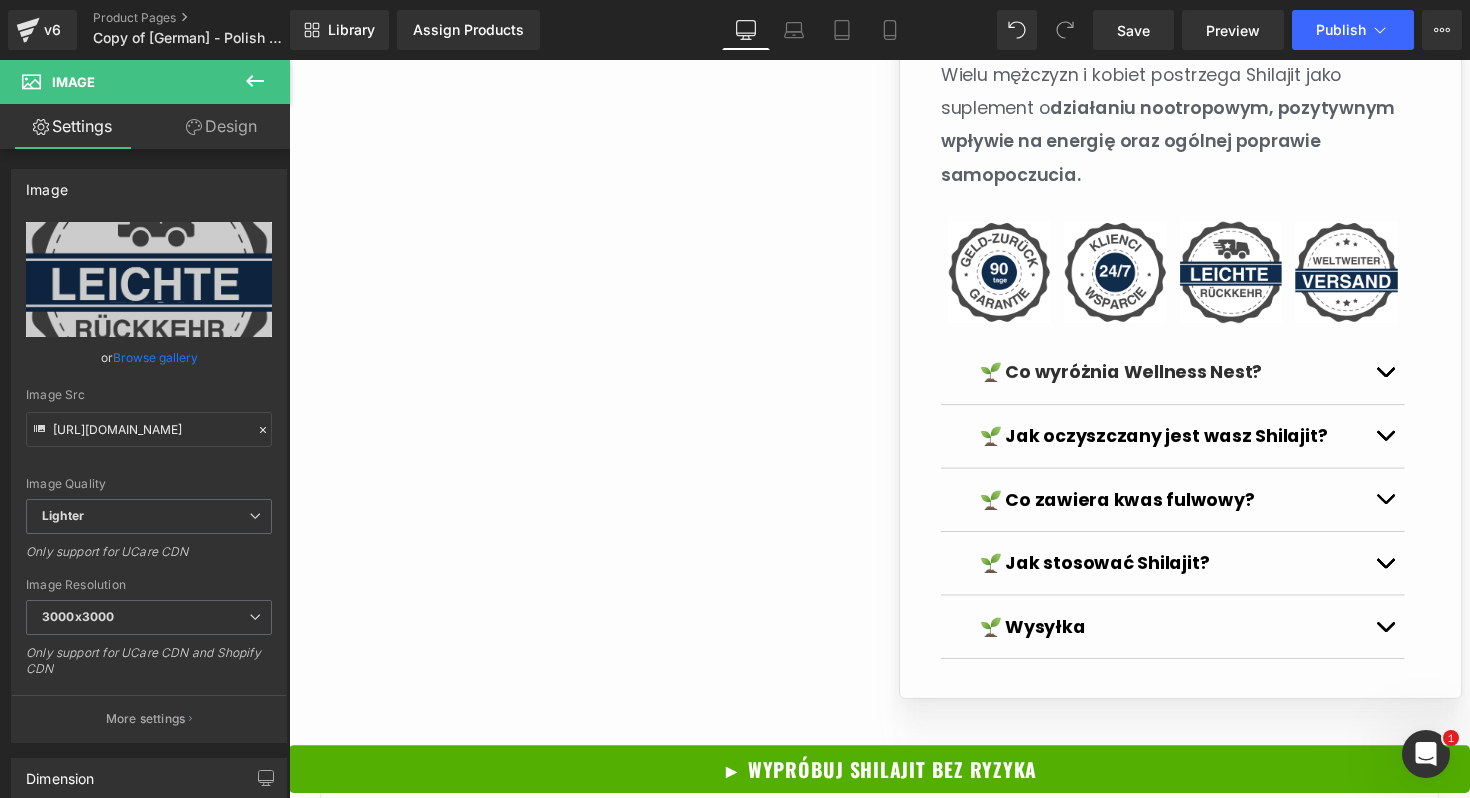 type on "C:\fakepath\11.png" 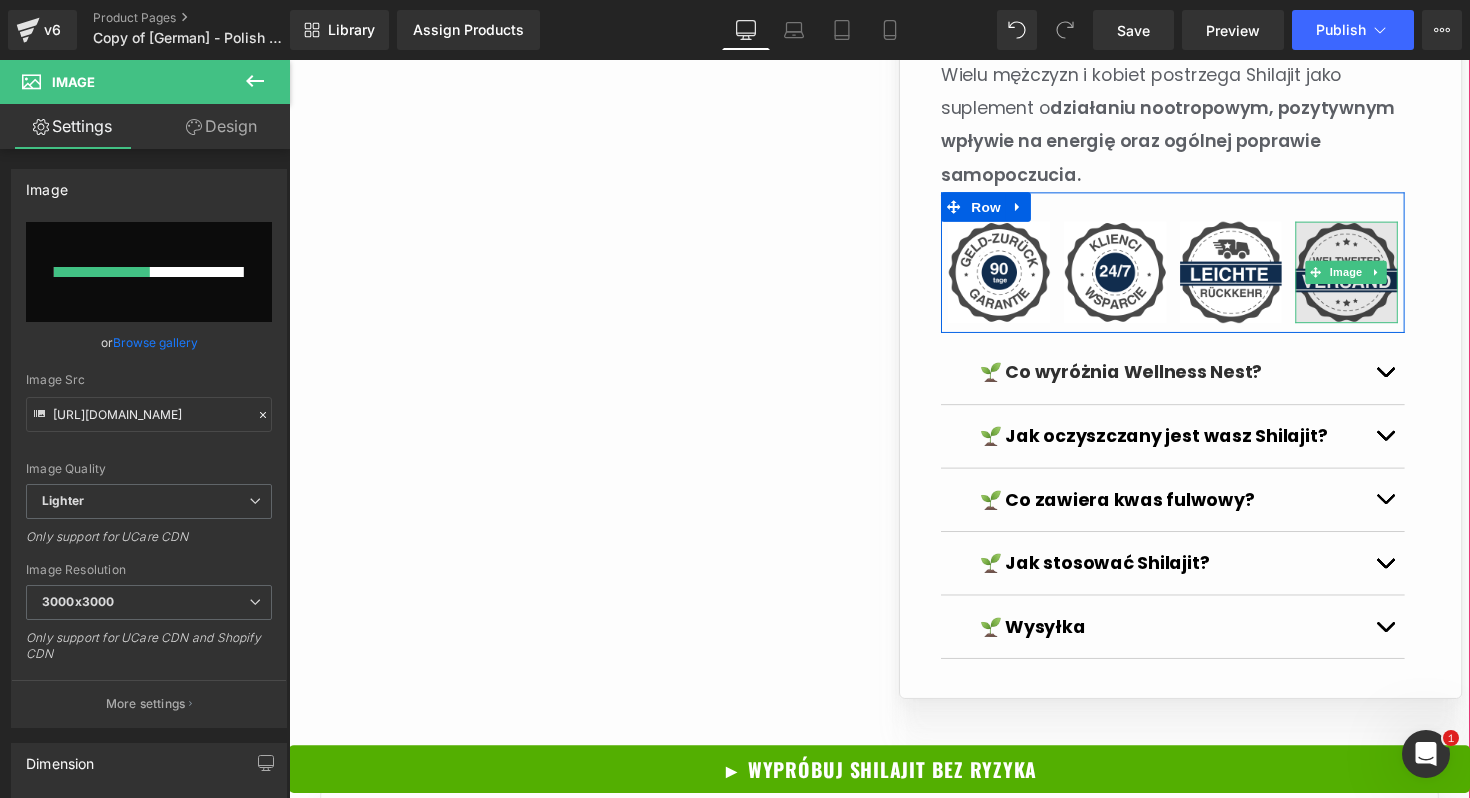 type 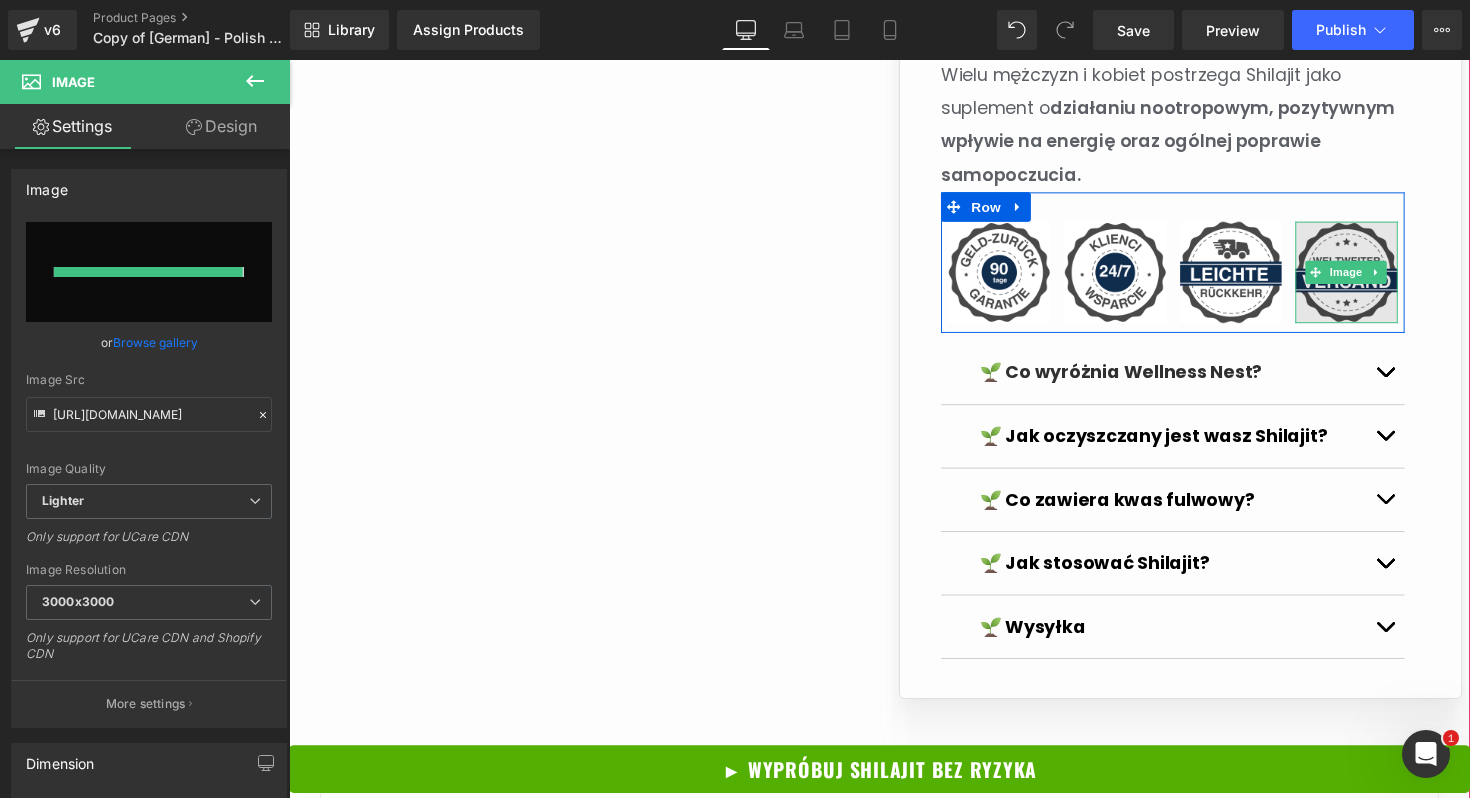 type on "https://ucarecdn.com/1fd1dcbb-eaed-41d9-b723-6fe03d0335d8/-/format/auto/-/preview/3000x3000/-/quality/lighter/11.png" 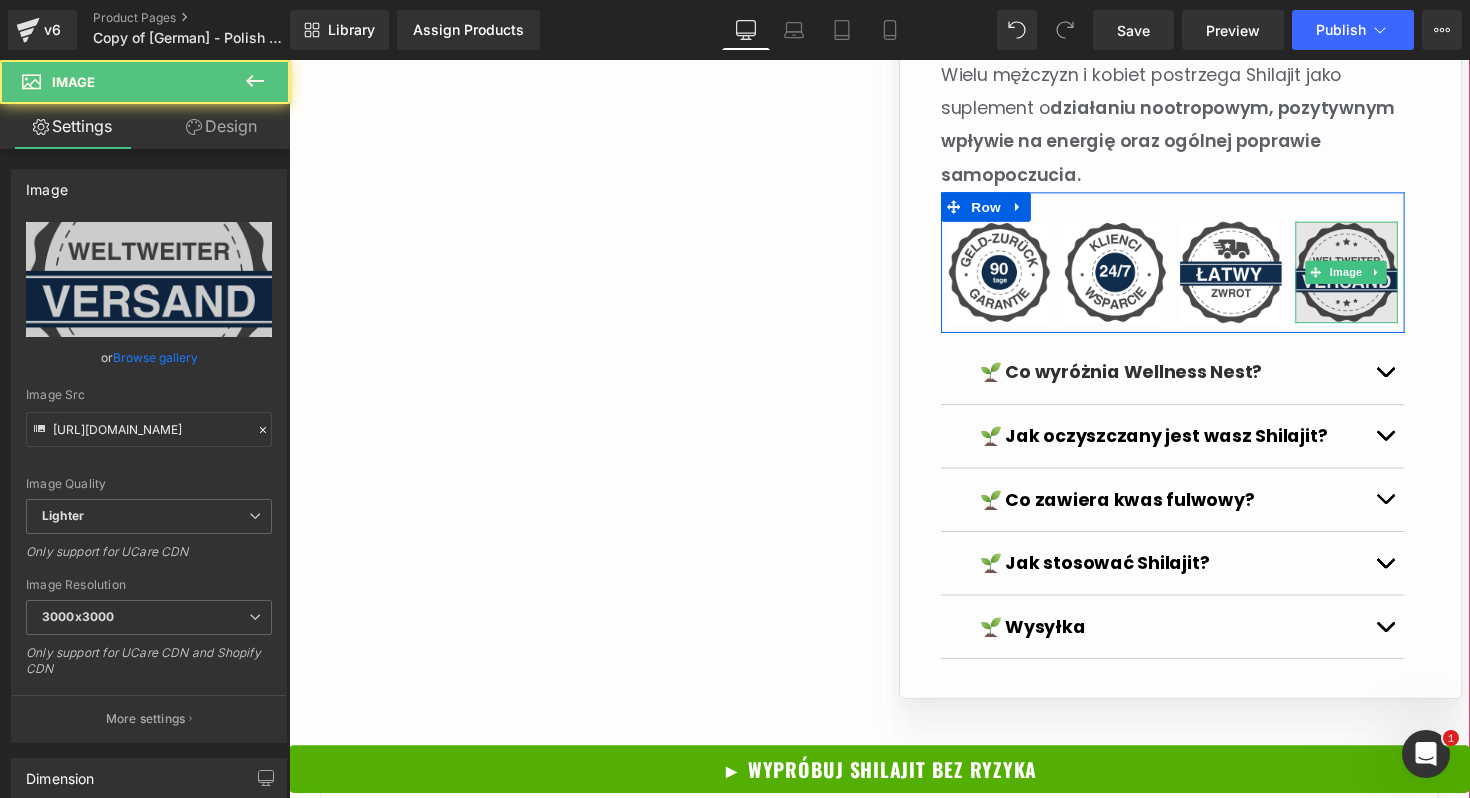 click at bounding box center (1372, 278) 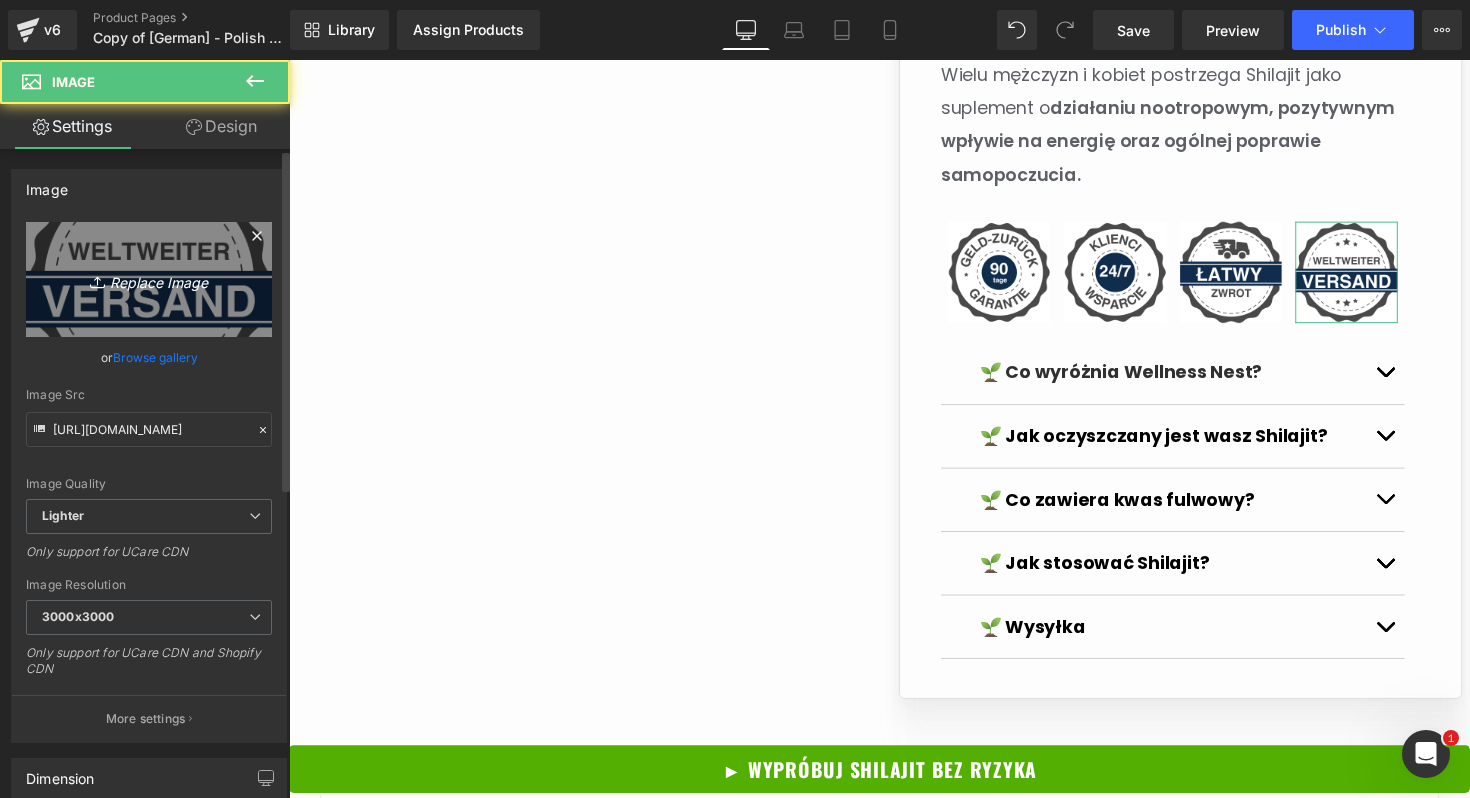 click on "Replace Image" at bounding box center [149, 279] 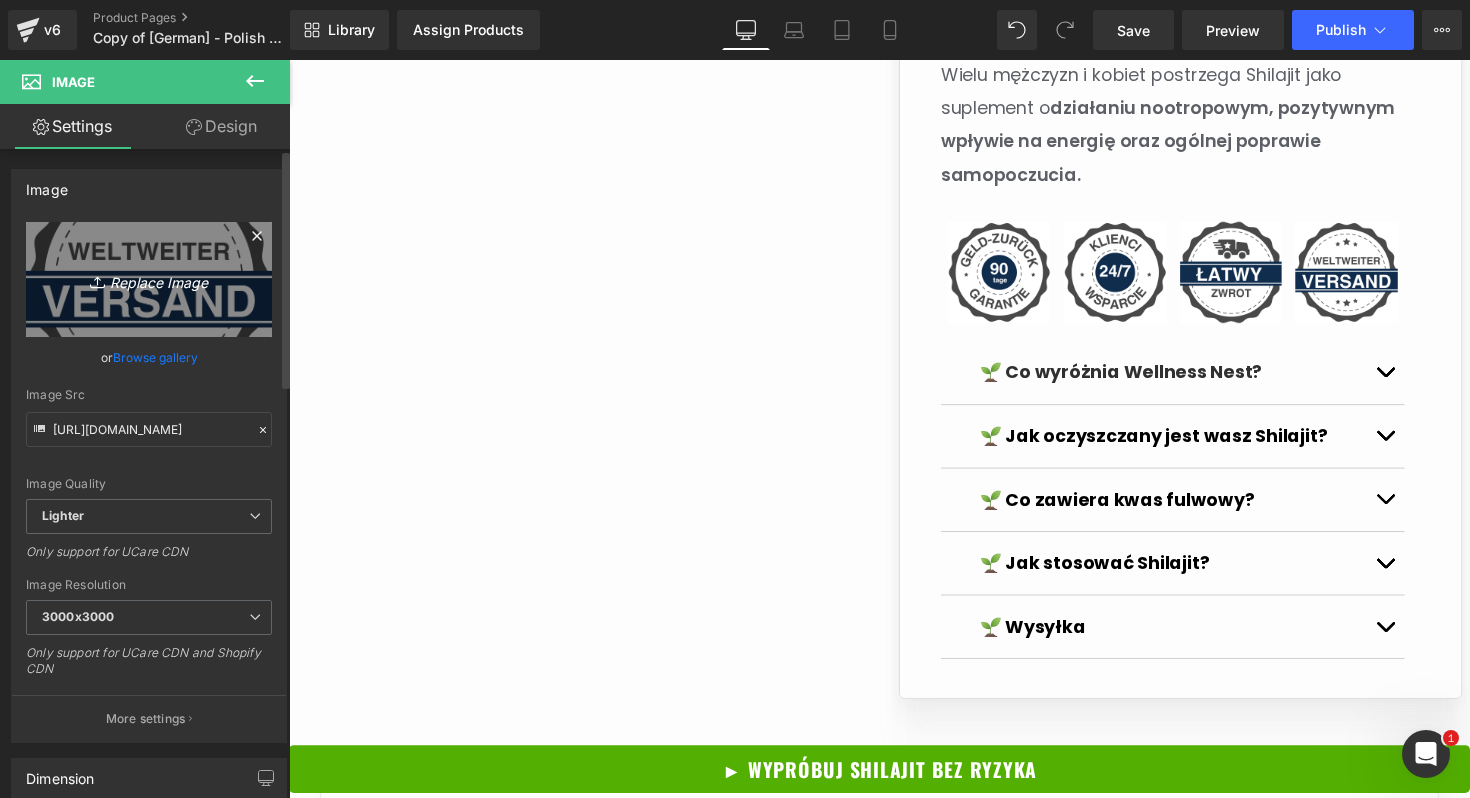 type on "C:\fakepath\12.png" 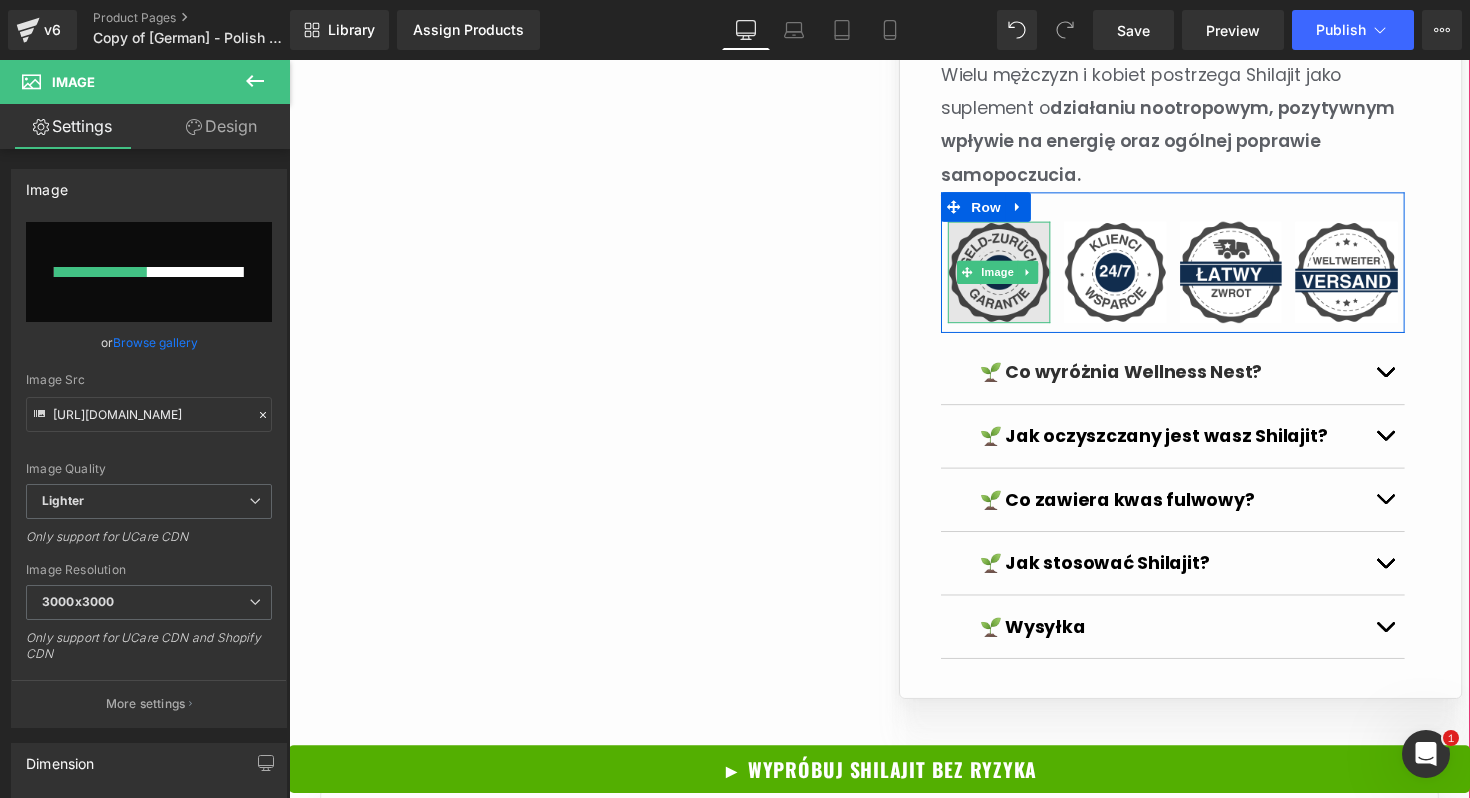 type 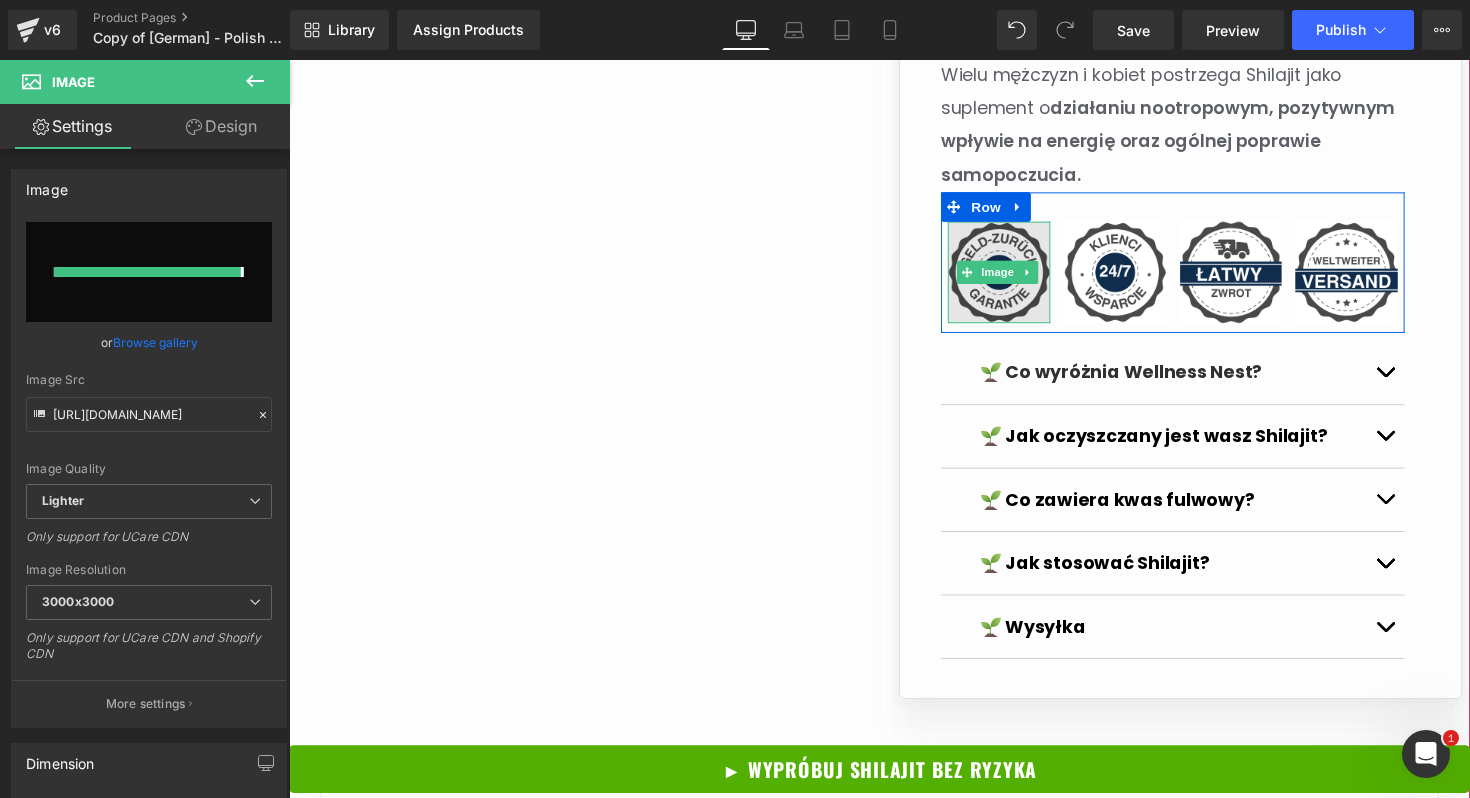 type on "https://ucarecdn.com/1061be70-53e3-4406-91dd-37d168266a6e/-/format/auto/-/preview/3000x3000/-/quality/lighter/12.png" 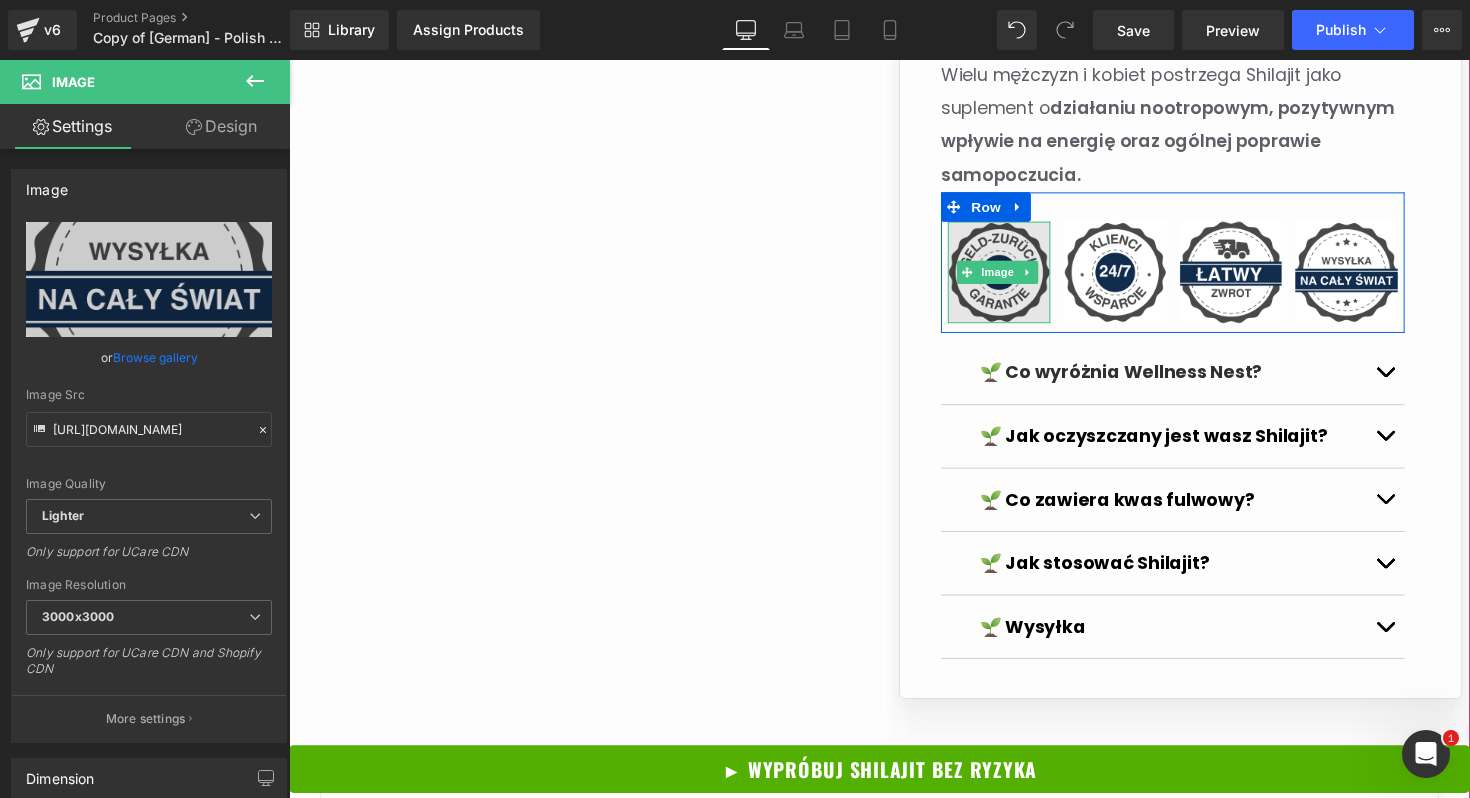 click at bounding box center [1016, 278] 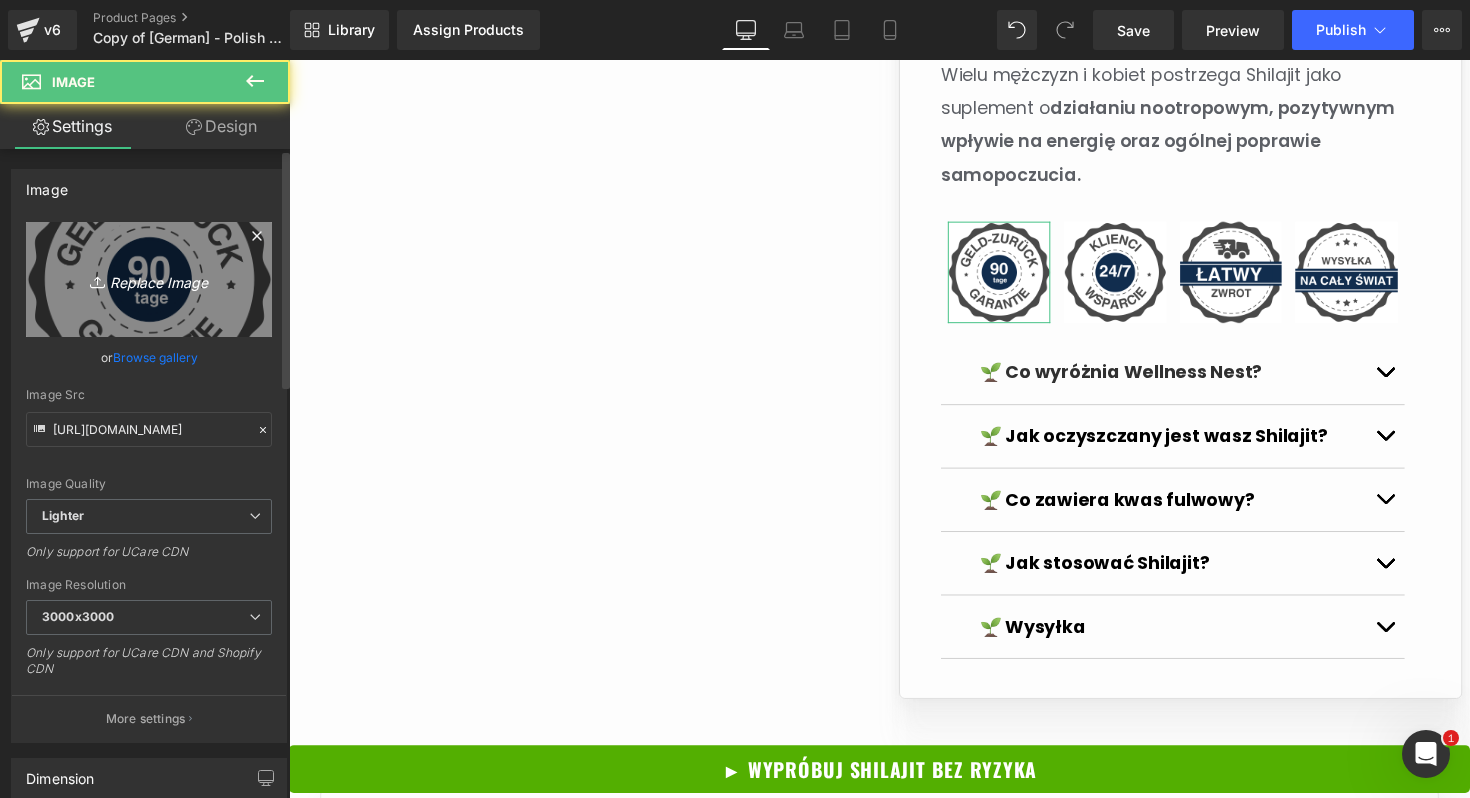 click on "Replace Image" at bounding box center [149, 279] 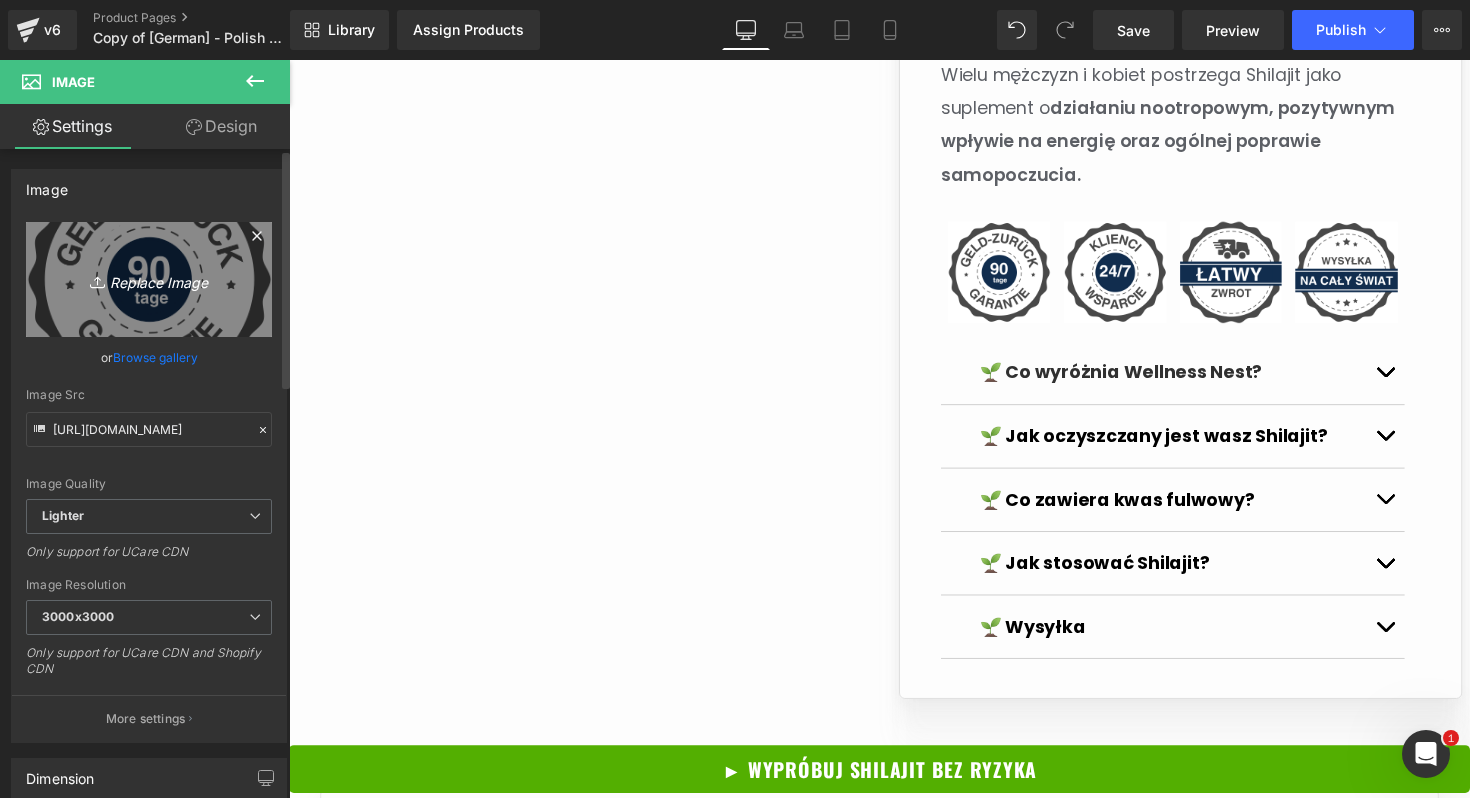 type on "C:\fakepath\DUTCH 1.png" 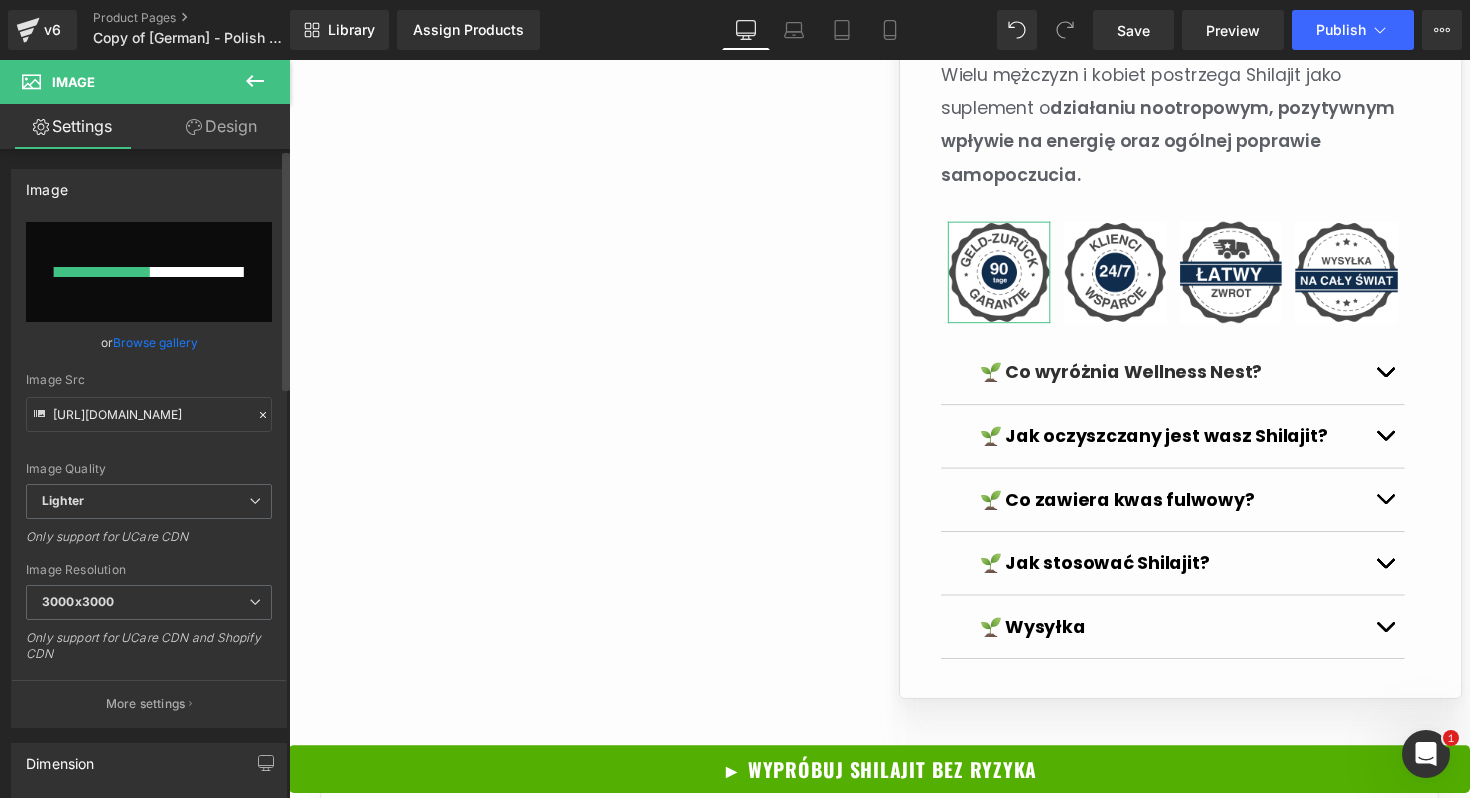 type 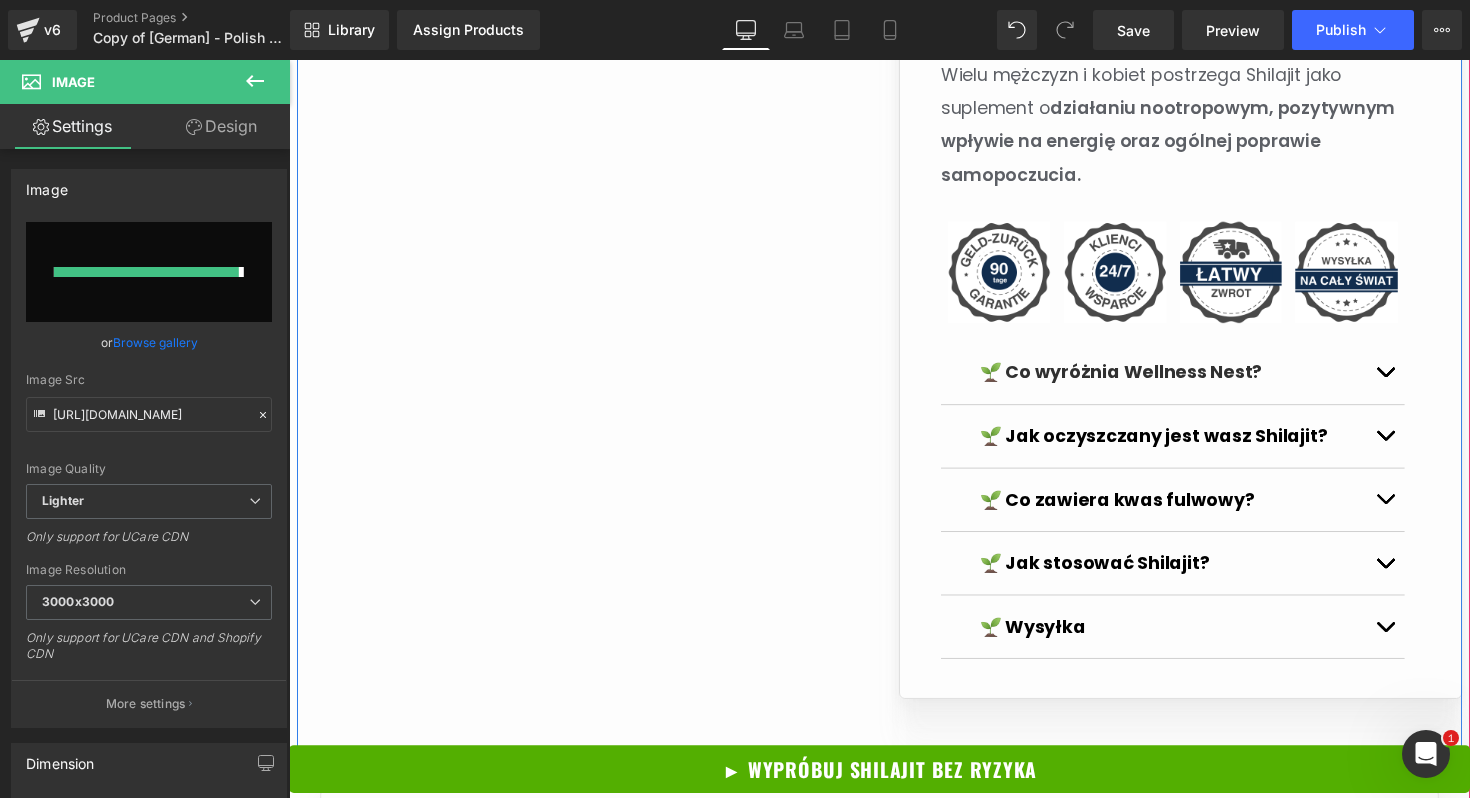 type on "https://ucarecdn.com/71745e3d-9f59-44e6-b062-0603575c7bb5/-/format/auto/-/preview/3000x3000/-/quality/lighter/DUTCH%201.png" 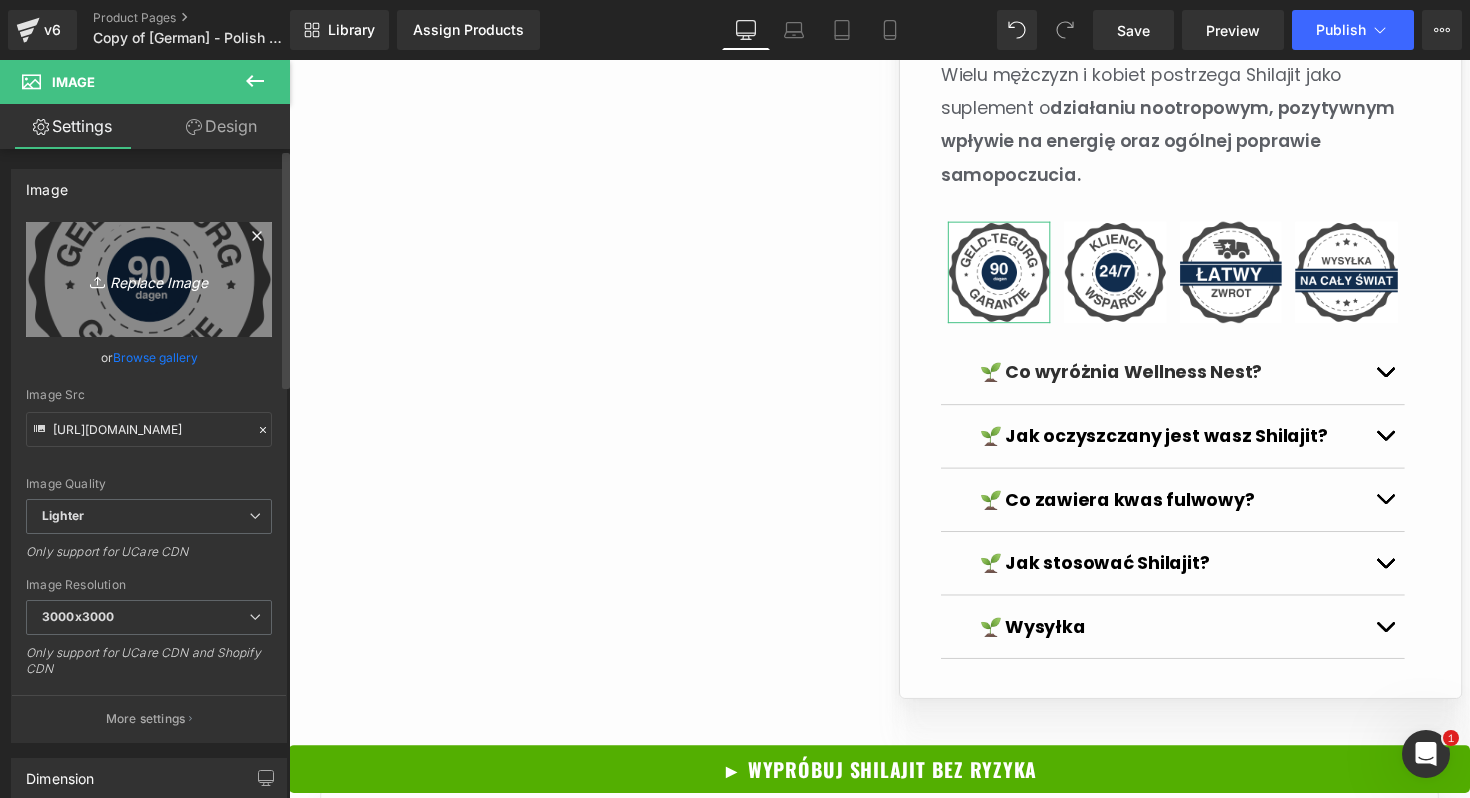 click on "Replace Image" at bounding box center [149, 279] 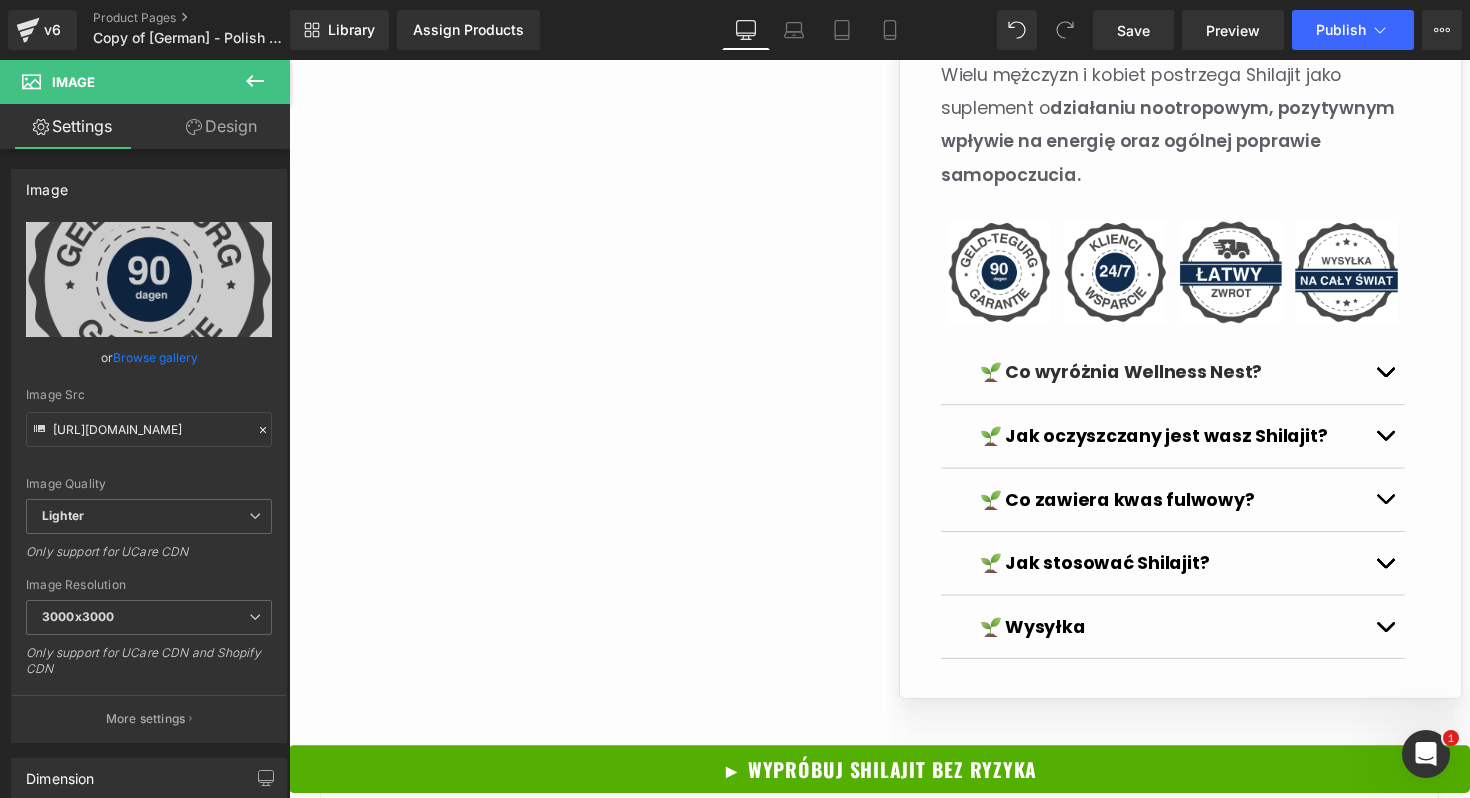 type on "C:\fakepath\POLISH 1.png" 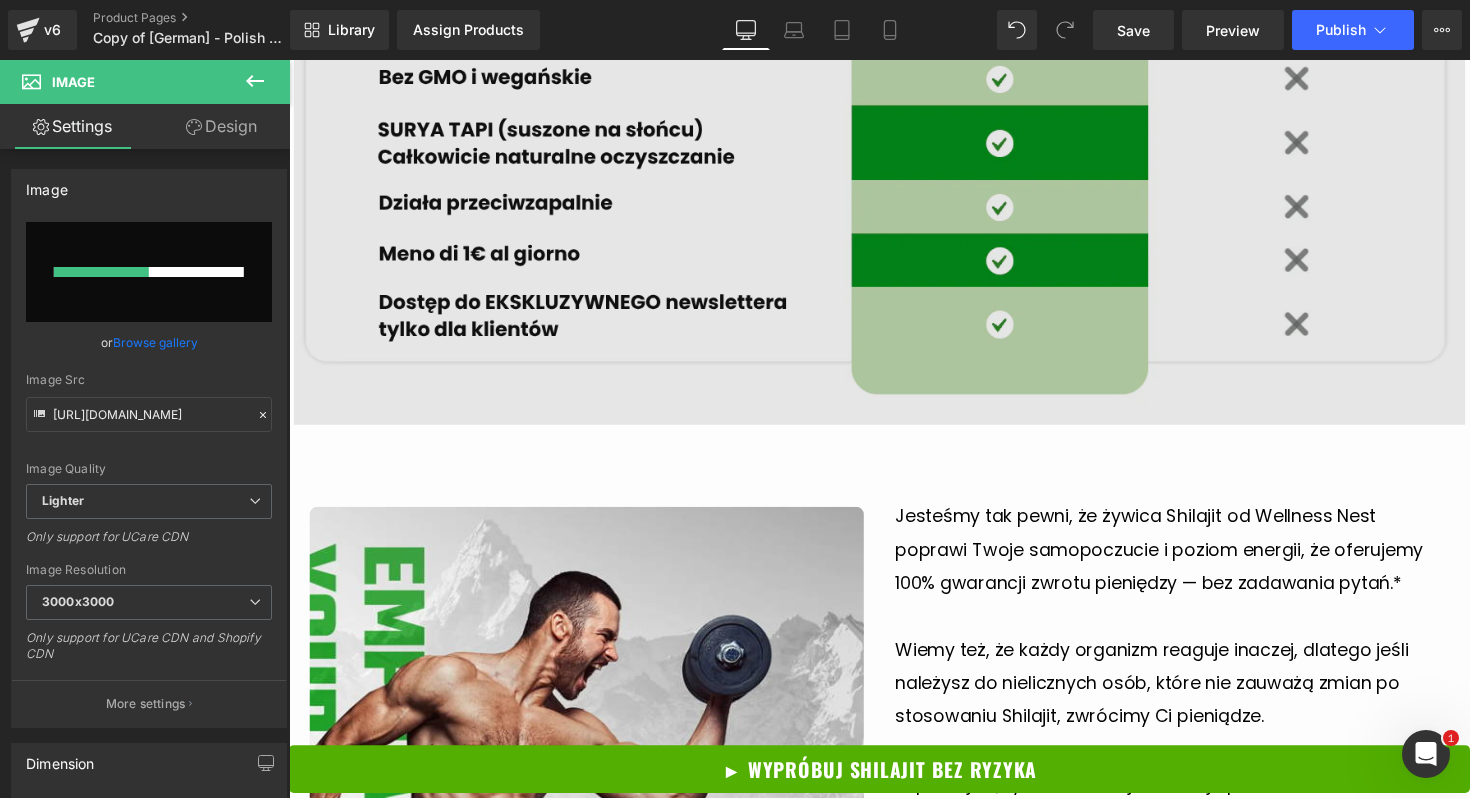 type 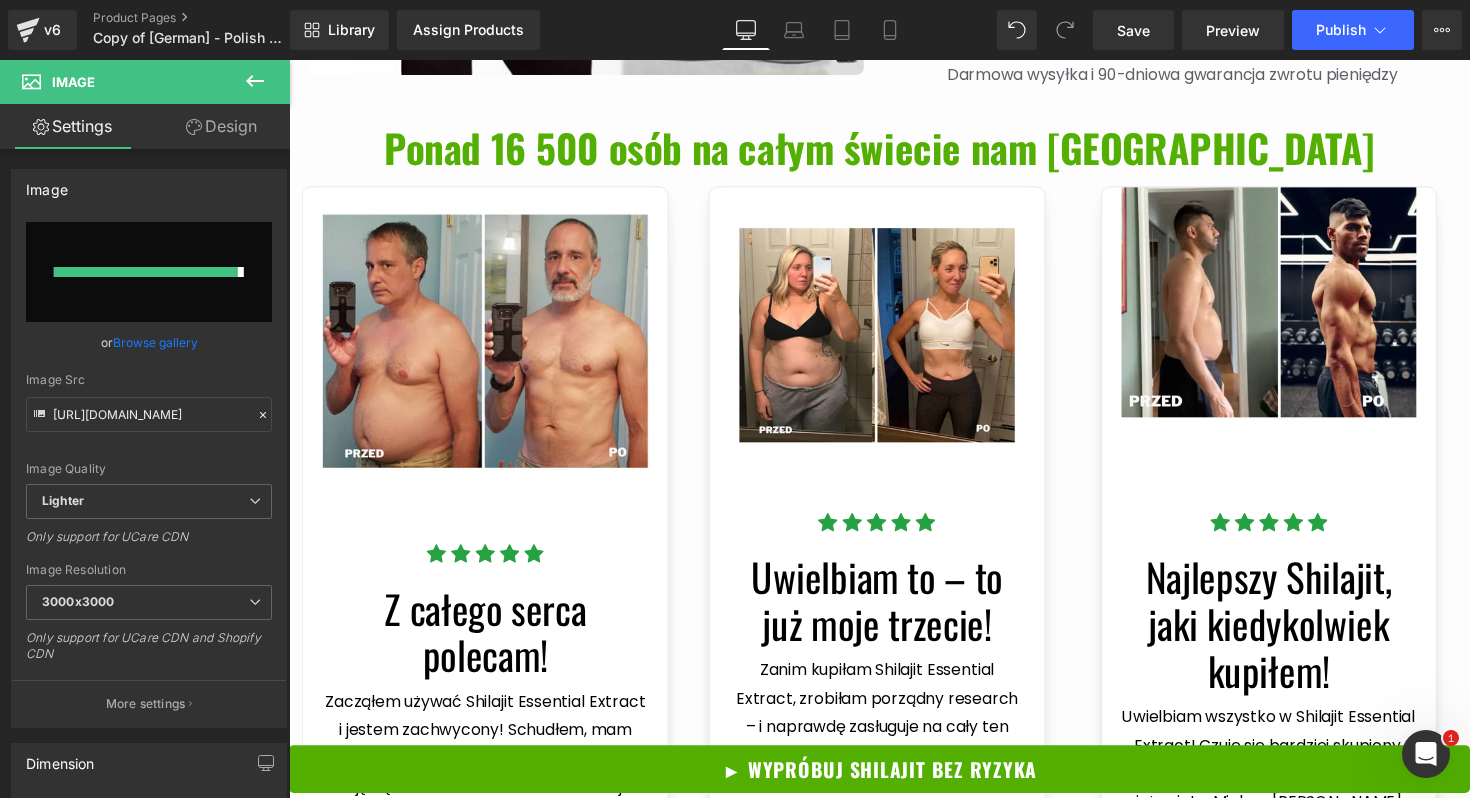 type on "https://ucarecdn.com/193469ff-28f1-4ee4-9bb0-64f40dab236f/-/format/auto/-/preview/3000x3000/-/quality/lighter/POLISH%201.png" 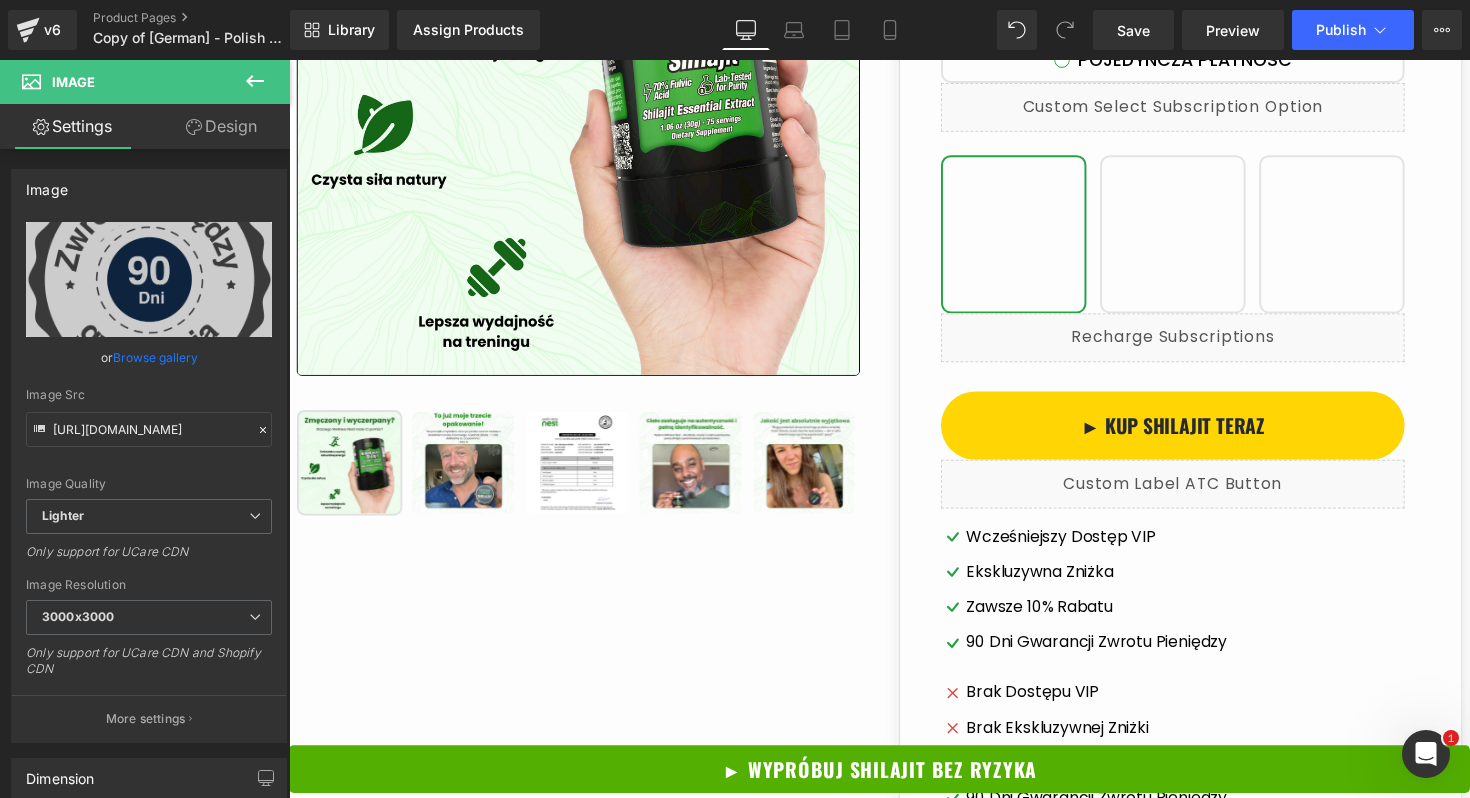 scroll, scrollTop: 0, scrollLeft: 0, axis: both 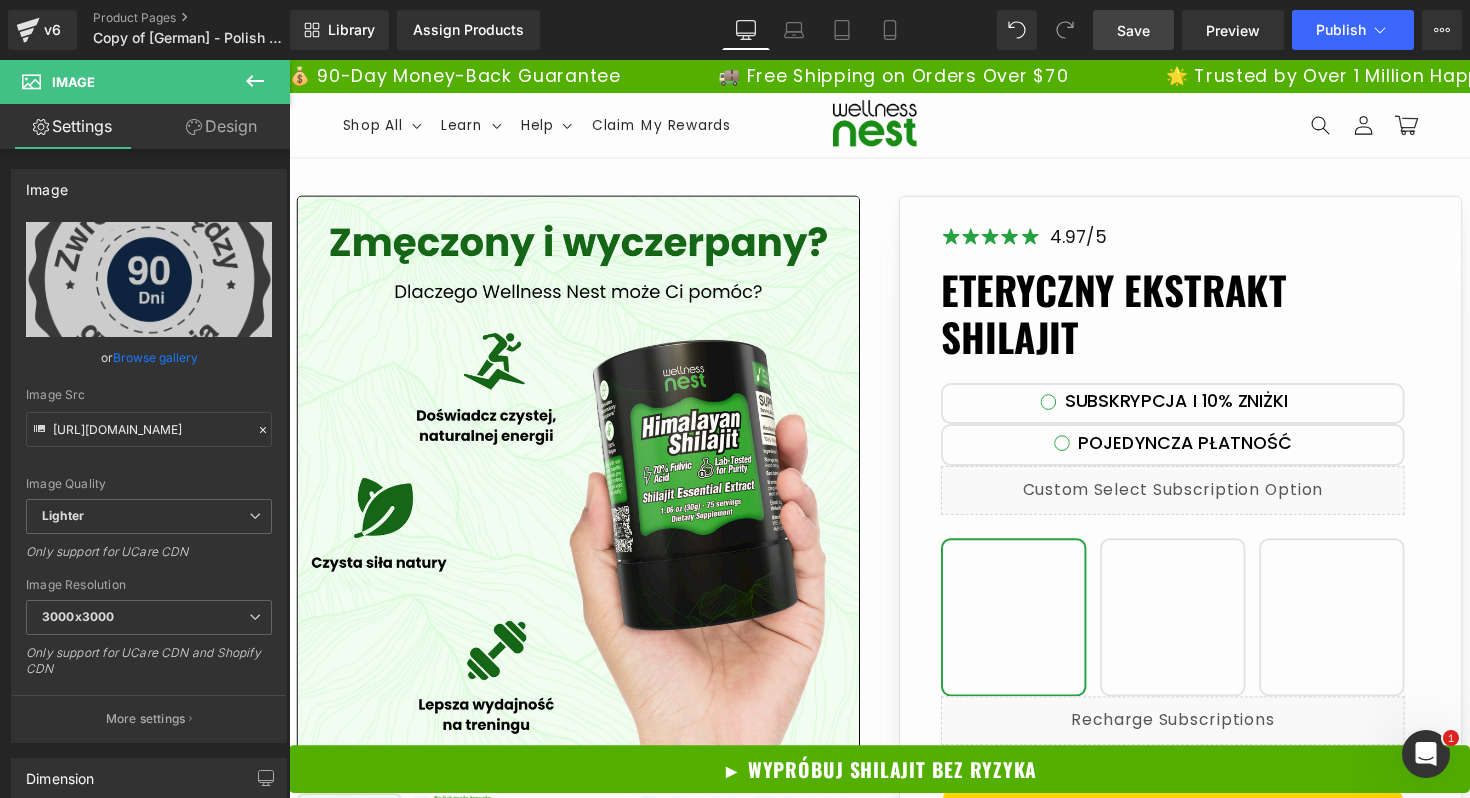 click on "Save" at bounding box center (1133, 30) 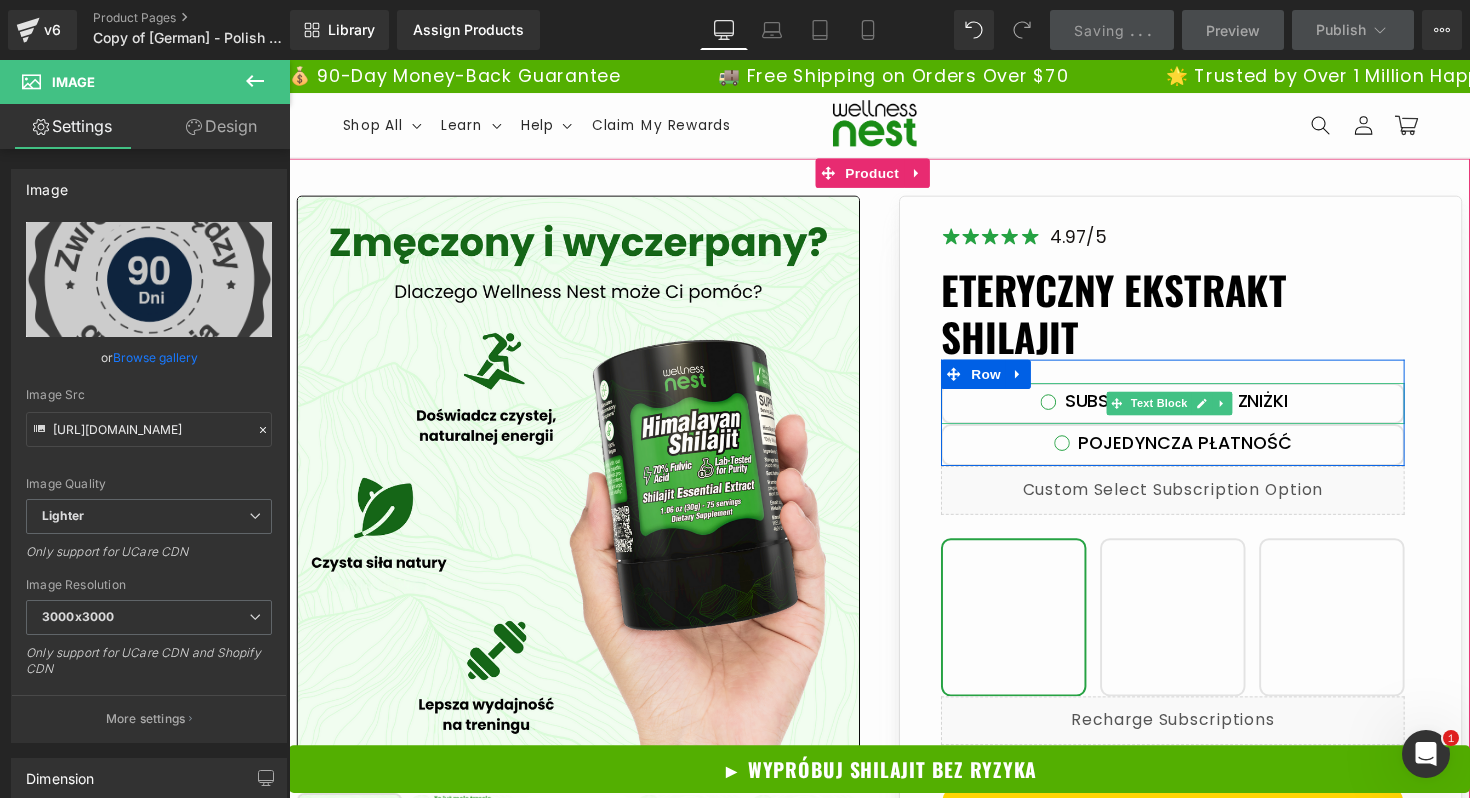 scroll, scrollTop: 233, scrollLeft: 0, axis: vertical 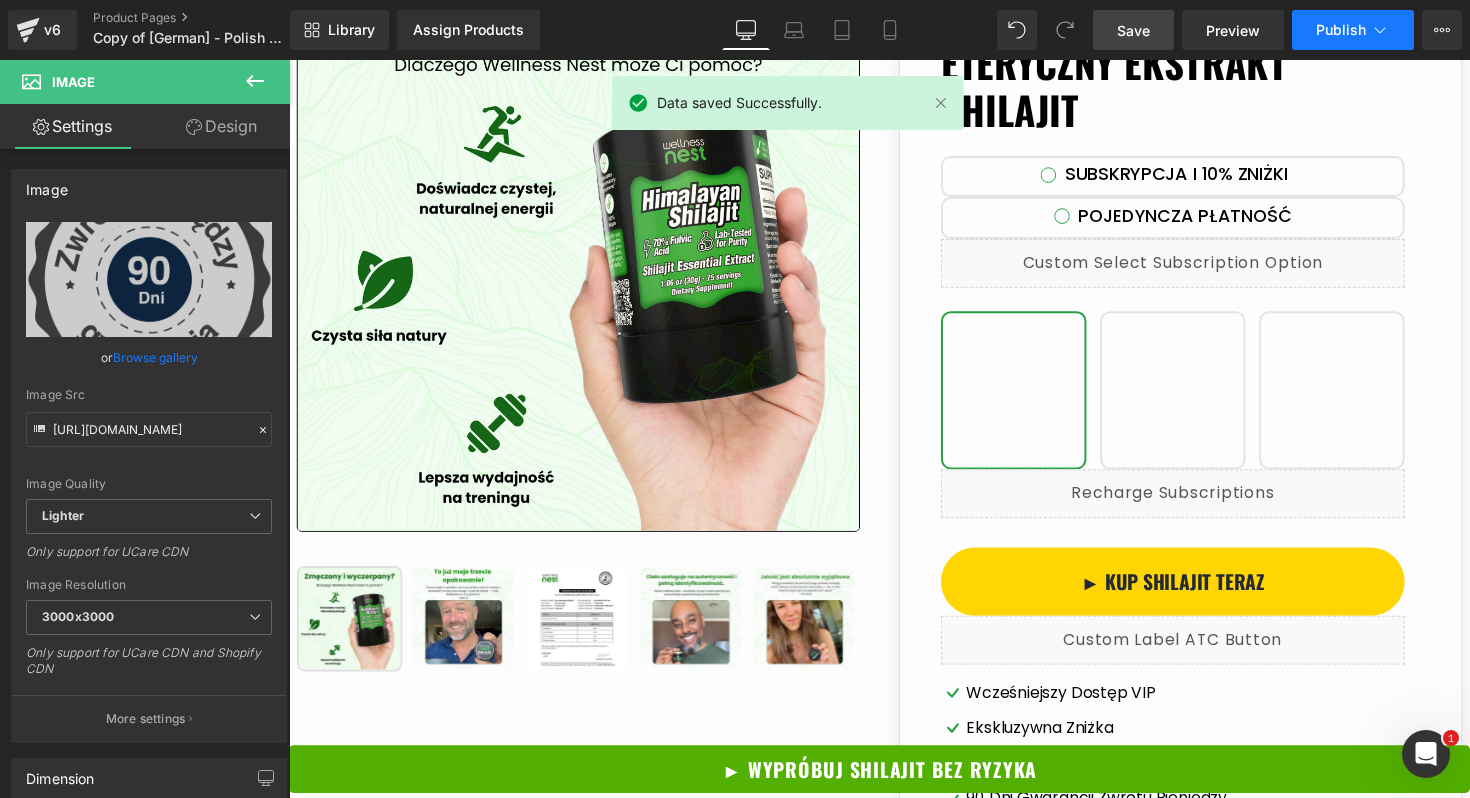 click on "Publish" at bounding box center (1341, 30) 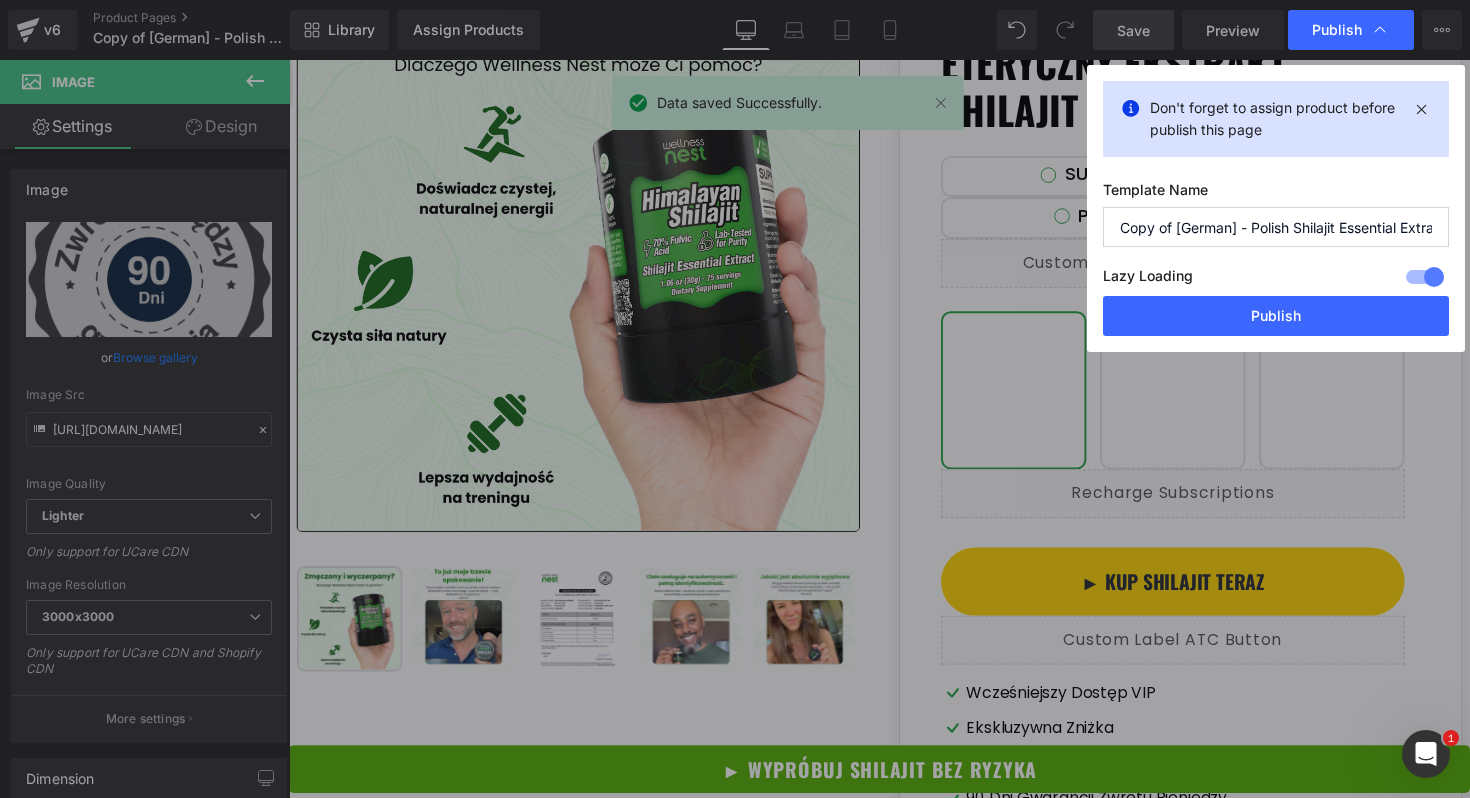 scroll, scrollTop: 0, scrollLeft: 0, axis: both 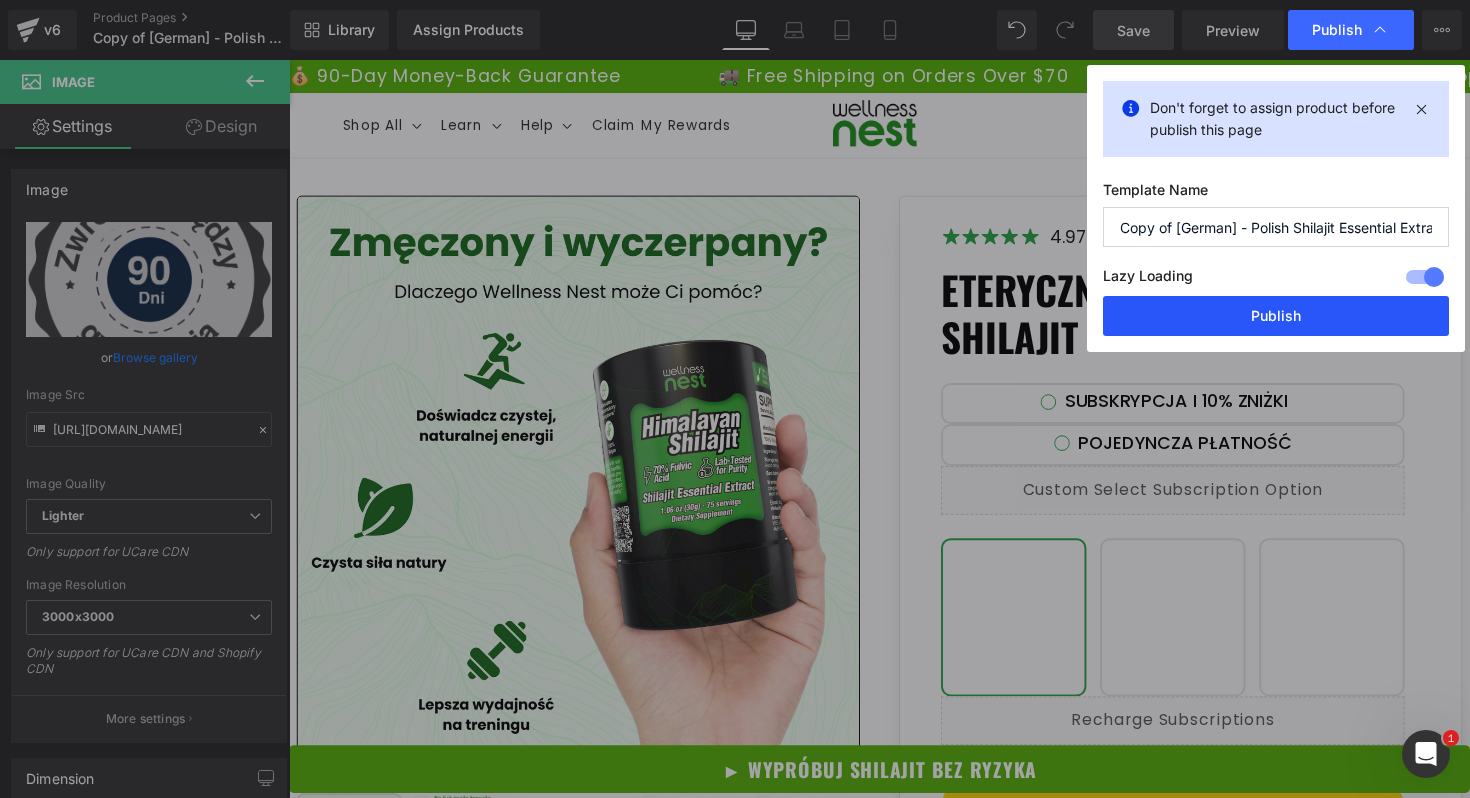 click on "Publish" at bounding box center [1276, 316] 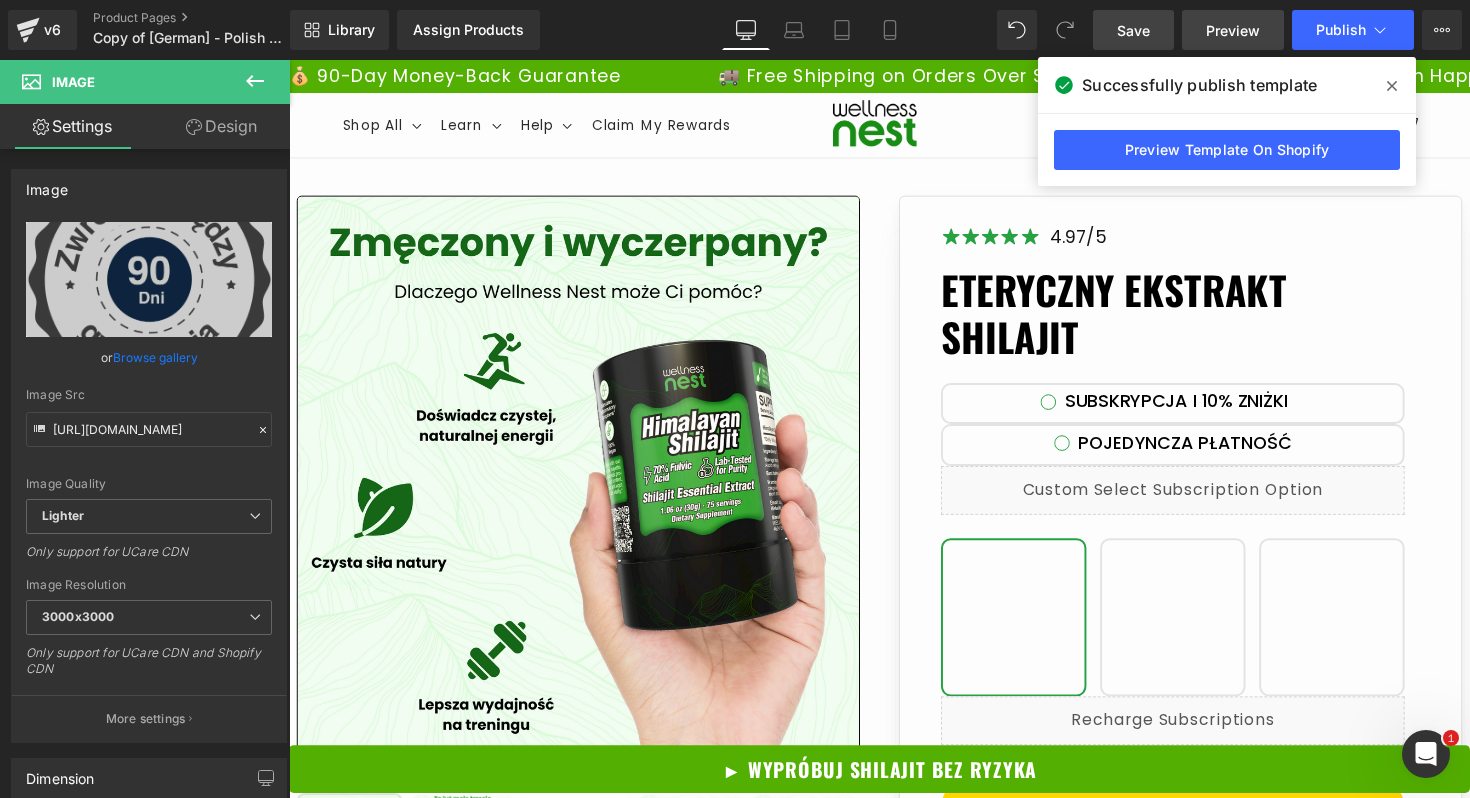 click on "Preview" at bounding box center [1233, 30] 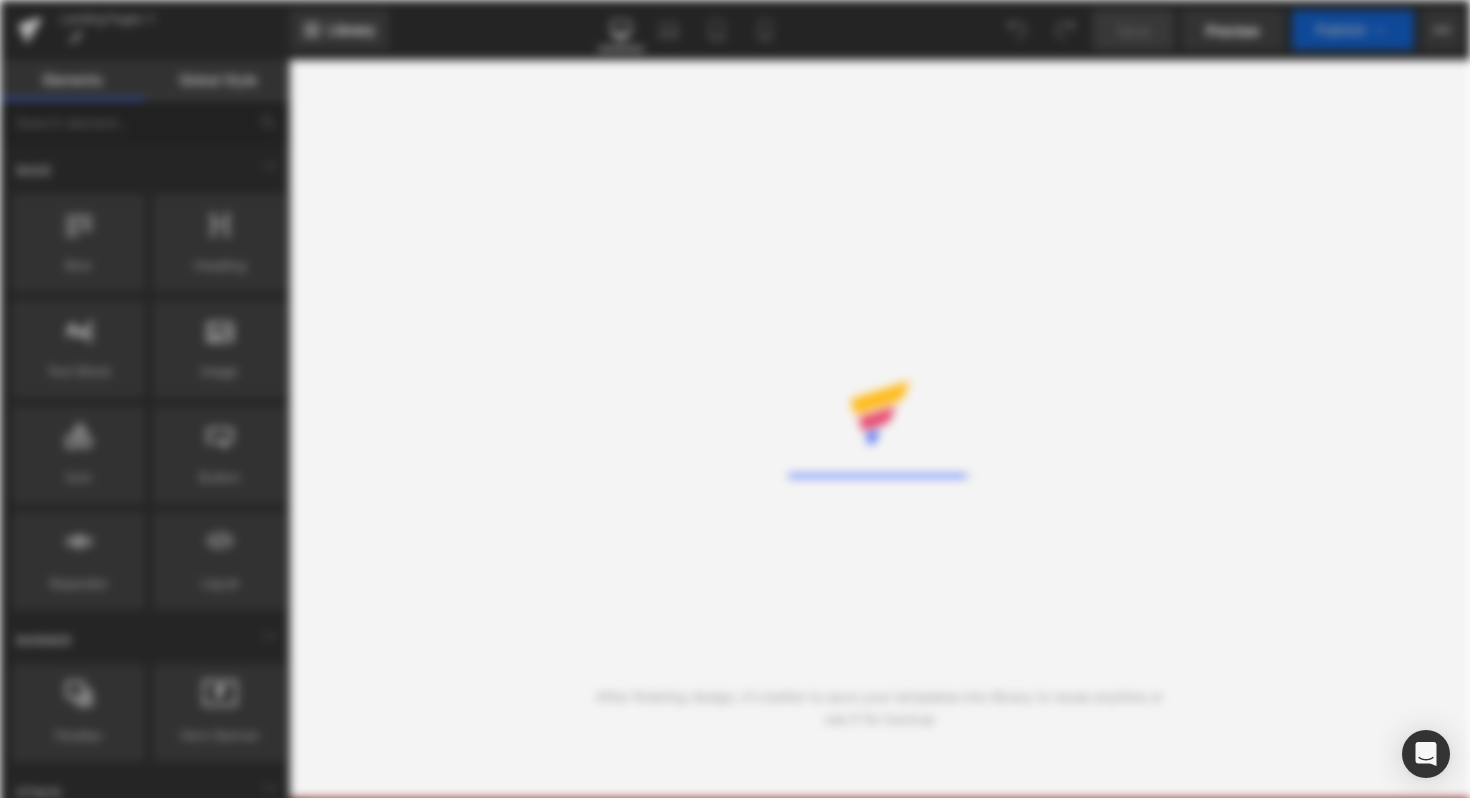 scroll, scrollTop: 0, scrollLeft: 0, axis: both 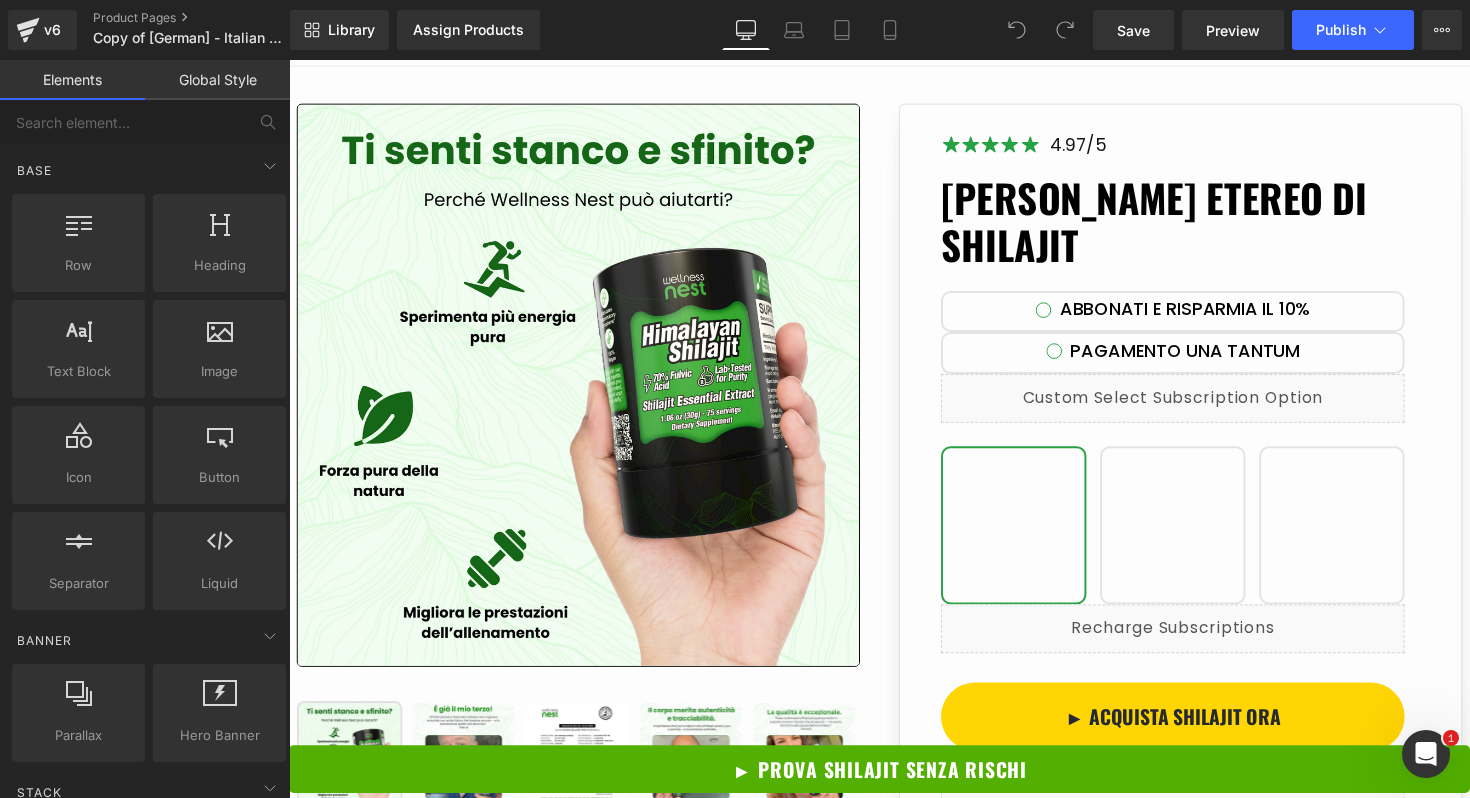 click on "[PERSON_NAME] etereo di Shilajit" at bounding box center (1194, 225) 